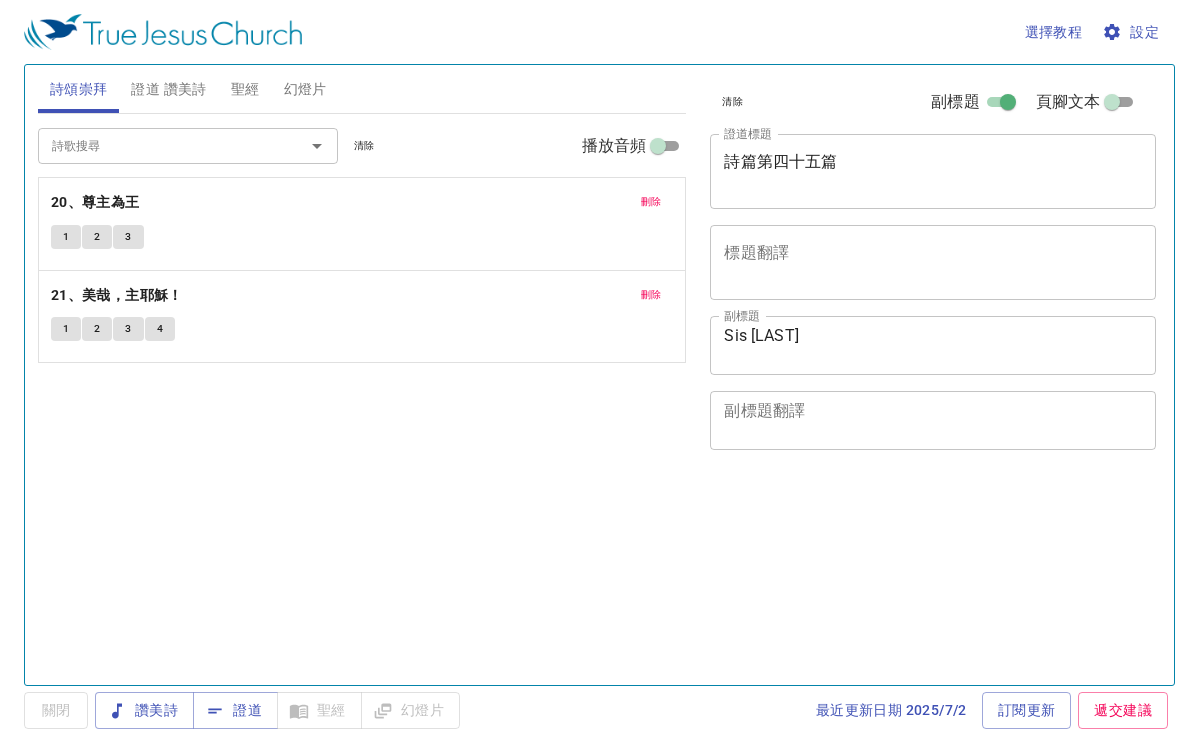 scroll, scrollTop: 0, scrollLeft: 0, axis: both 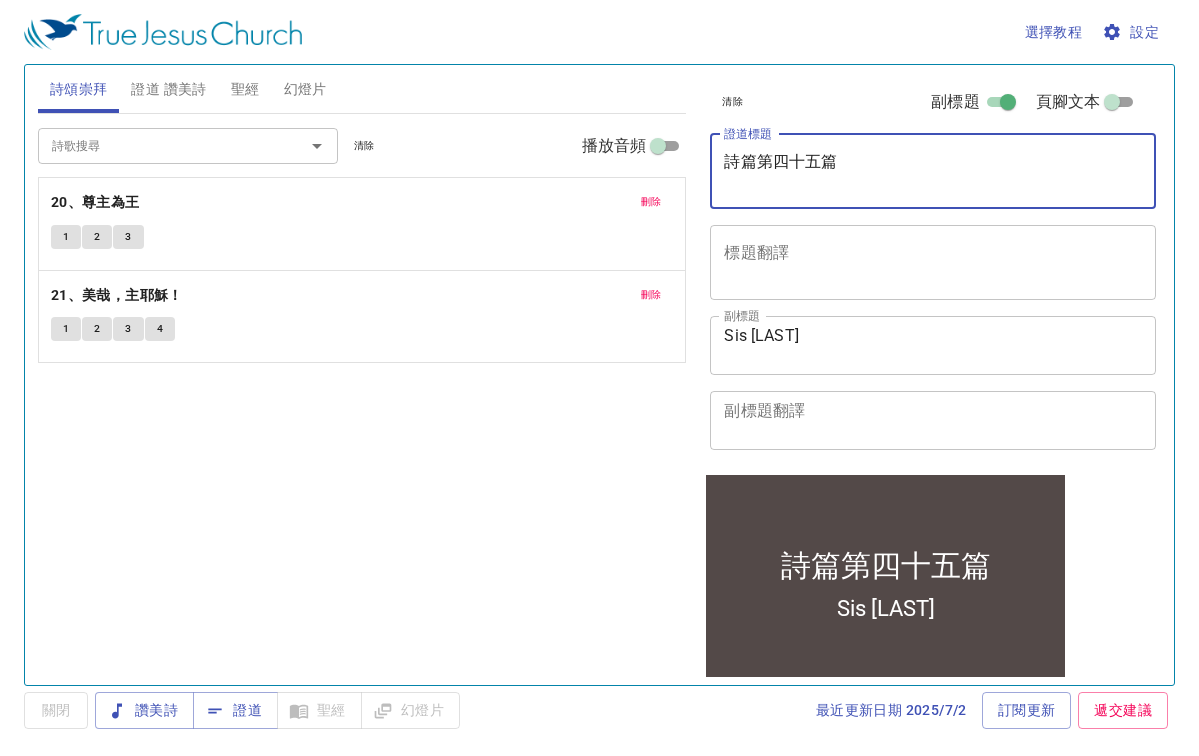 click on "詩篇第四十五篇" at bounding box center [933, 171] 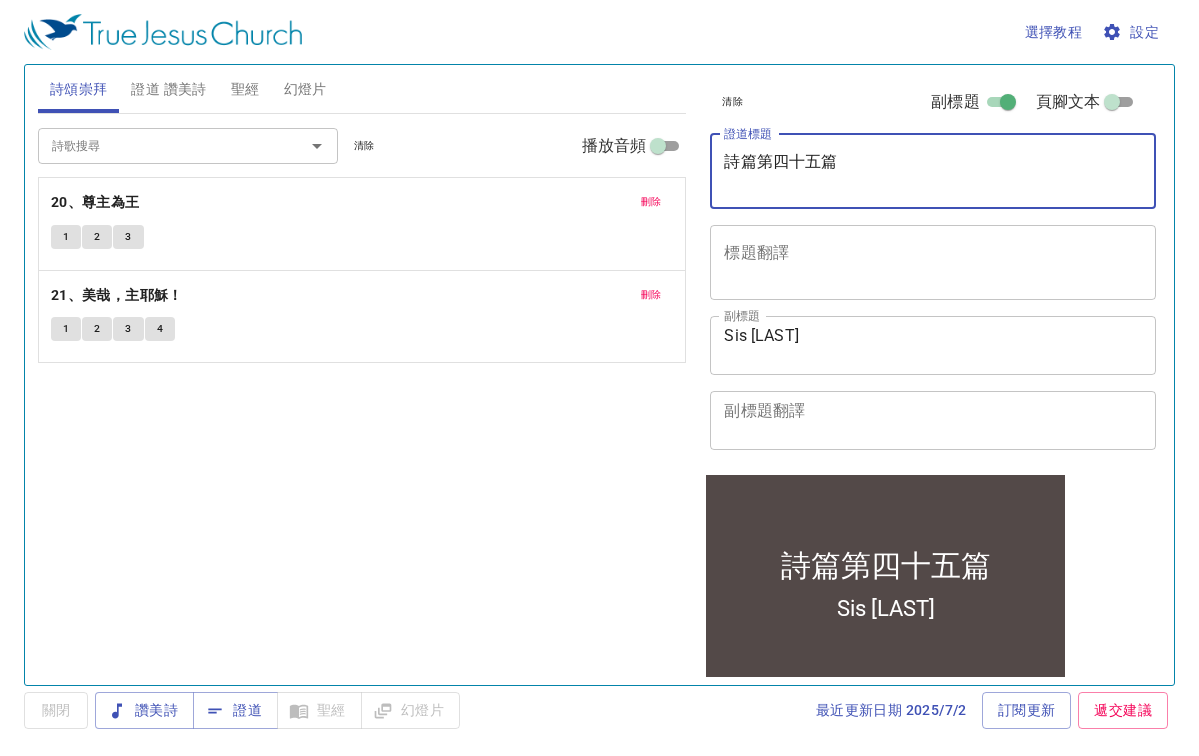 click on "詩篇第四十五篇" at bounding box center [933, 171] 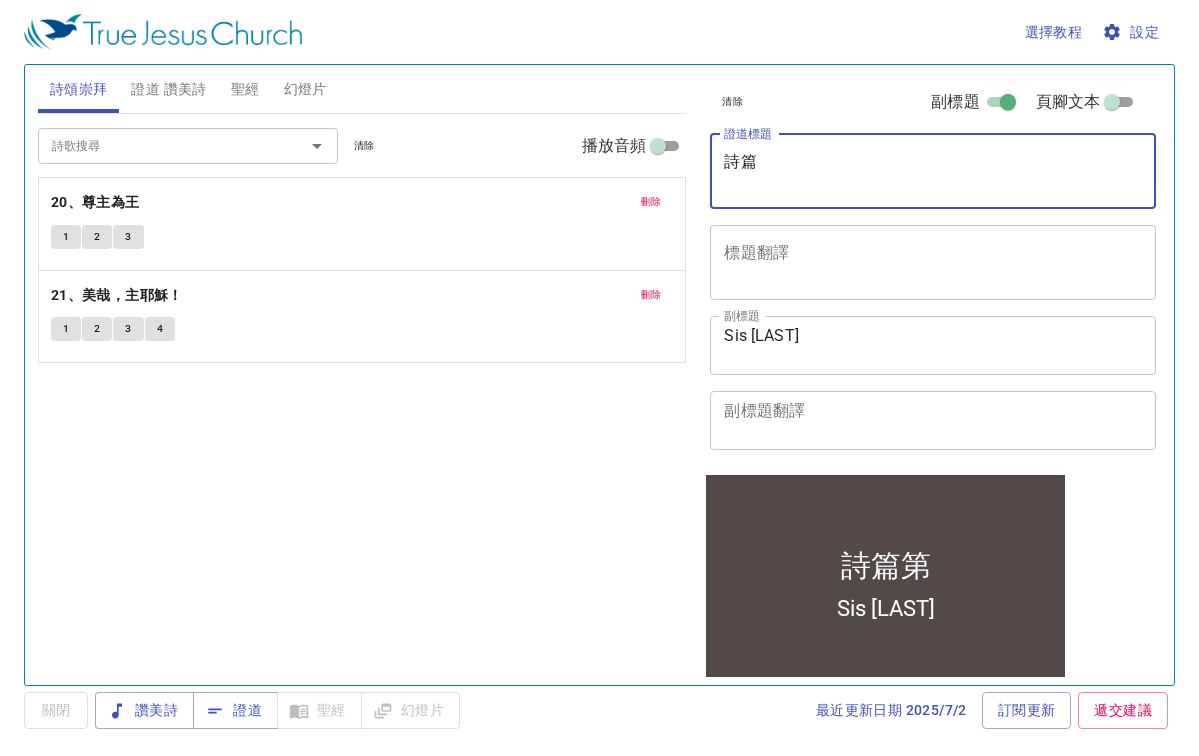 type on "詩" 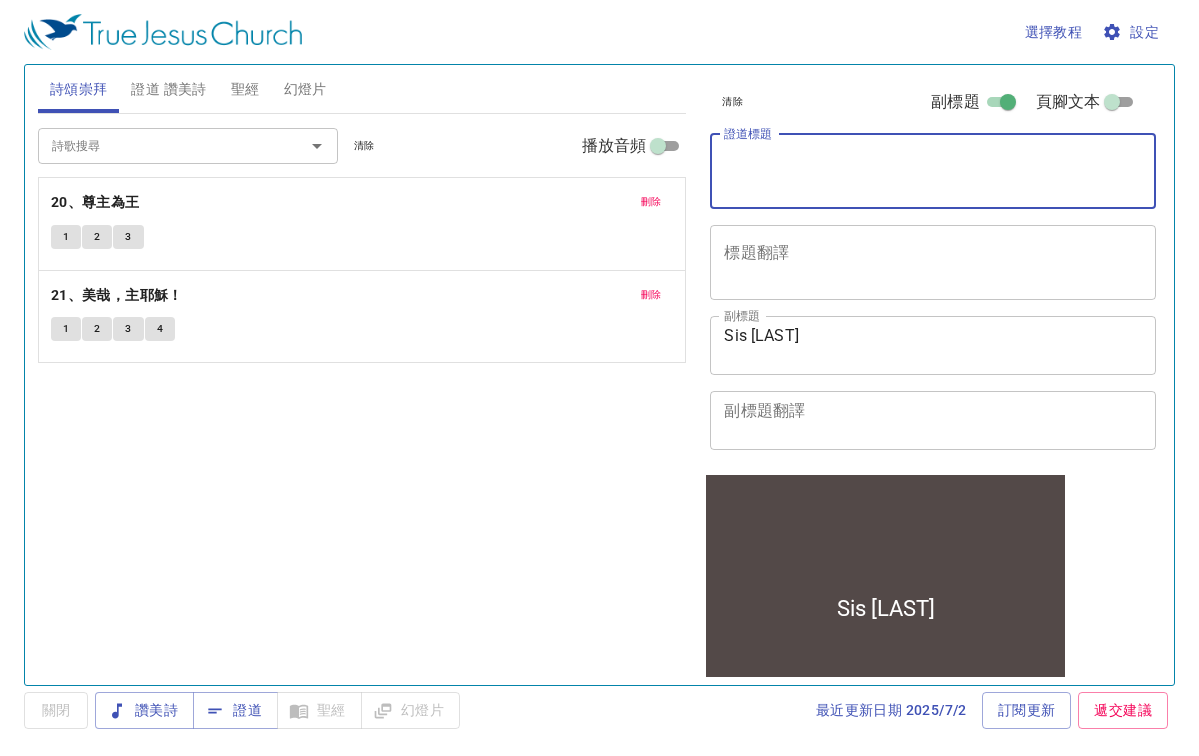 paste on "詩篇第五十二篇" 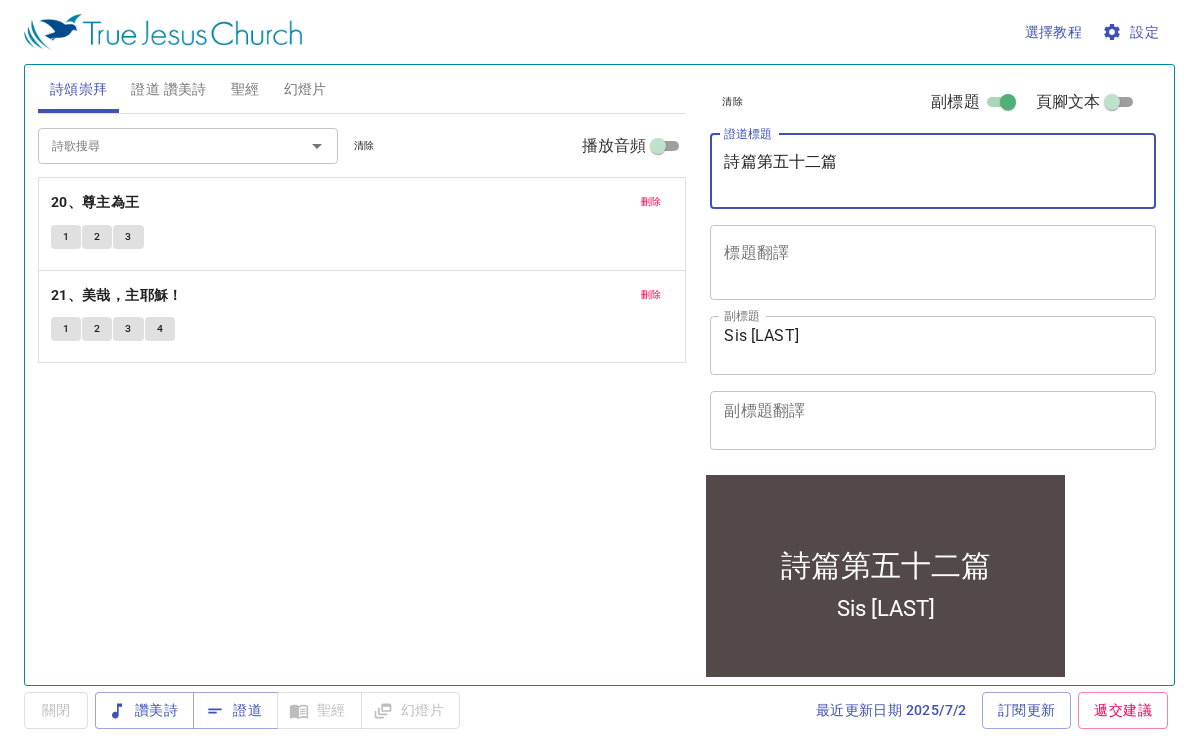 type on "詩篇第五十二篇" 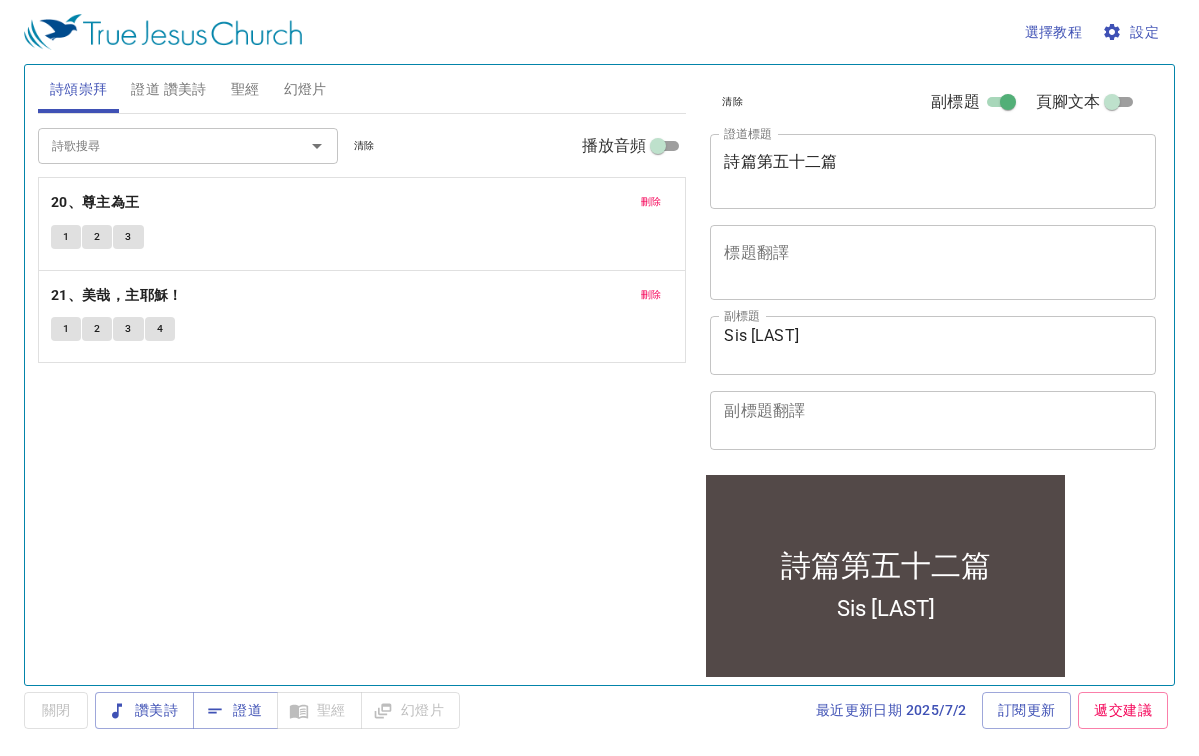 click on "選擇教程 設定" at bounding box center (595, 32) 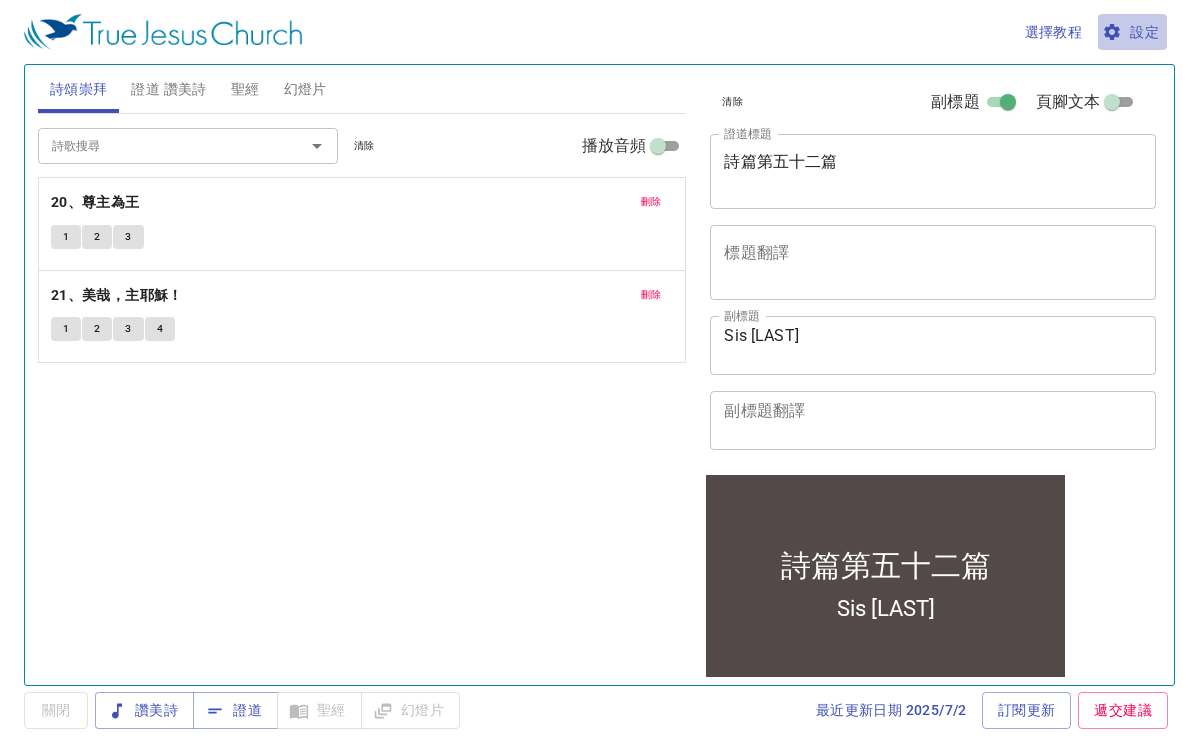 click on "設定" at bounding box center (1132, 32) 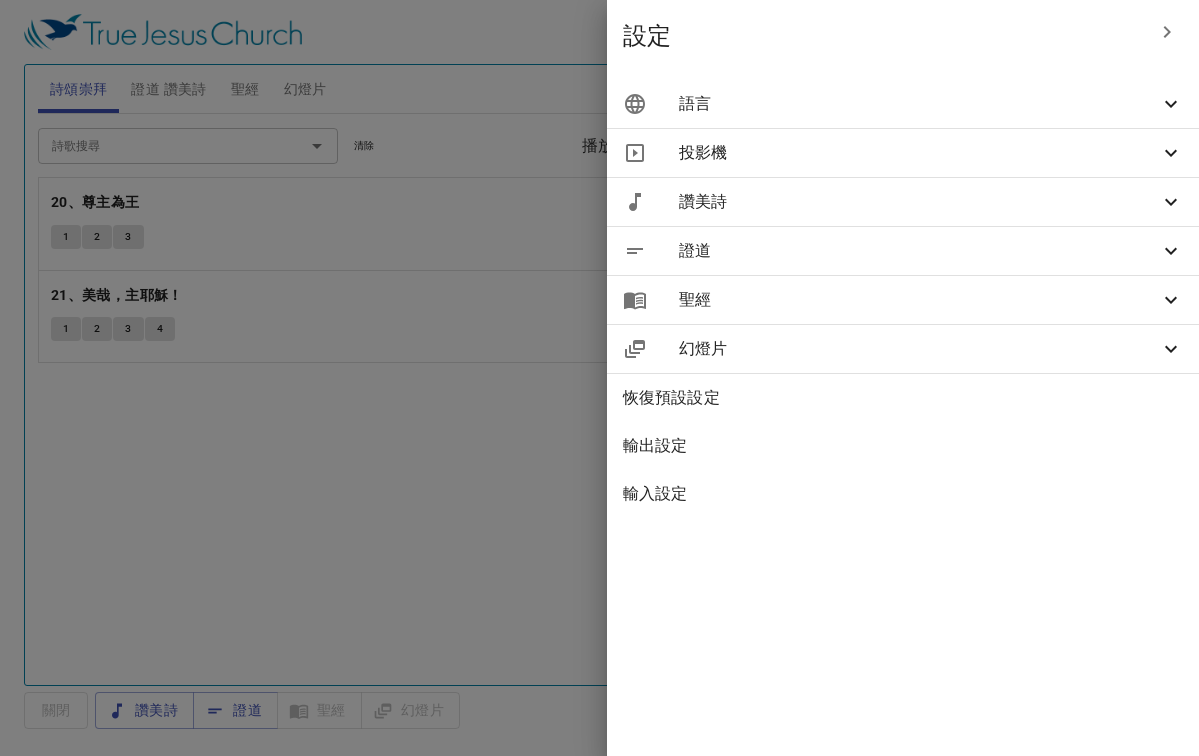 click 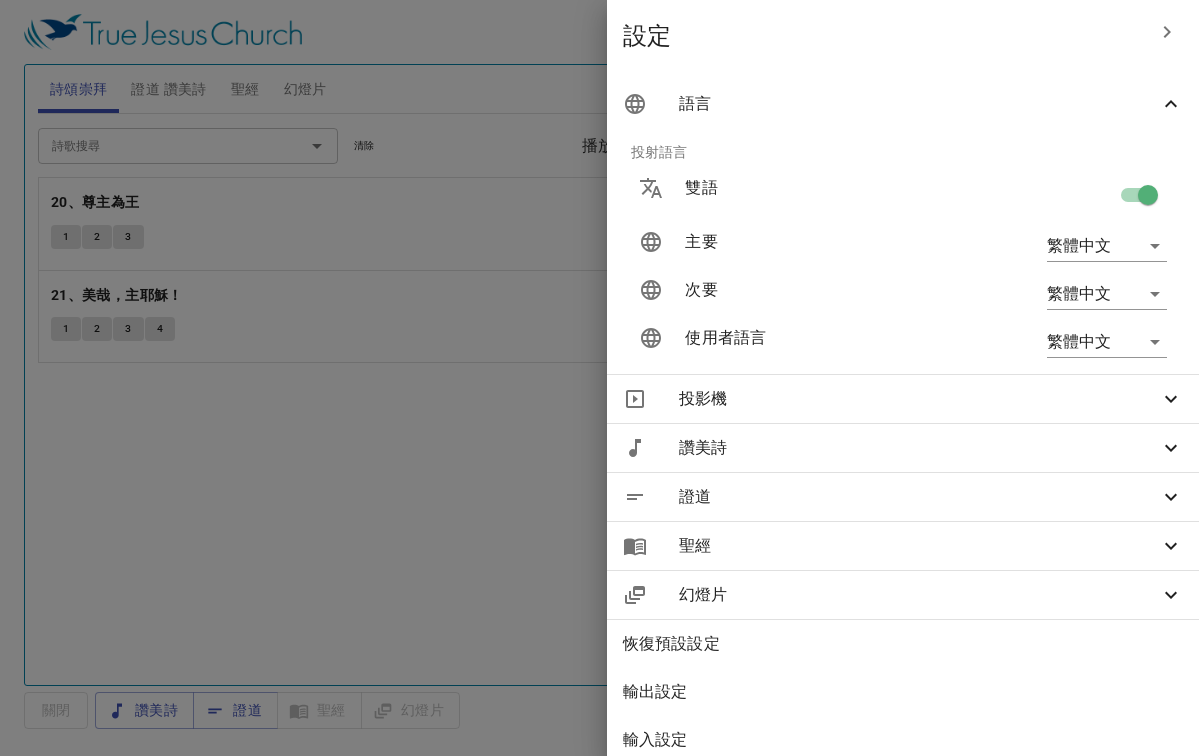 click at bounding box center [1148, 199] 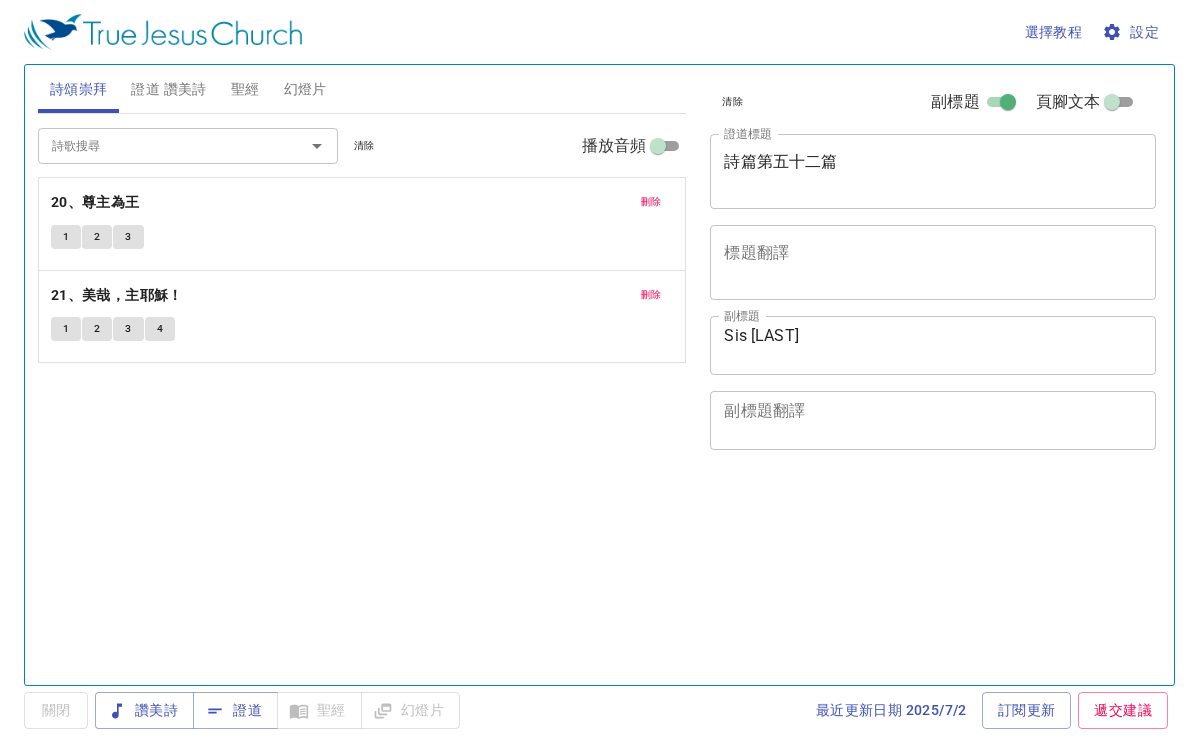 scroll, scrollTop: 0, scrollLeft: 0, axis: both 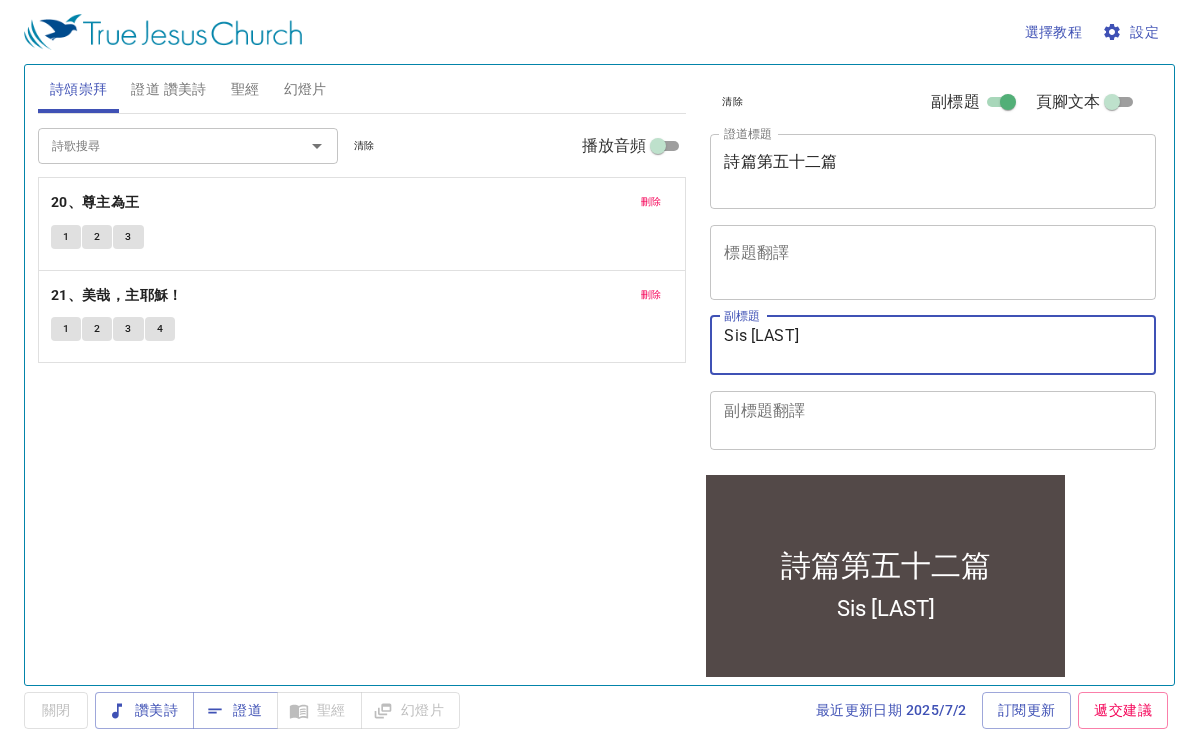 click on "Sis Caroline" at bounding box center (933, 345) 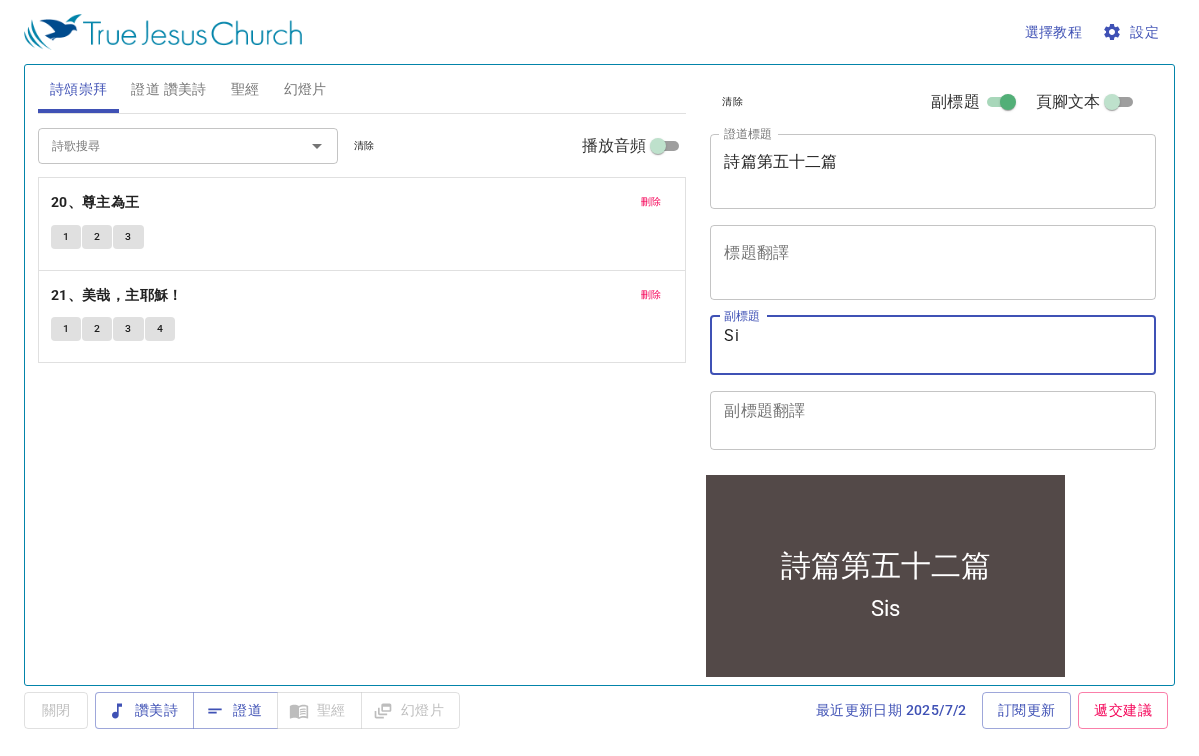 type on "S" 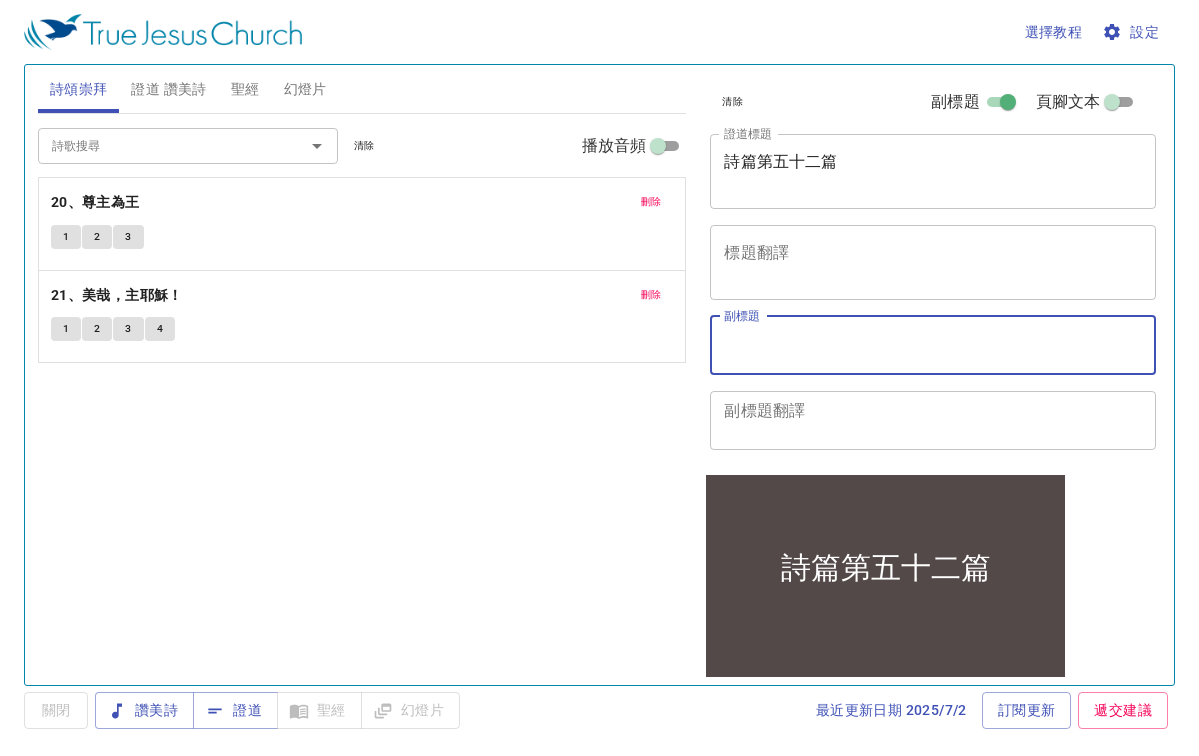 click on "副標題" at bounding box center (933, 345) 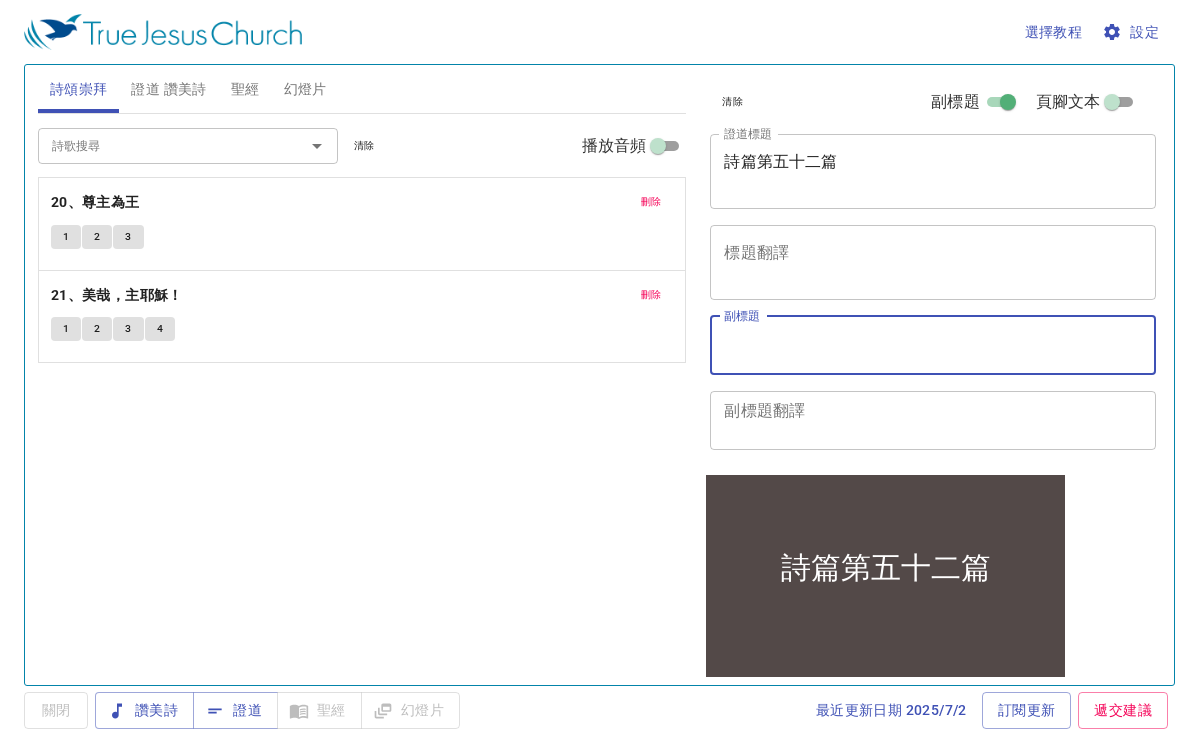 paste on "詩篇第五十二篇" 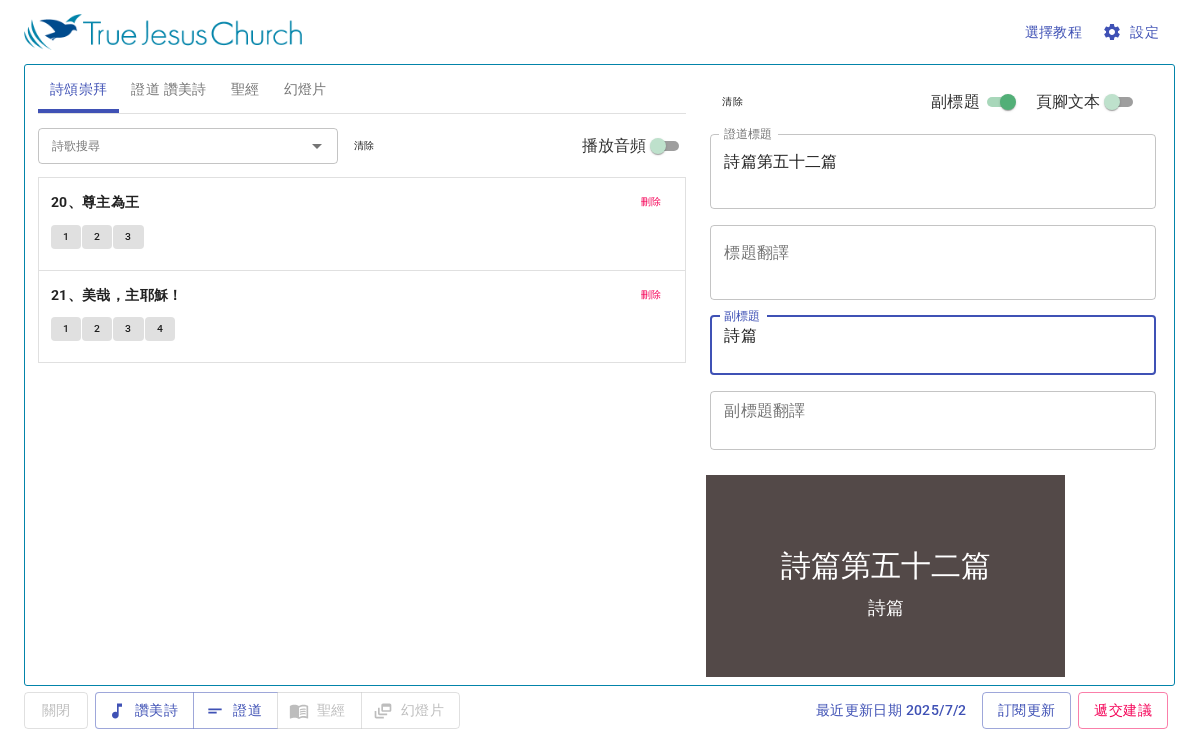 type on "詩" 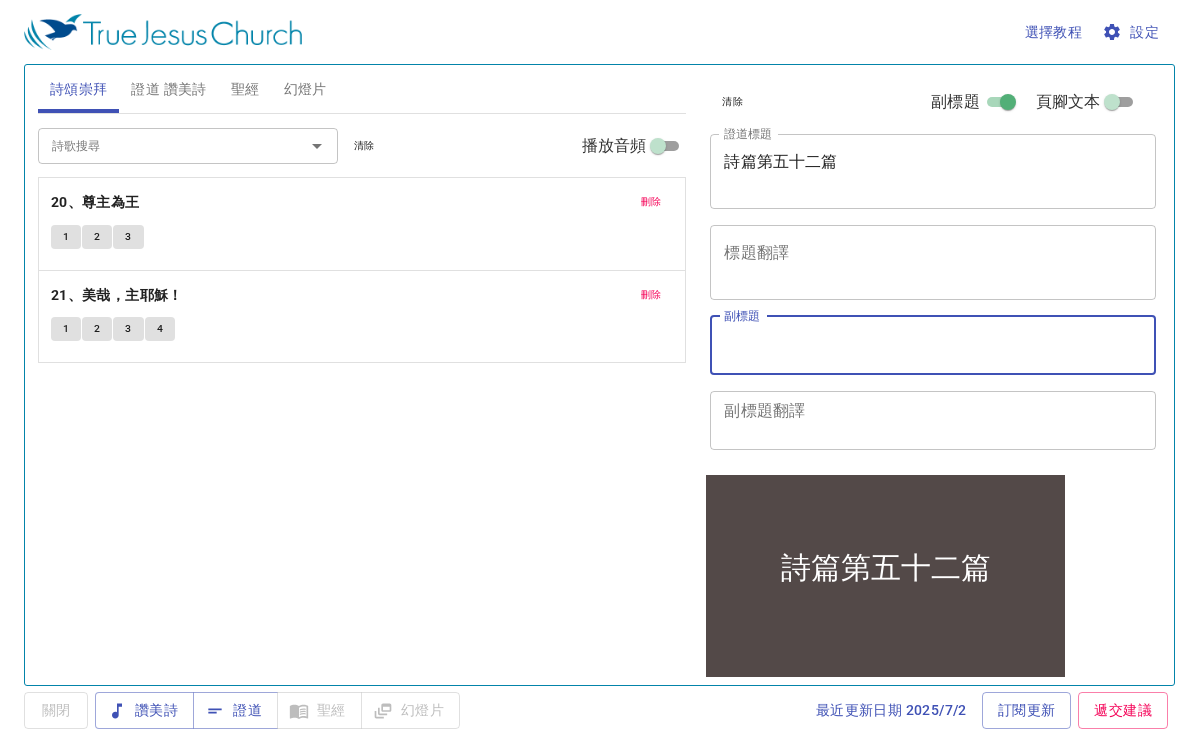 click on "副標題" at bounding box center [933, 345] 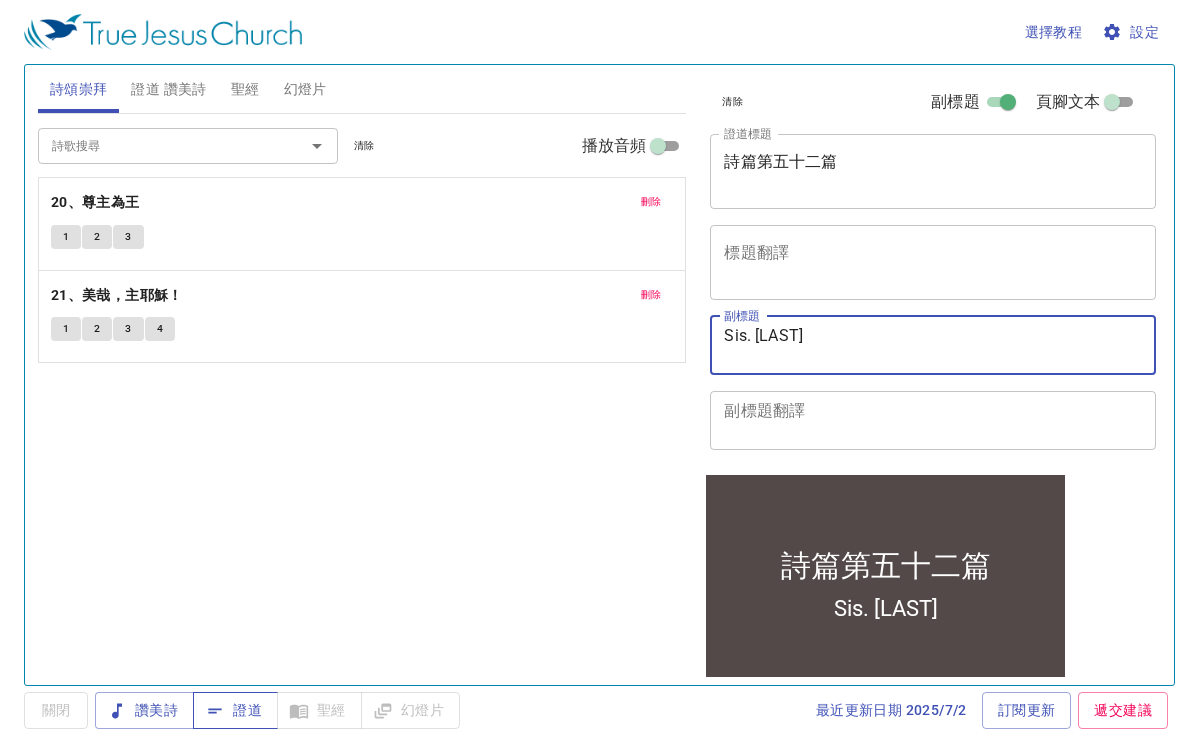 type on "Sis. [LAST]" 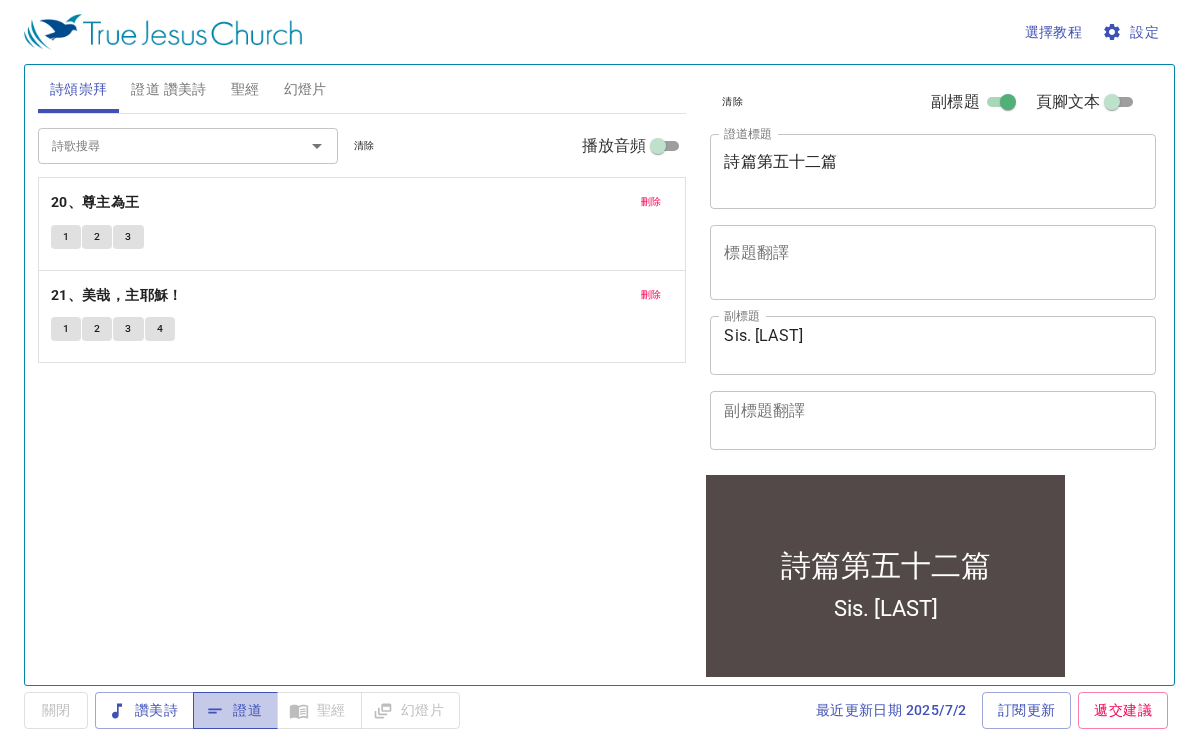 click on "證道" at bounding box center (235, 710) 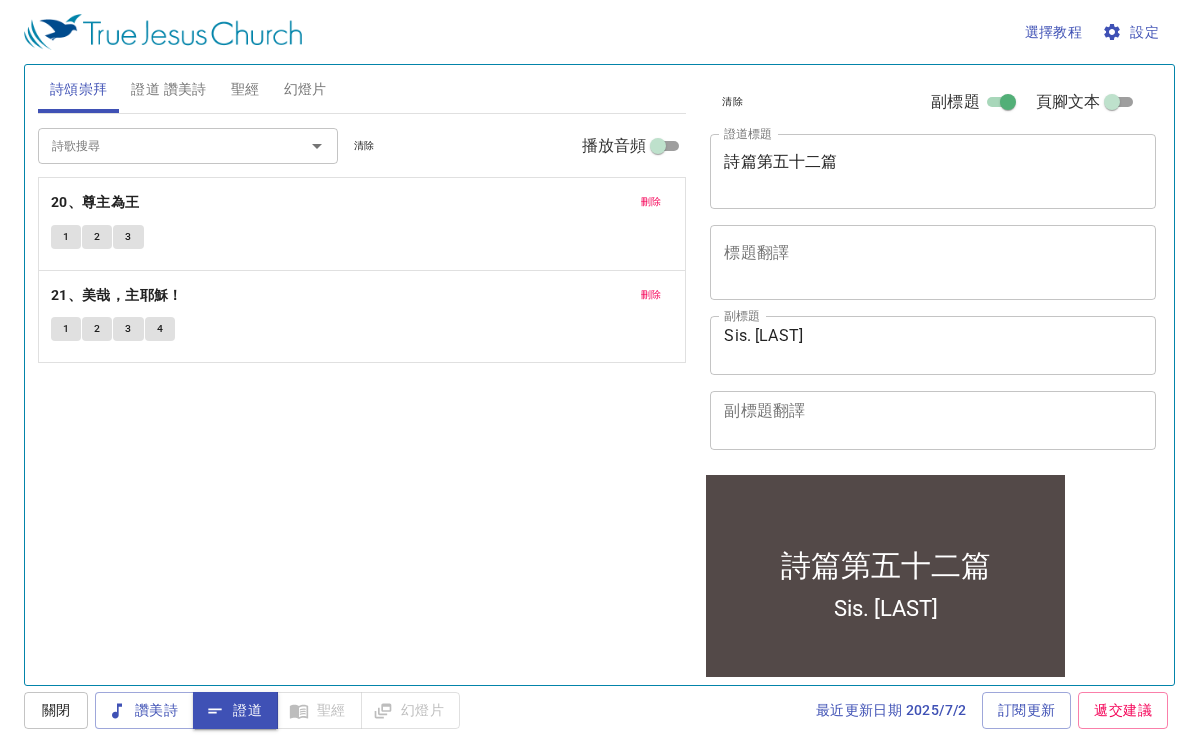 click on "詩篇第五十二篇" at bounding box center [933, 171] 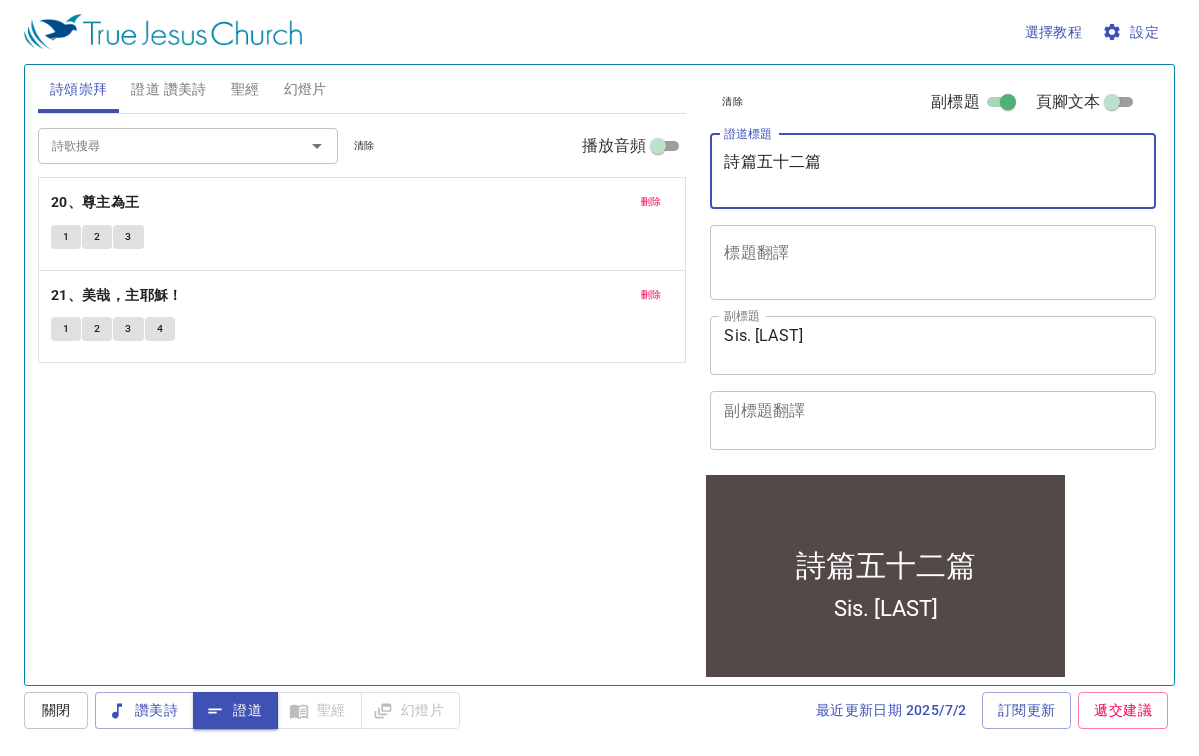 type on "詩篇五十二篇" 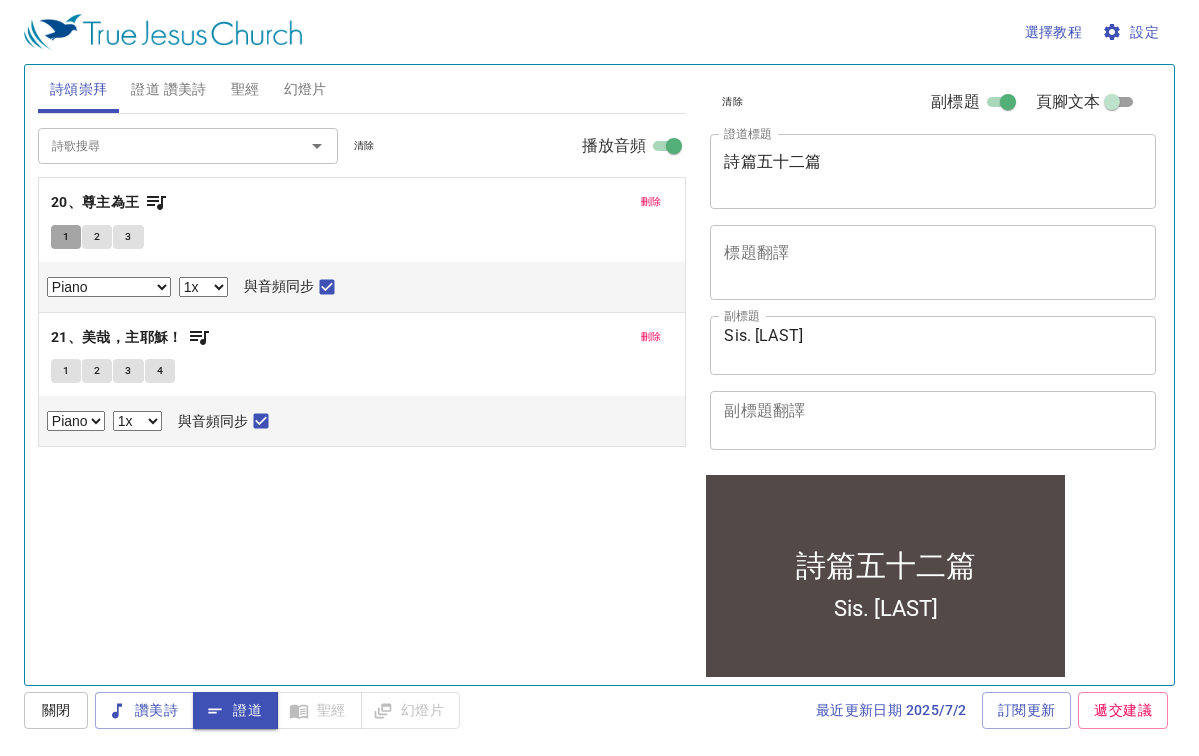 click on "1" at bounding box center (66, 237) 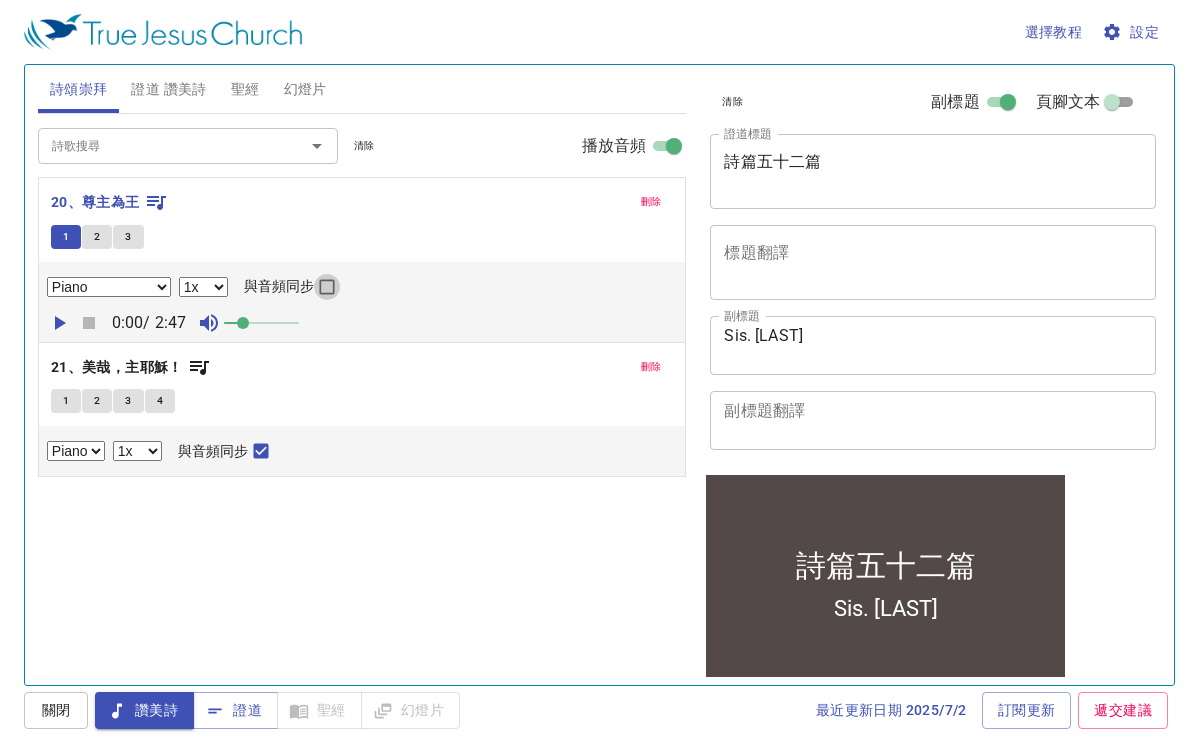 click on "與音頻同步" at bounding box center [327, 291] 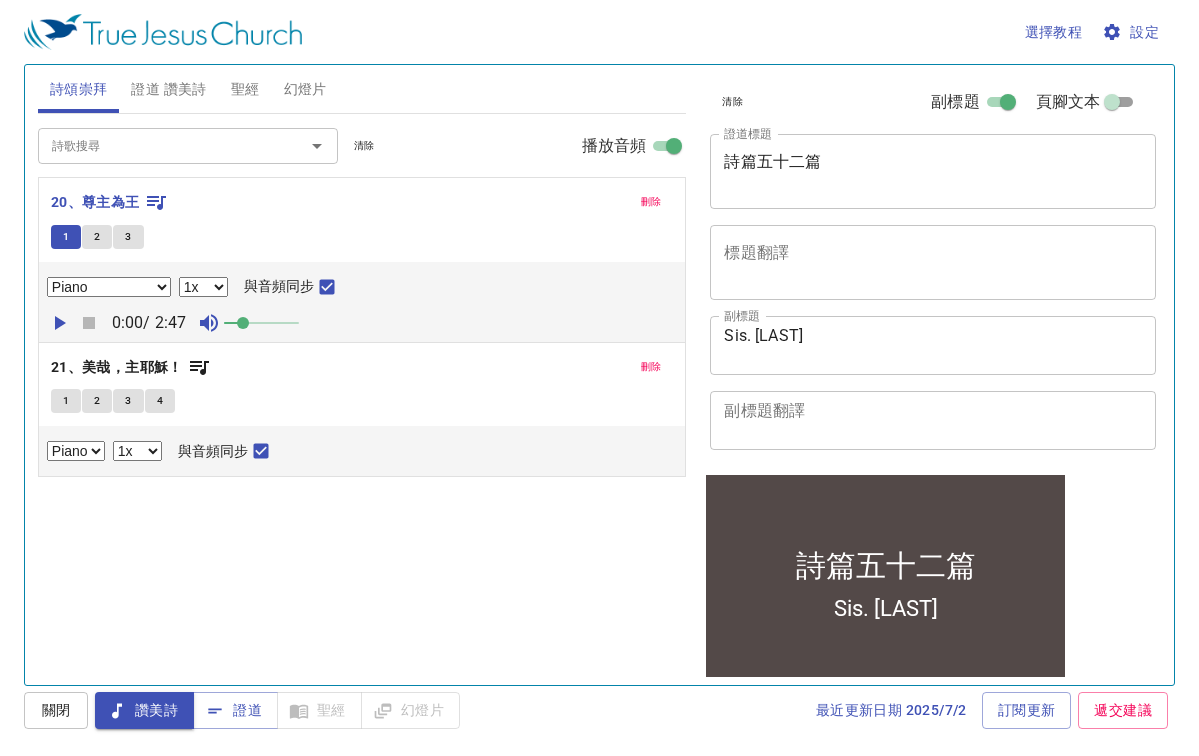 click 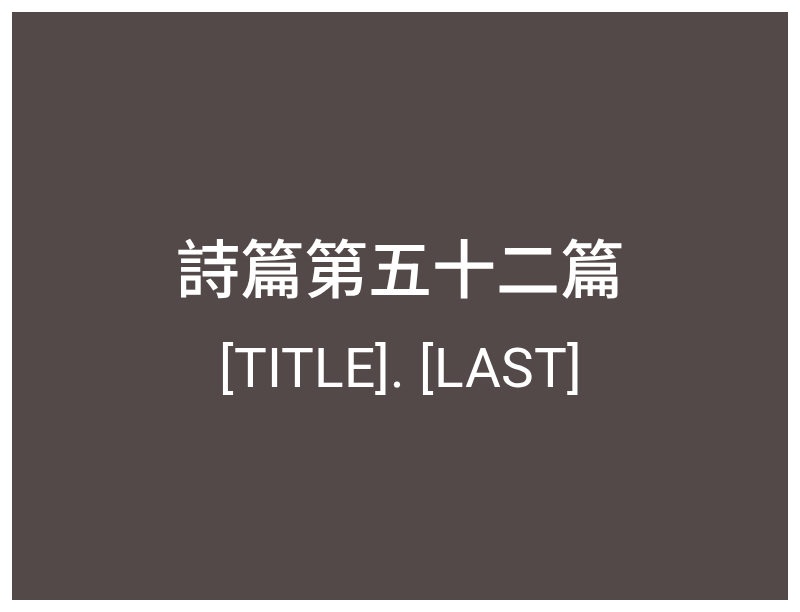 scroll, scrollTop: 0, scrollLeft: 0, axis: both 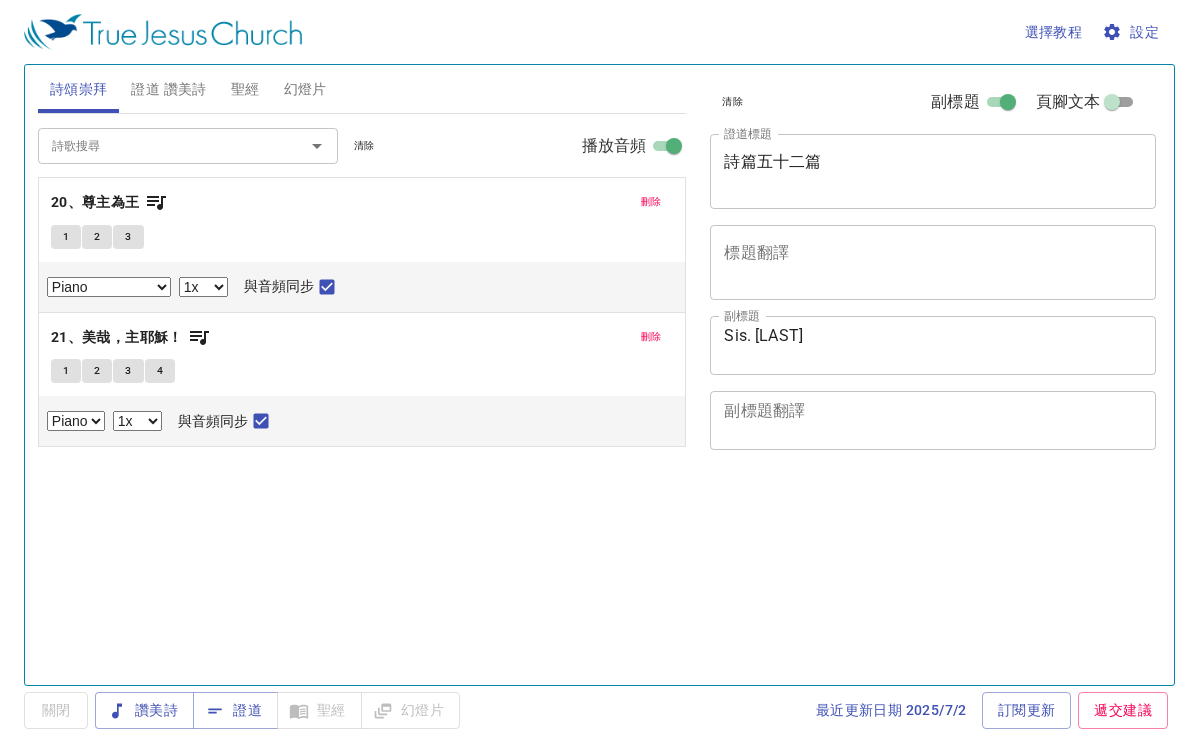 select on "1" 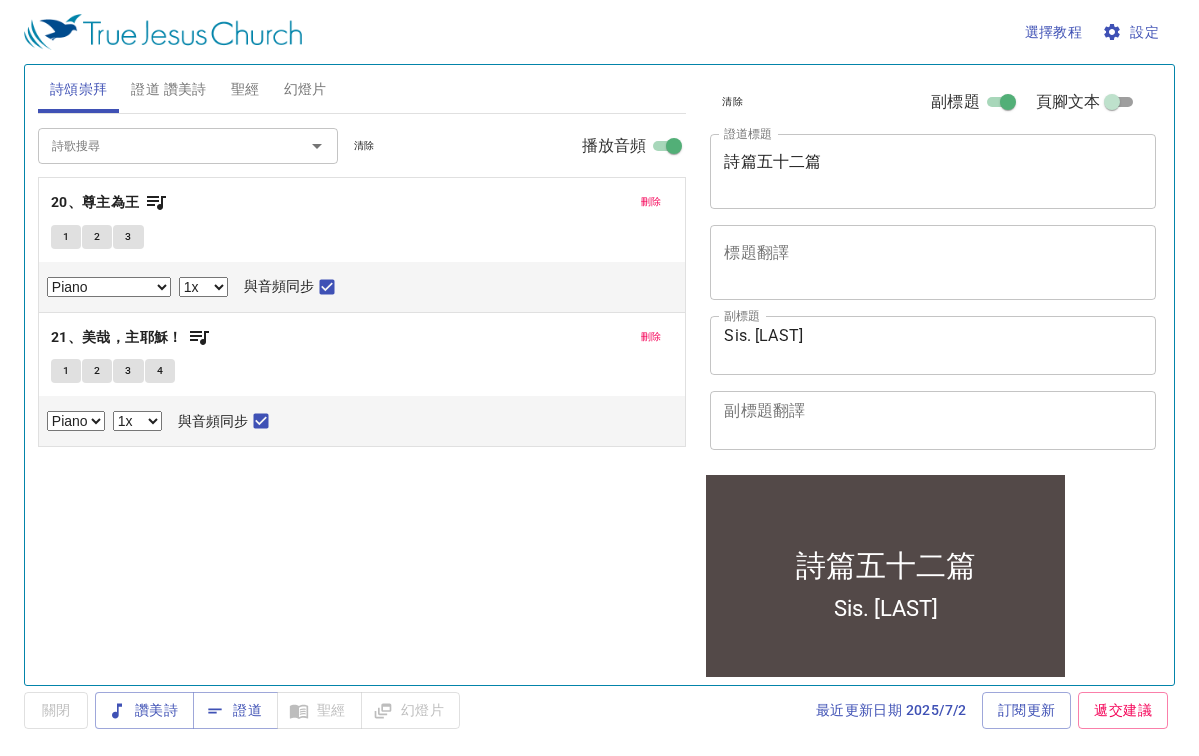 scroll, scrollTop: 0, scrollLeft: 0, axis: both 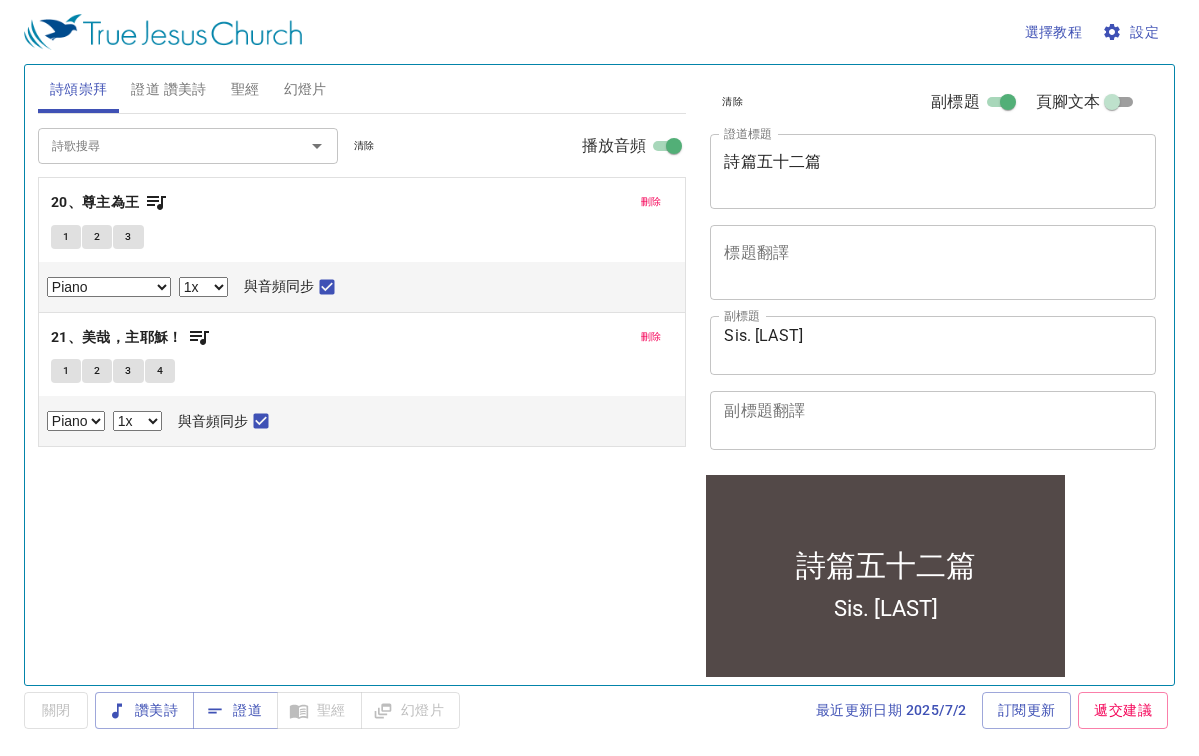 click 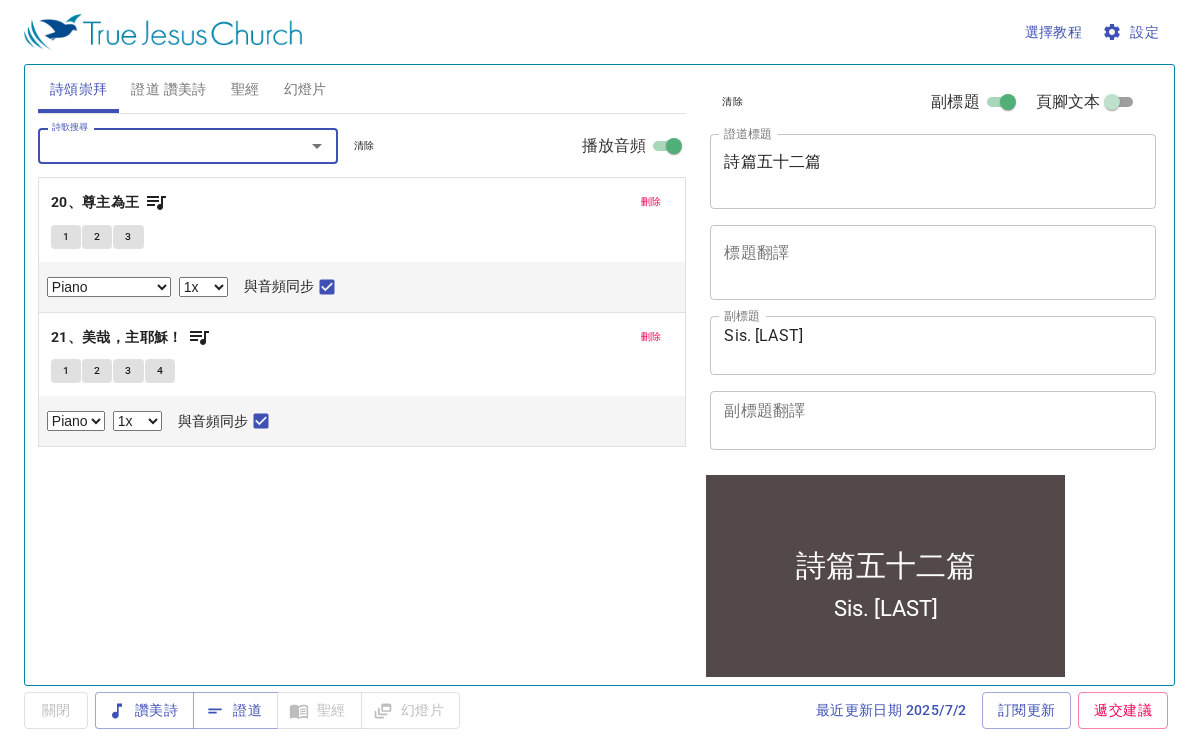 click on "詩歌搜尋" at bounding box center (158, 145) 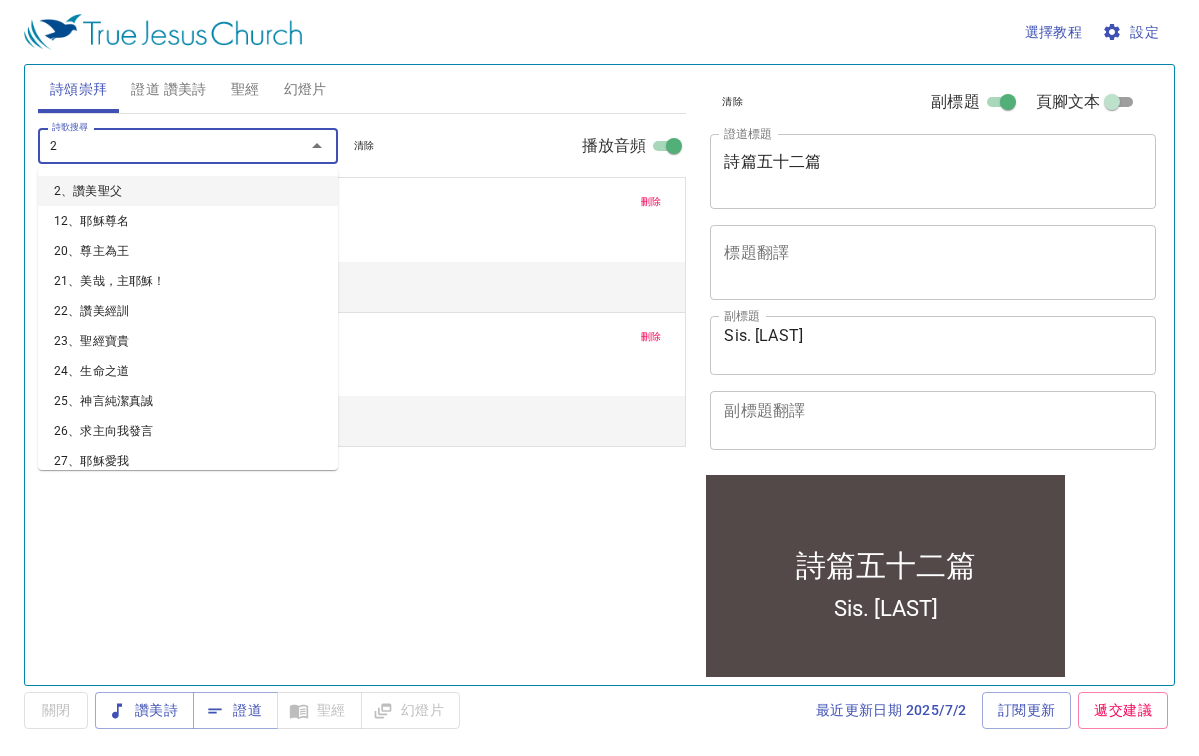 type on "22" 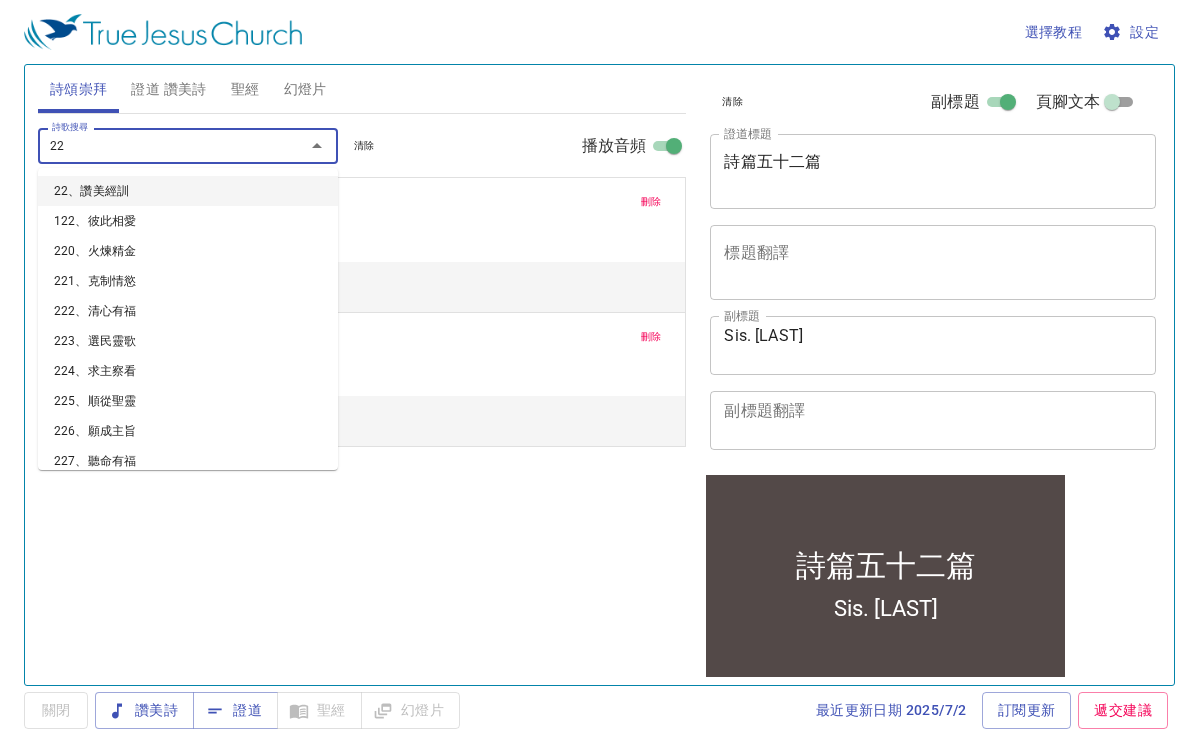 click on "22、讚美經訓" at bounding box center (188, 191) 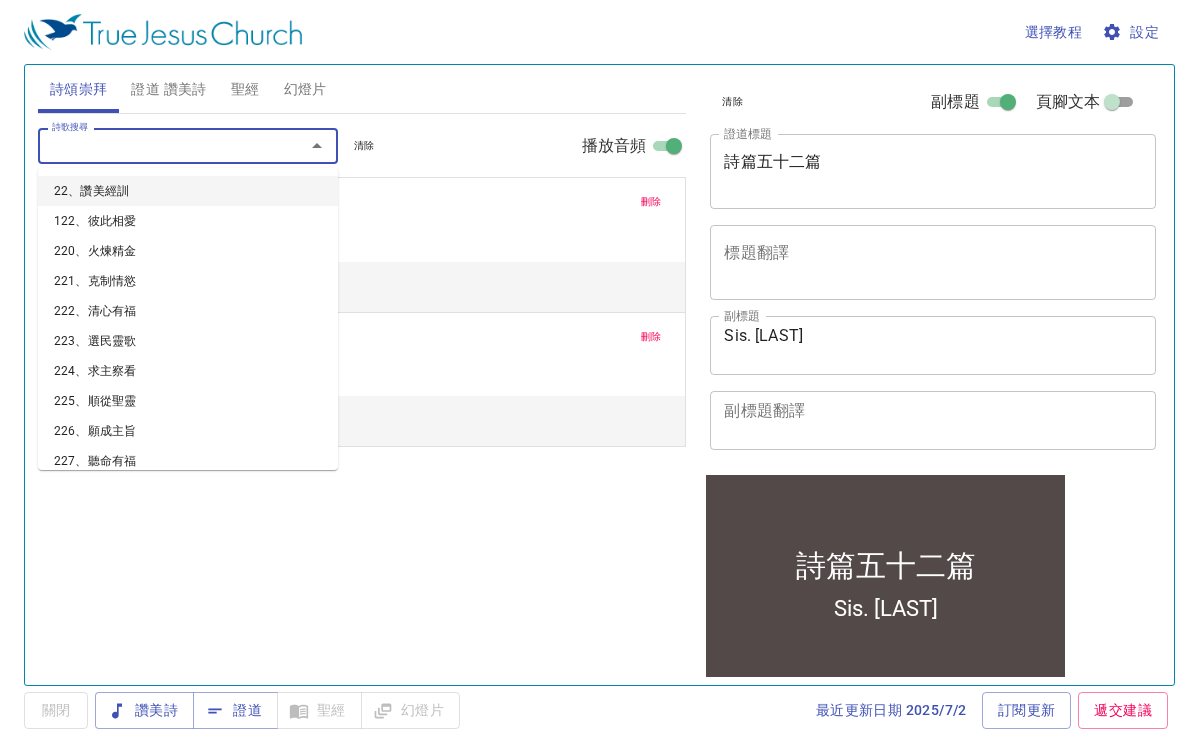 select on "1" 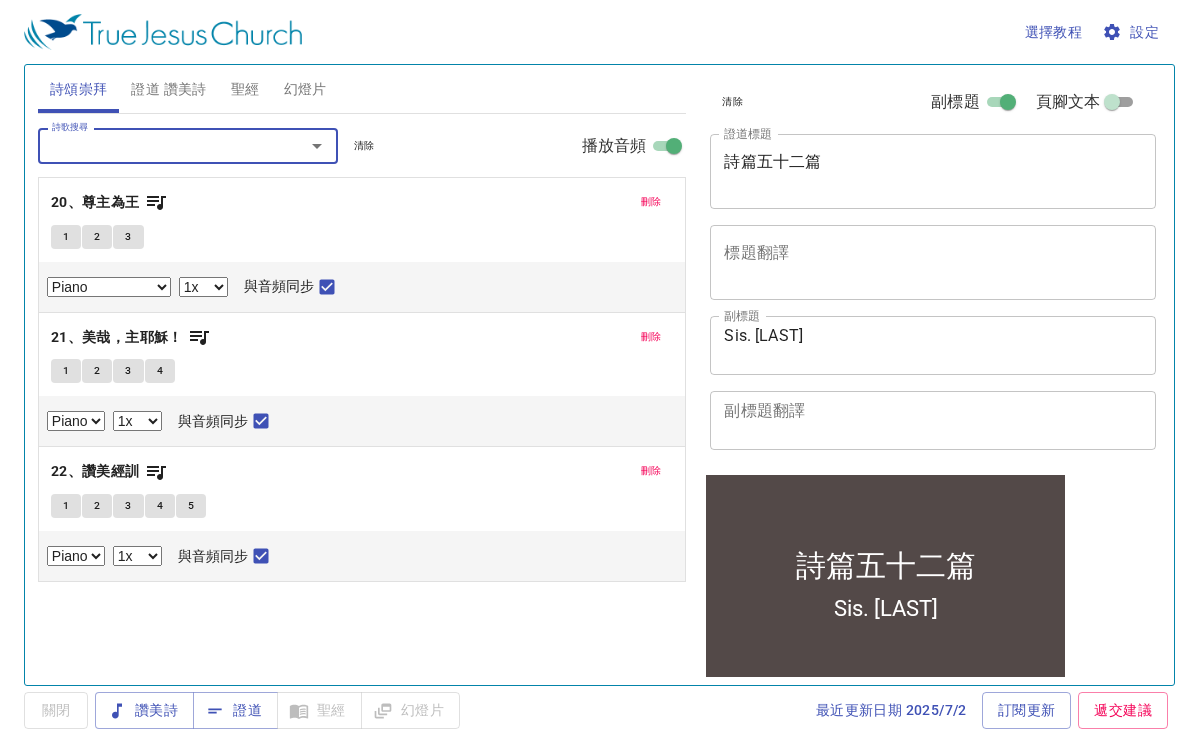 click on "詩歌搜尋" at bounding box center (158, 145) 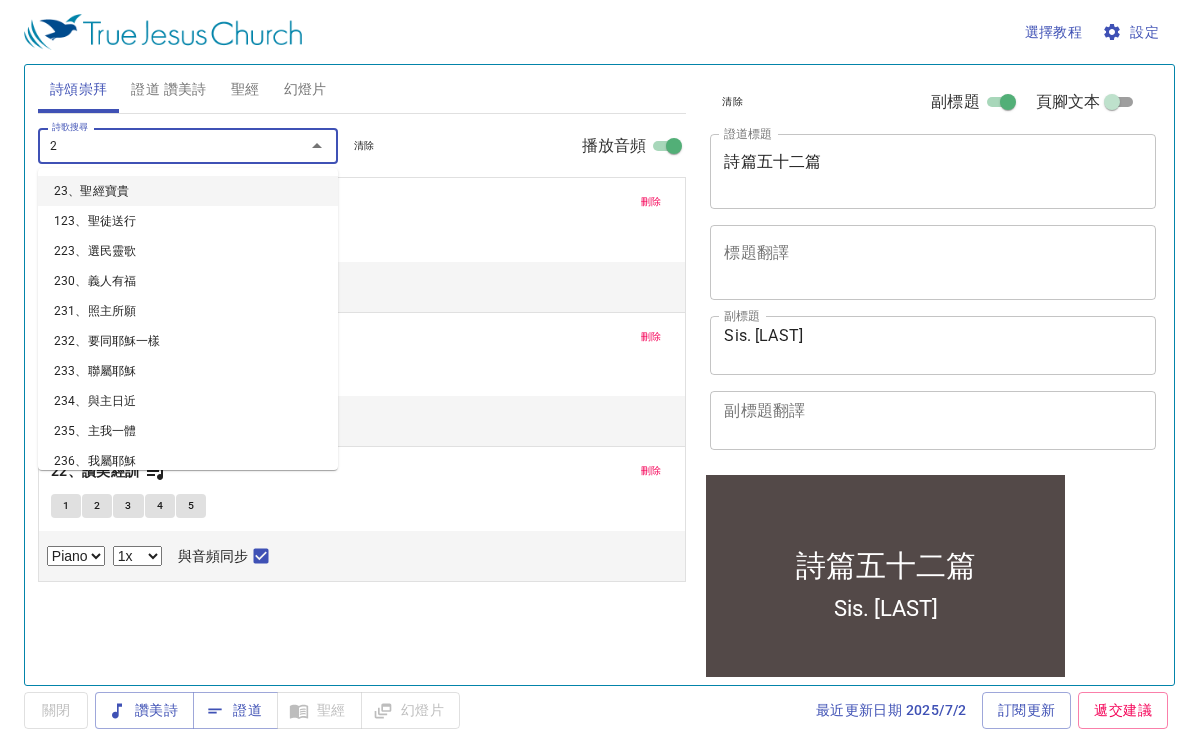 type on "23" 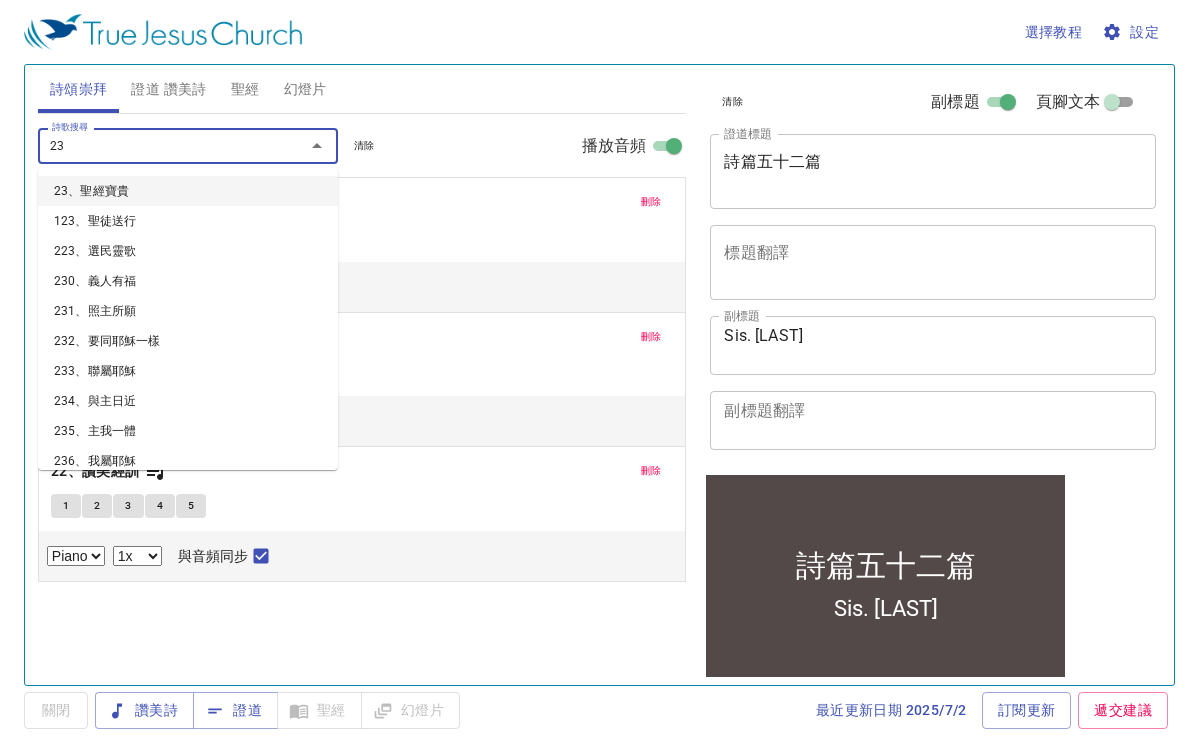 click on "23、聖經寶貴" at bounding box center [188, 191] 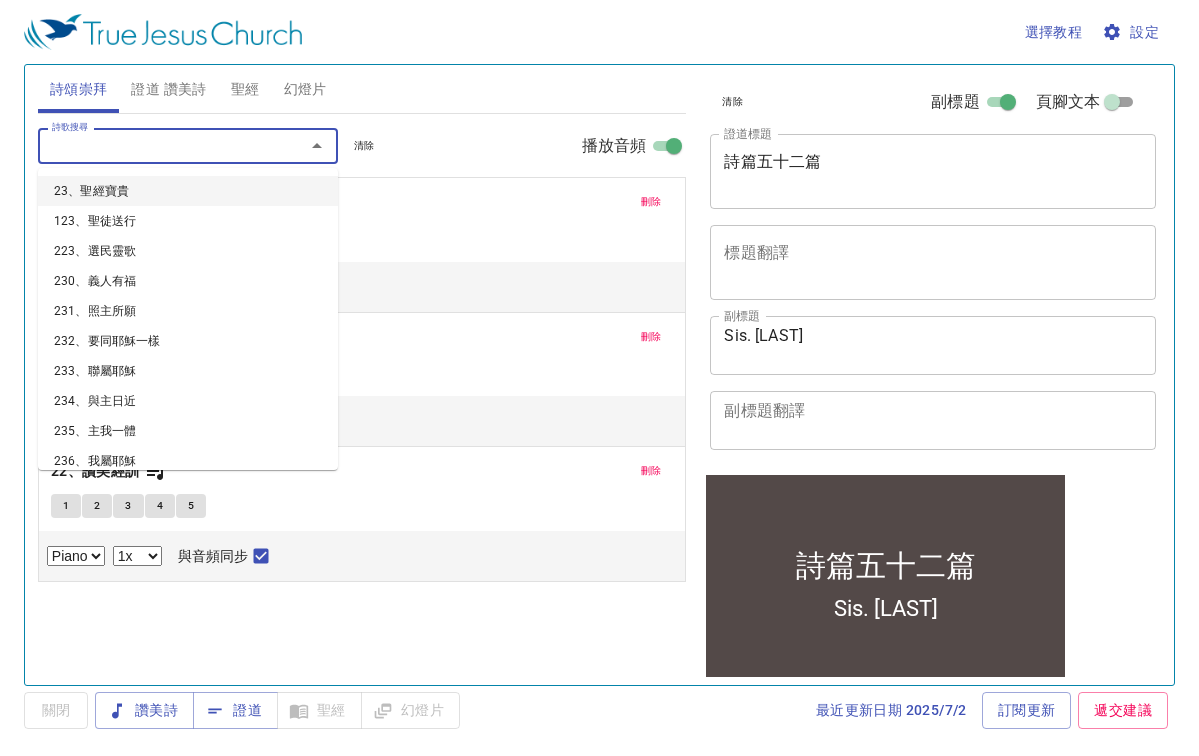 select on "1" 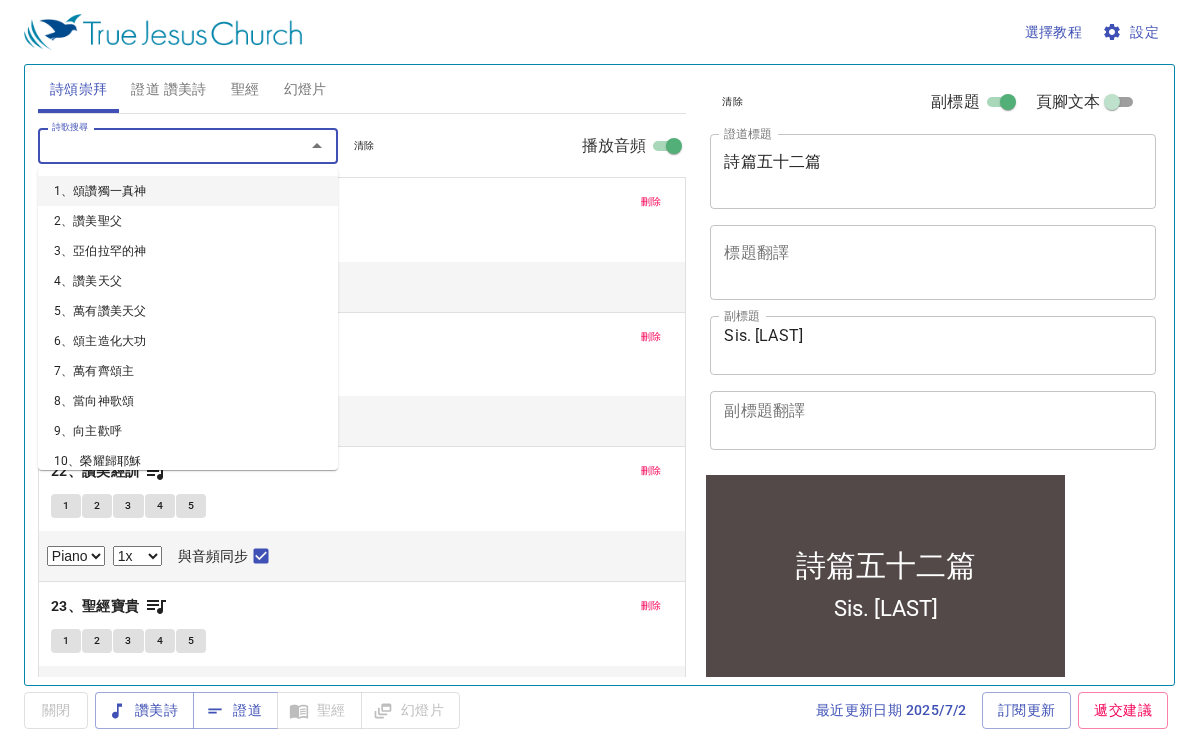 click on "詩歌搜尋" at bounding box center (158, 145) 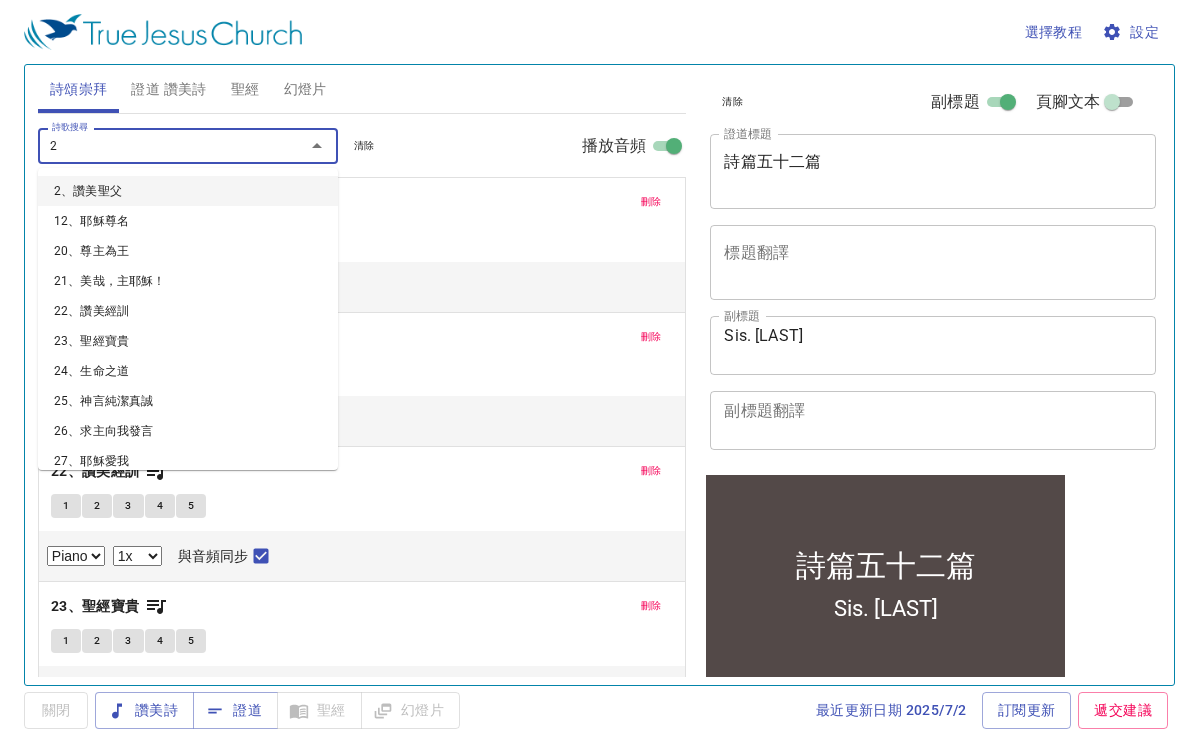 type on "24" 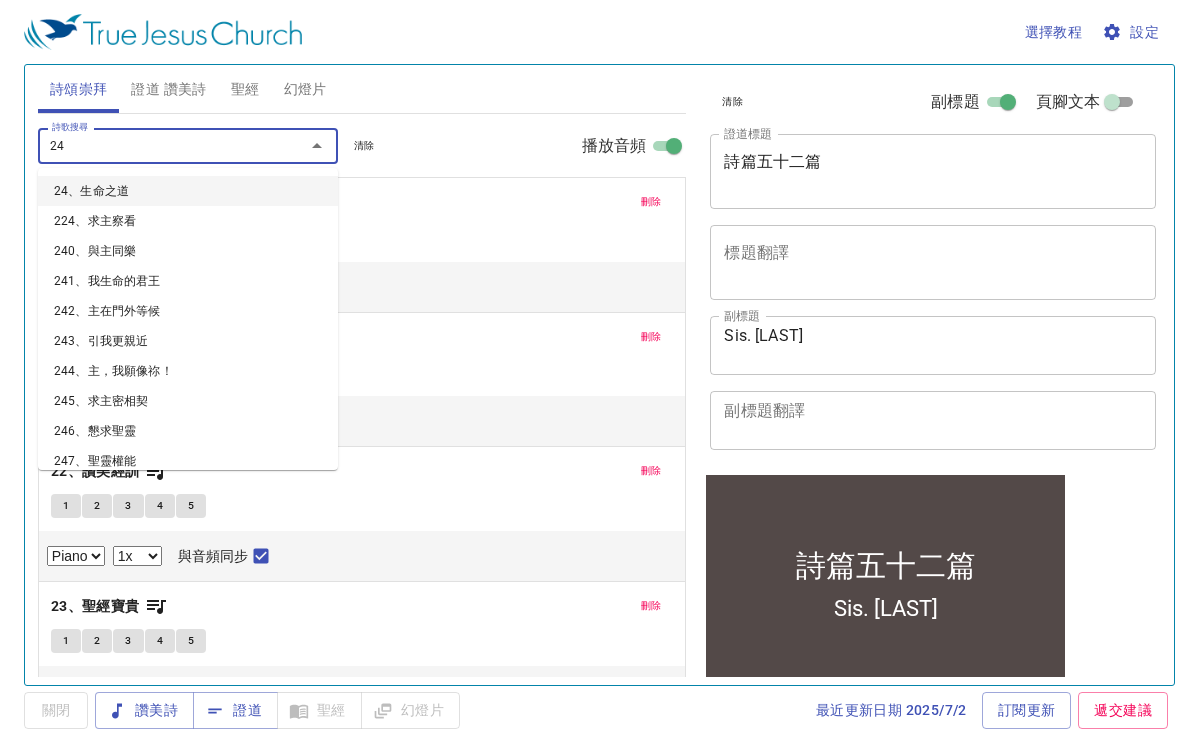 click on "24、生命之道" at bounding box center [188, 191] 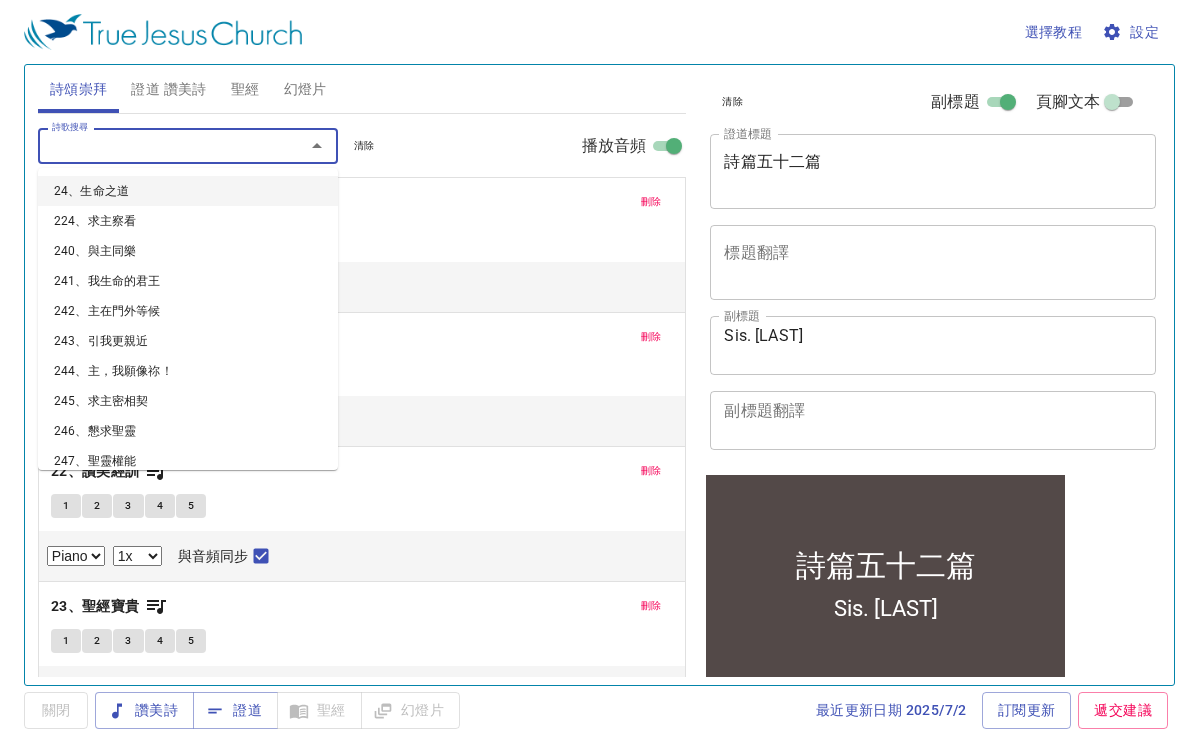 select on "1" 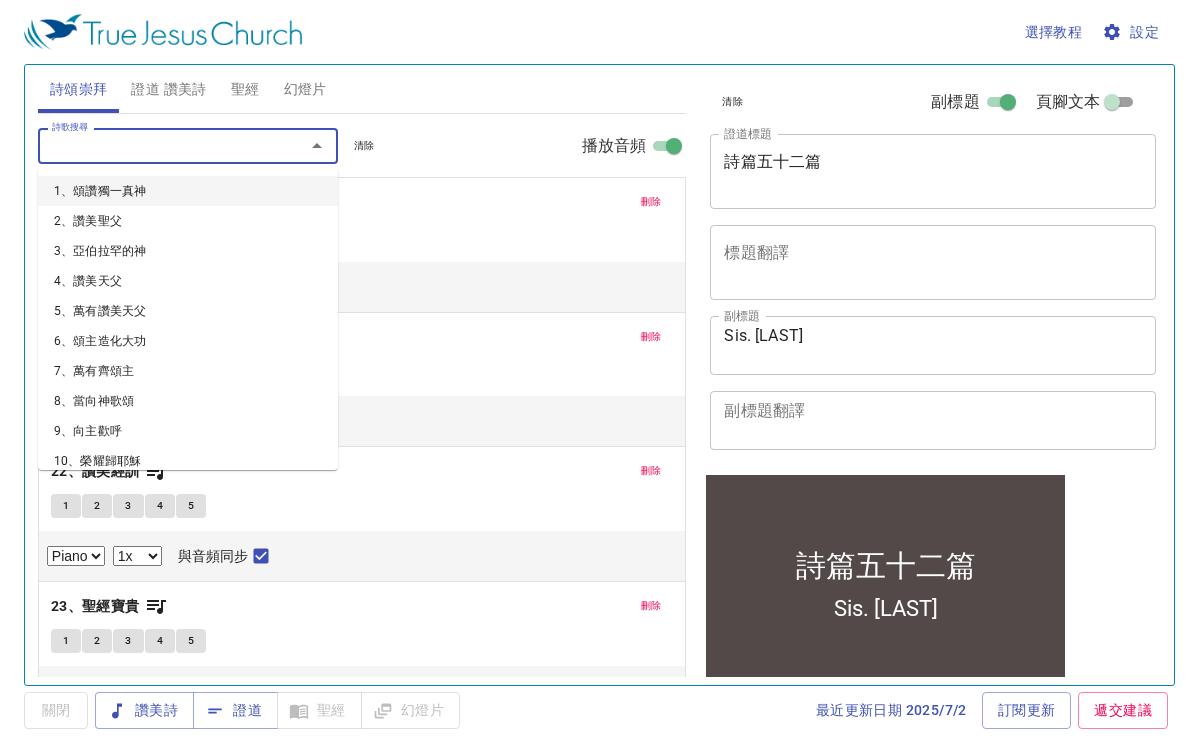 click on "詩歌搜尋" at bounding box center [158, 145] 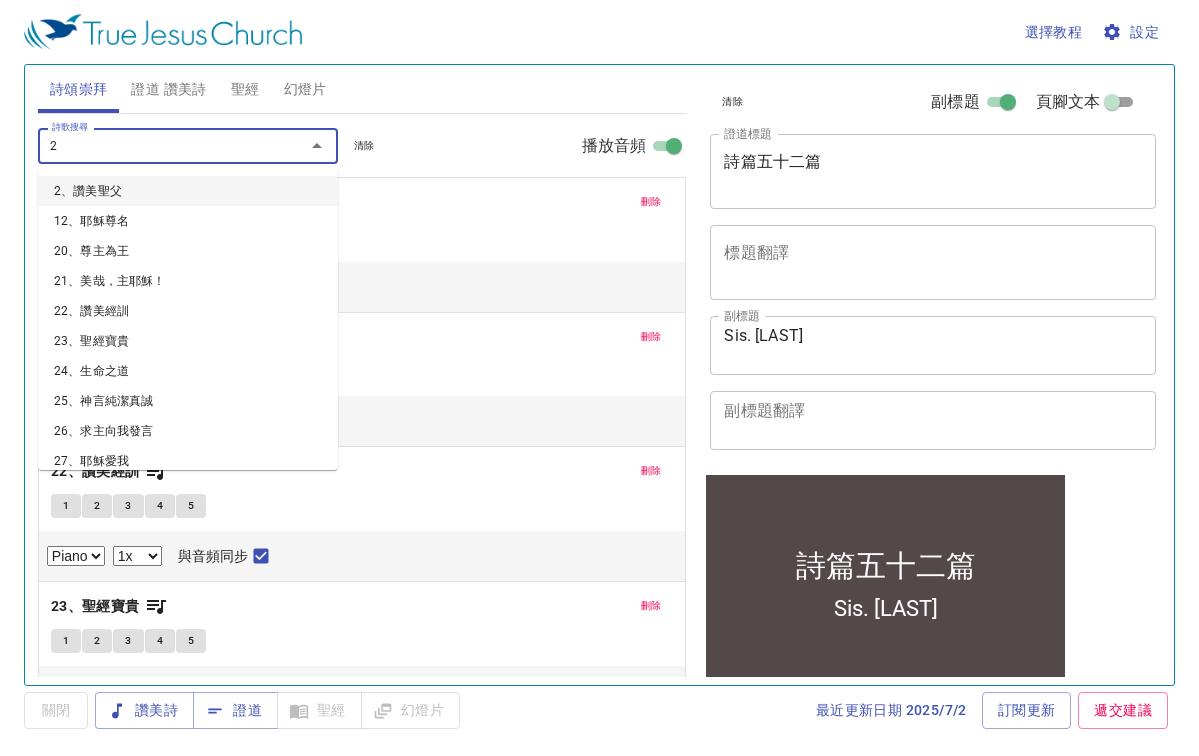 type on "25" 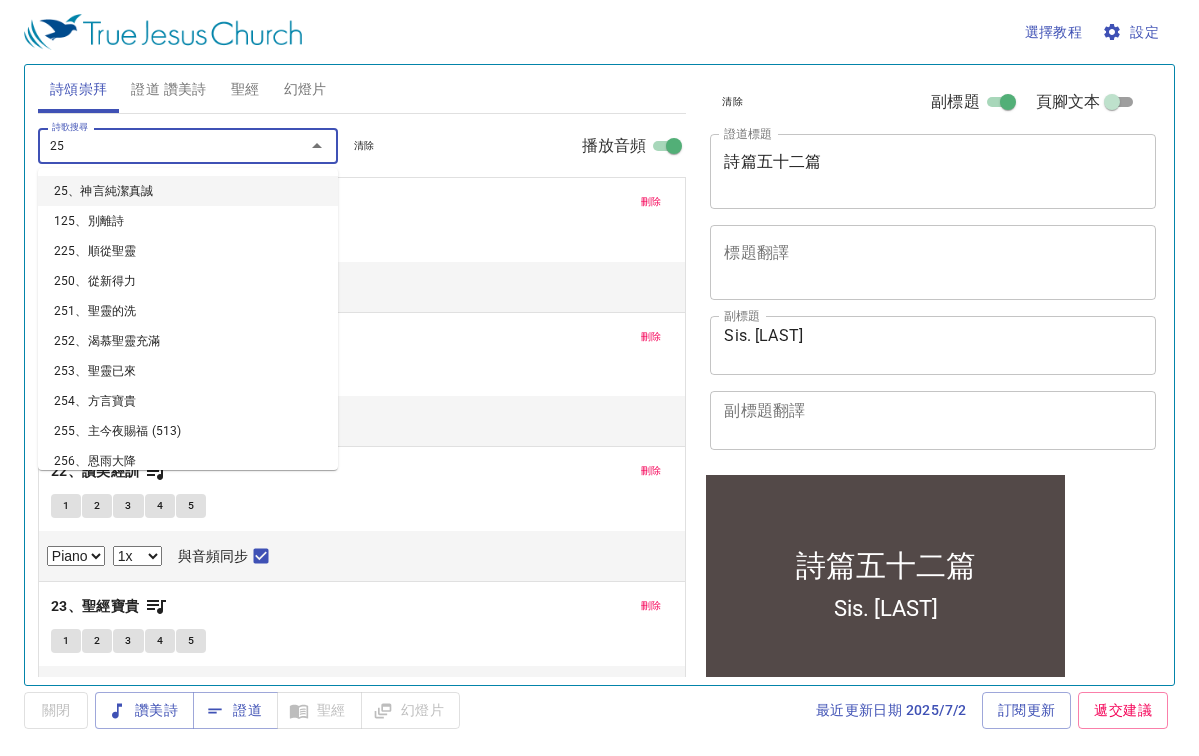 click on "25、神言純潔真誠" at bounding box center (188, 191) 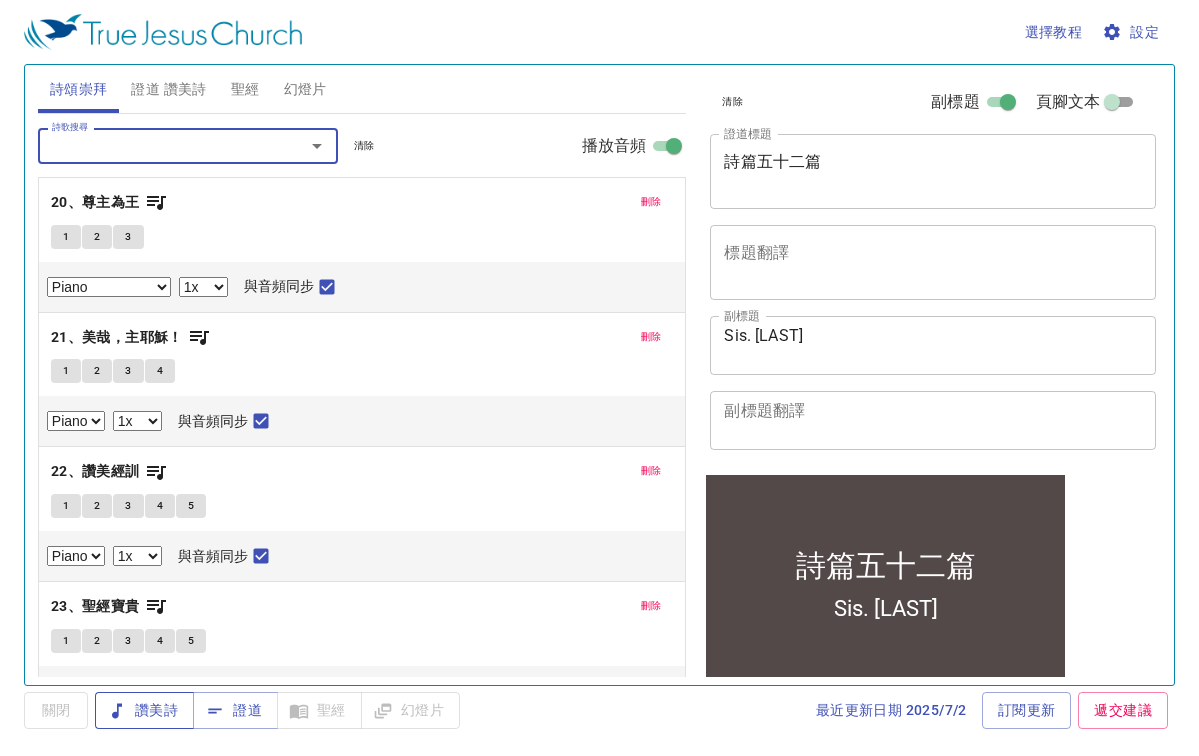 click on "讚美詩" at bounding box center [144, 710] 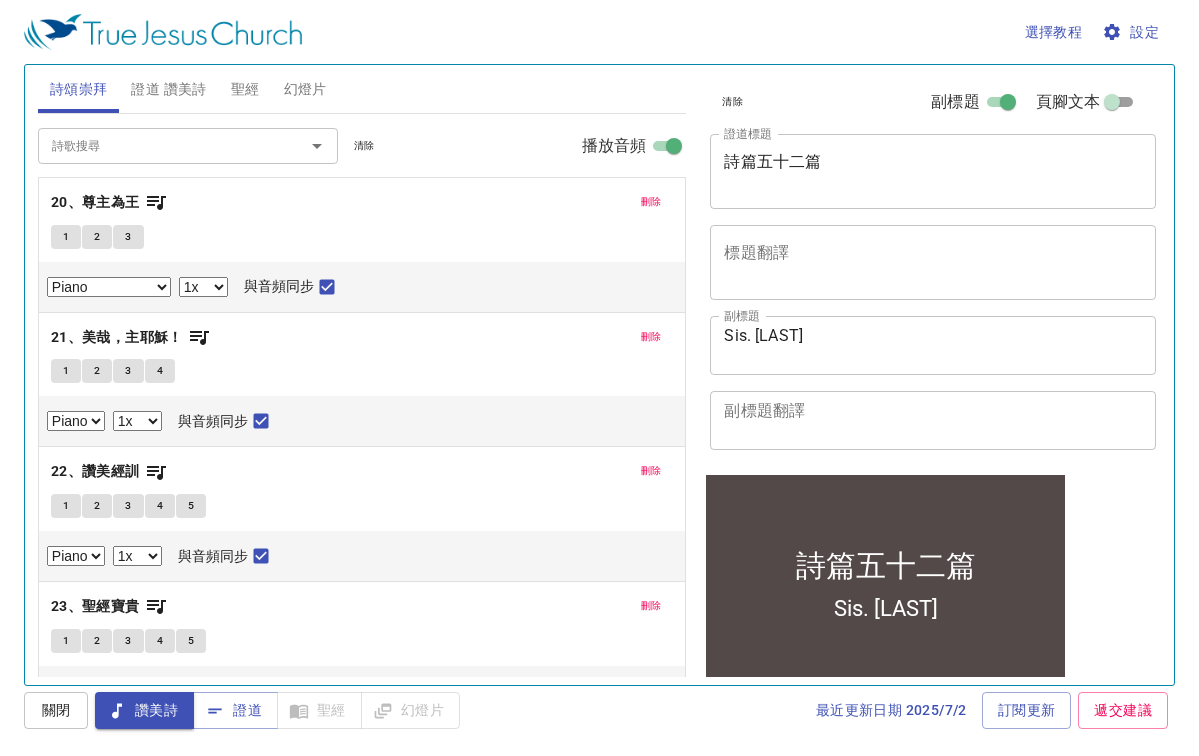 click on "設定" at bounding box center [1132, 32] 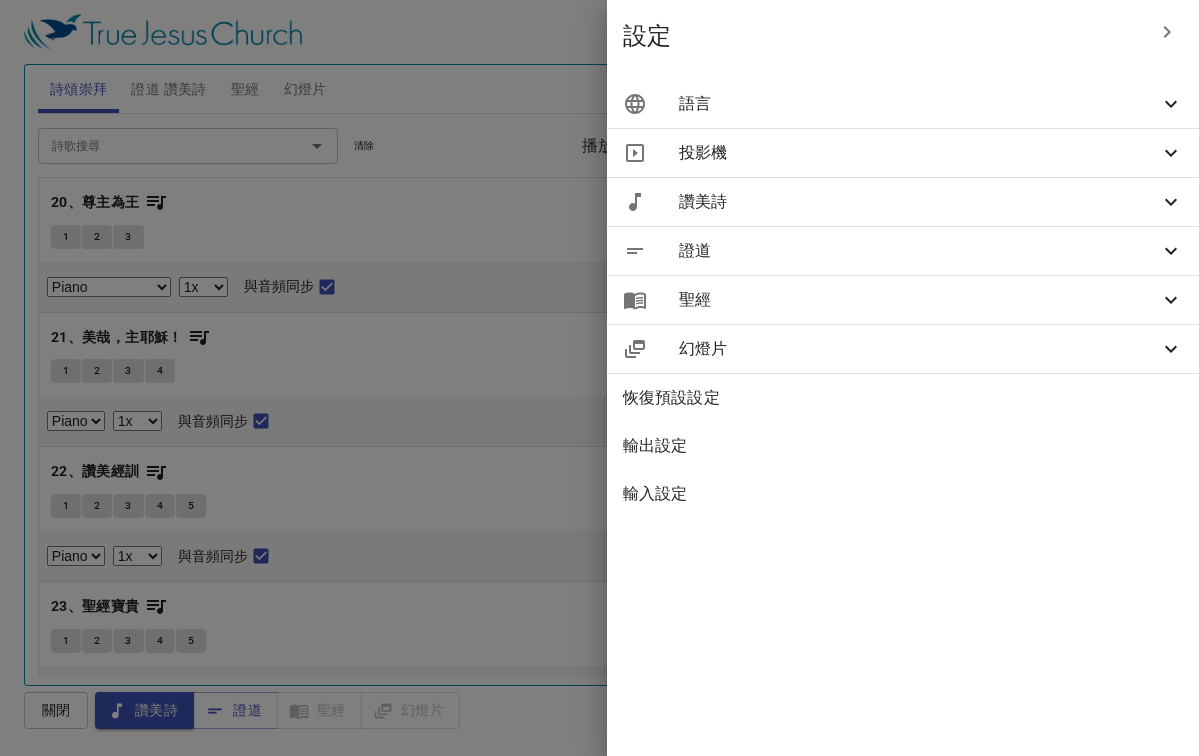 click 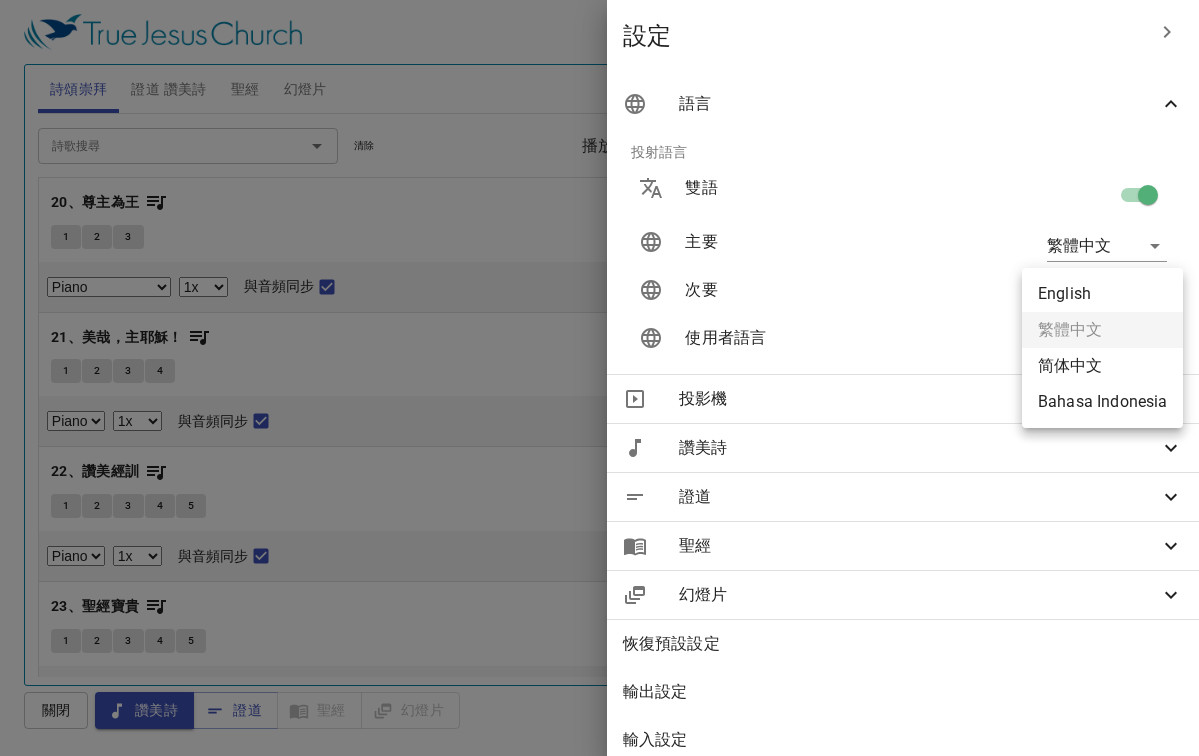 click on "選擇教程 設定 詩頌崇拜 證道 讚美詩 聖經 幻燈片 詩歌搜尋 詩歌搜尋   清除 播放音頻 刪除 20、尊主為王   1 2 3 Piano Piano (3 verses) 0.6x 0.7x 0.8x 0.9x 1x 1.1x 1.2x 1.3x 1.4x 1.5x 1.7x 2x 與音頻同步 刪除 21、美哉，主耶穌！   1 2 3 4 Piano 0.6x 0.7x 0.8x 0.9x 1x 1.1x 1.2x 1.3x 1.4x 1.5x 1.7x 2x 與音頻同步 刪除 22、讚美經訓   1 2 3 4 5 Piano 0.6x 0.7x 0.8x 0.9x 1x 1.1x 1.2x 1.3x 1.4x 1.5x 1.7x 2x 與音頻同步 刪除 23、聖經寶貴   1 2 3 4 5 Piano Piano (5 verses) 0.6x 0.7x 0.8x 0.9x 1x 1.1x 1.2x 1.3x 1.4x 1.5x 1.7x 2x 與音頻同步 刪除 24、生命之道   1 1C 2 2C 3 3C 4 4C Piano Piano (4 verses) 0.6x 0.7x 0.8x 0.9x 1x 1.1x 1.2x 1.3x 1.4x 1.5x 1.7x 2x 與音頻同步 刪除 25、神言純潔真誠   1 1C 2 2C 3 3C Piano 0.6x 0.7x 0.8x 0.9x 1x 1.1x 1.2x 1.3x 1.4x 1.5x 1.7x 2x 與音頻同步 詩歌搜尋 詩歌搜尋   清除 播放音頻 證道還未選讚美詩 創世記 1 挑選聖經章節 (Ctrl + /)   經文歷史" at bounding box center (599, 378) 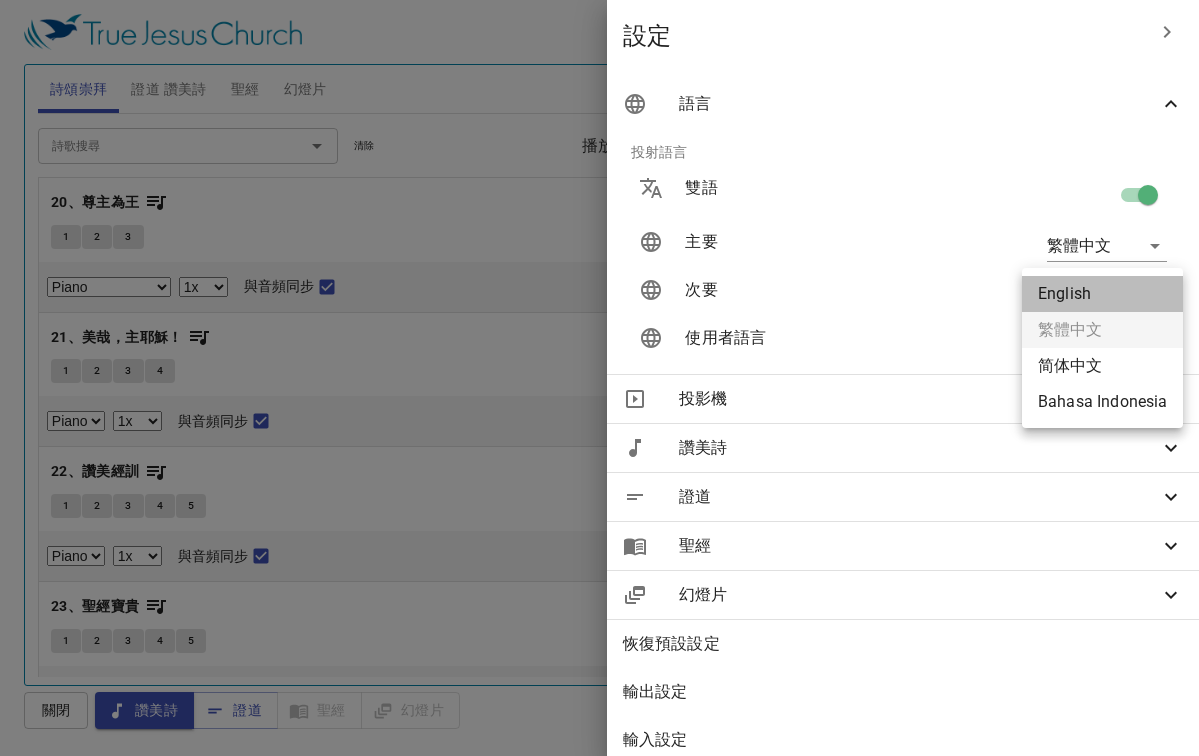 click on "English" at bounding box center [1102, 294] 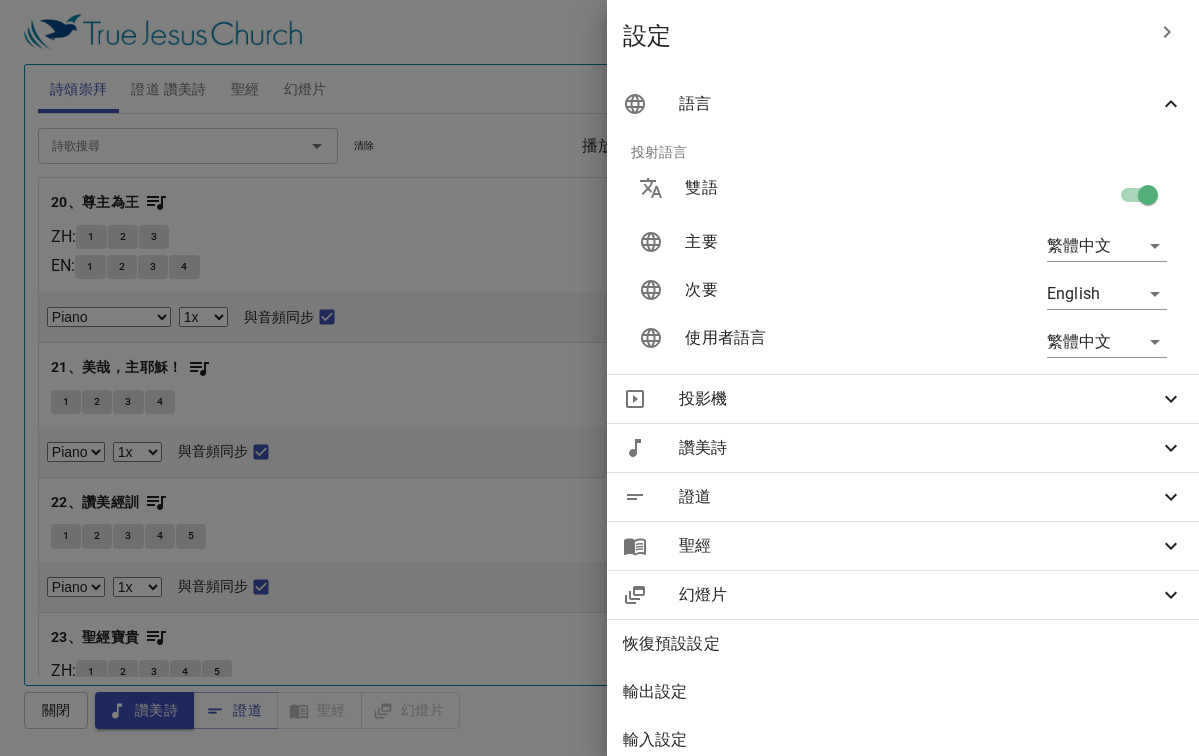 click at bounding box center [599, 378] 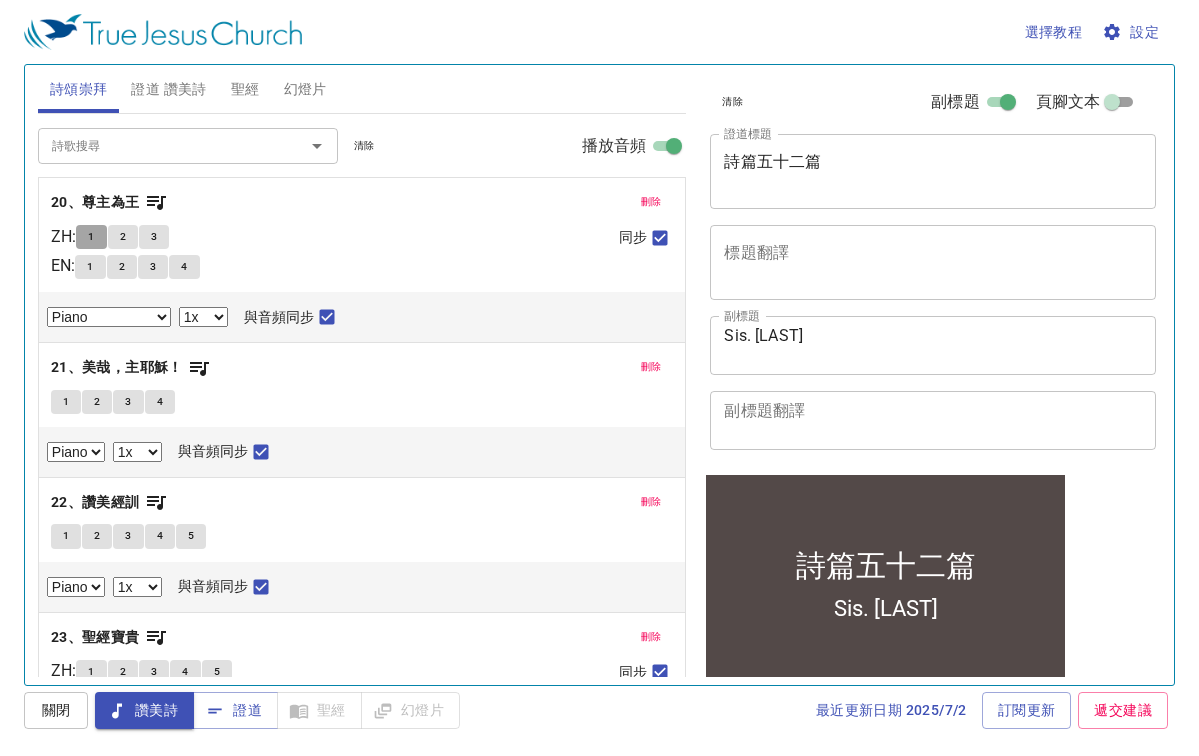 click on "1" at bounding box center (91, 237) 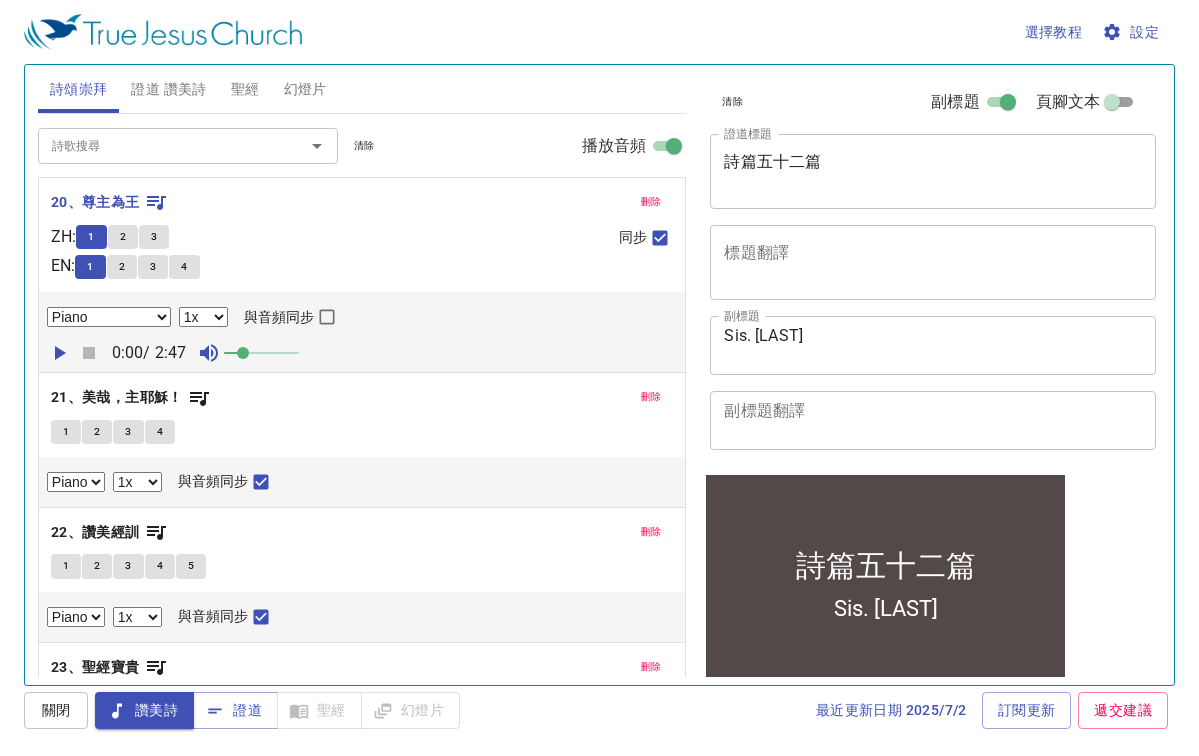 click on "與音頻同步" at bounding box center [327, 321] 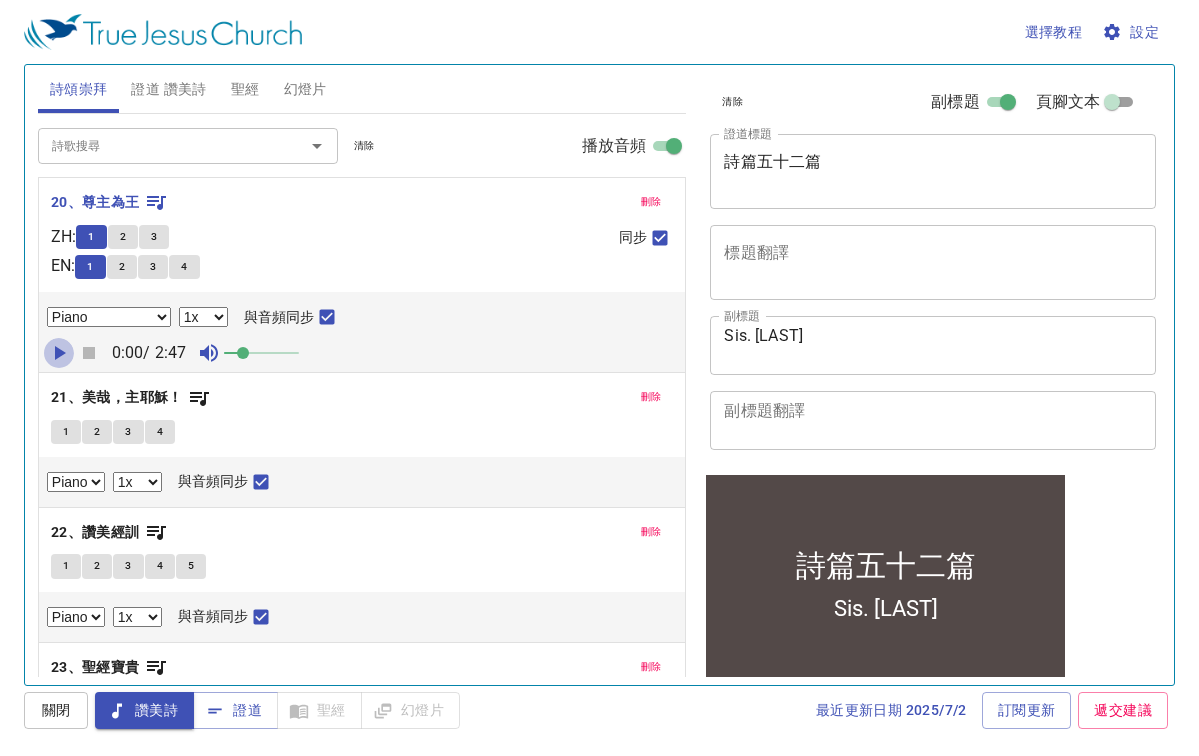 click 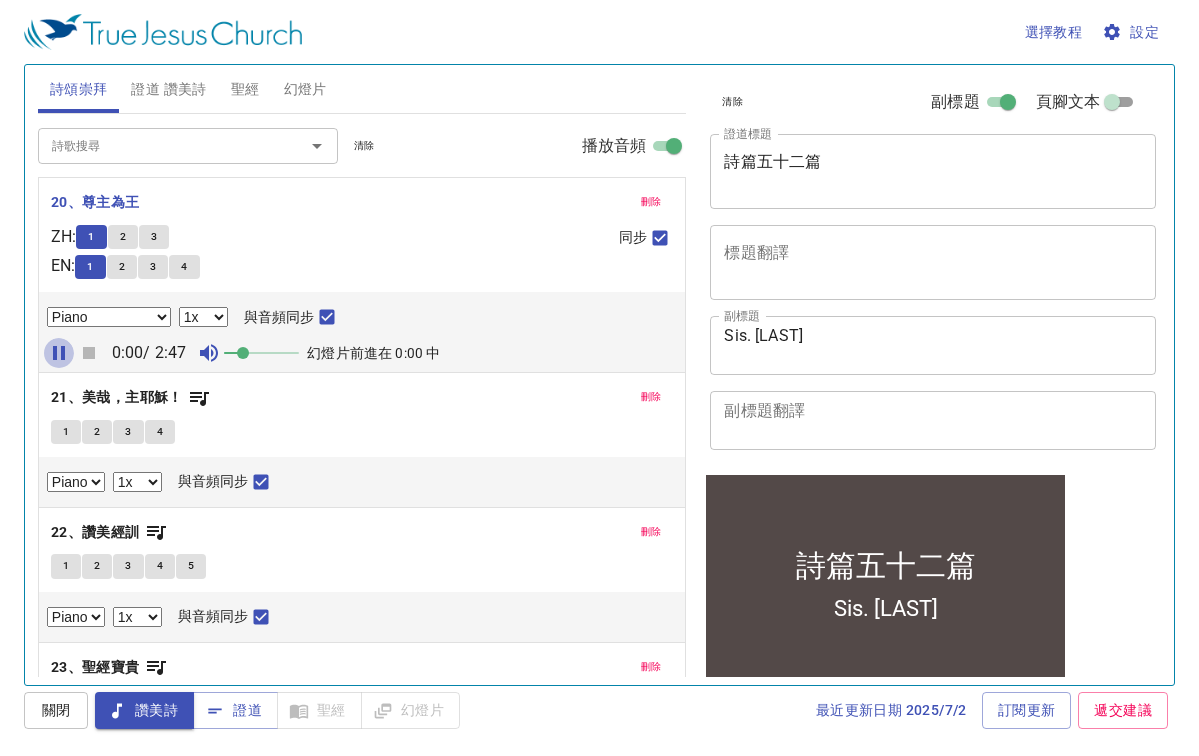 click 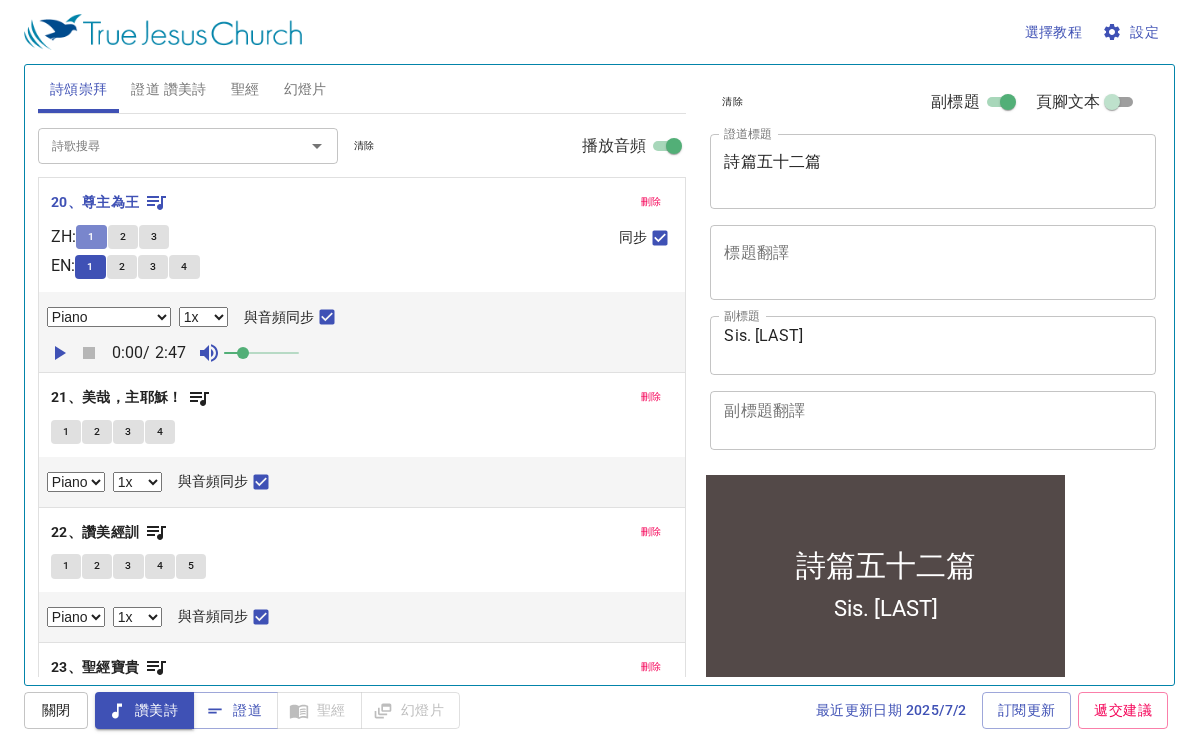 click on "1" at bounding box center (91, 237) 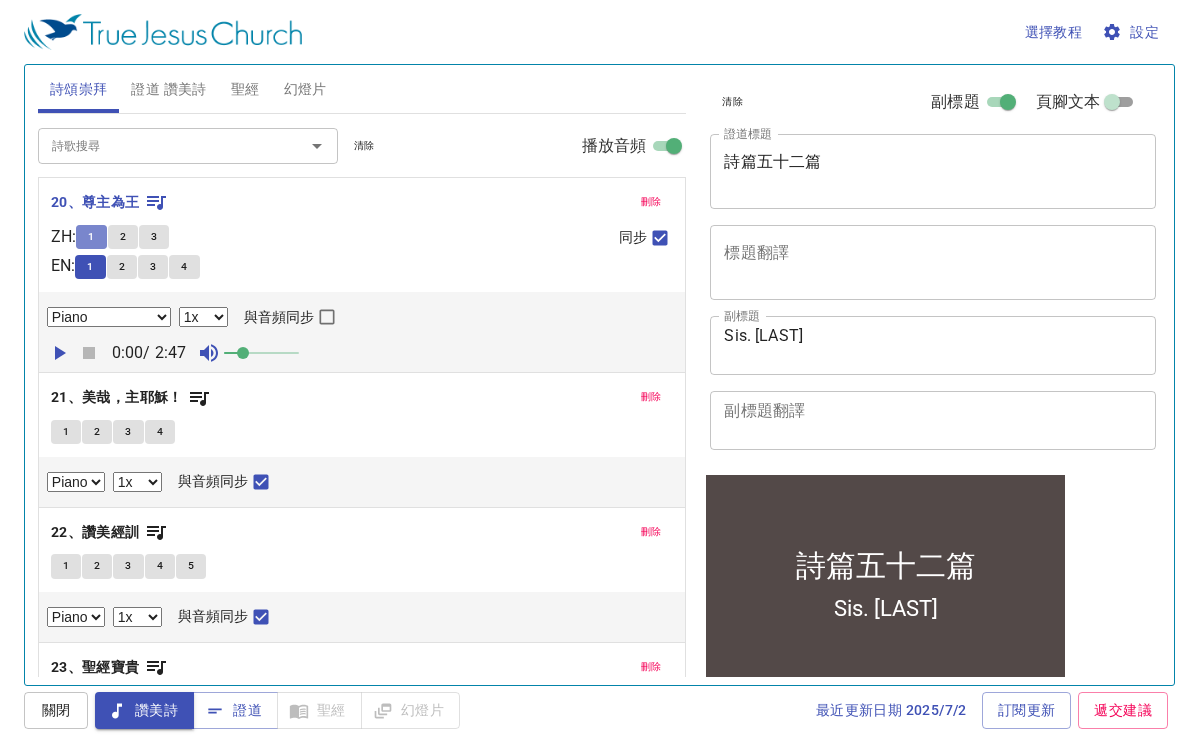 click on "1" at bounding box center (91, 237) 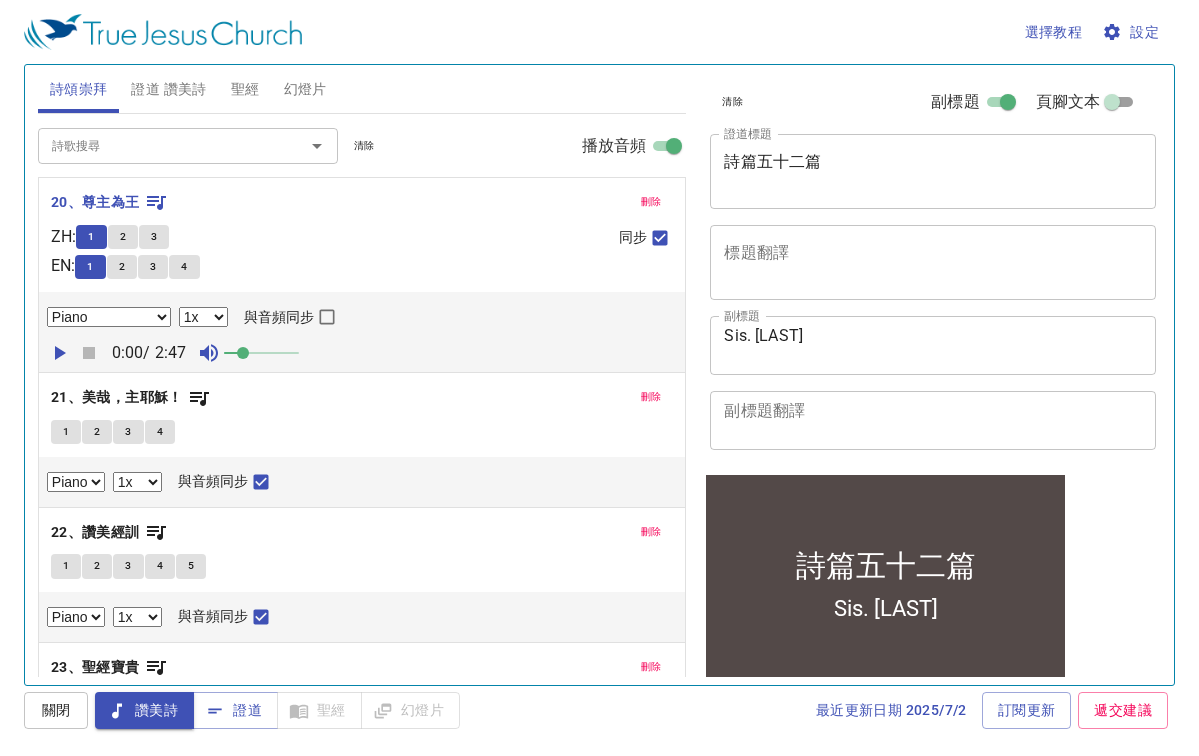 click on "與音頻同步" at bounding box center [327, 321] 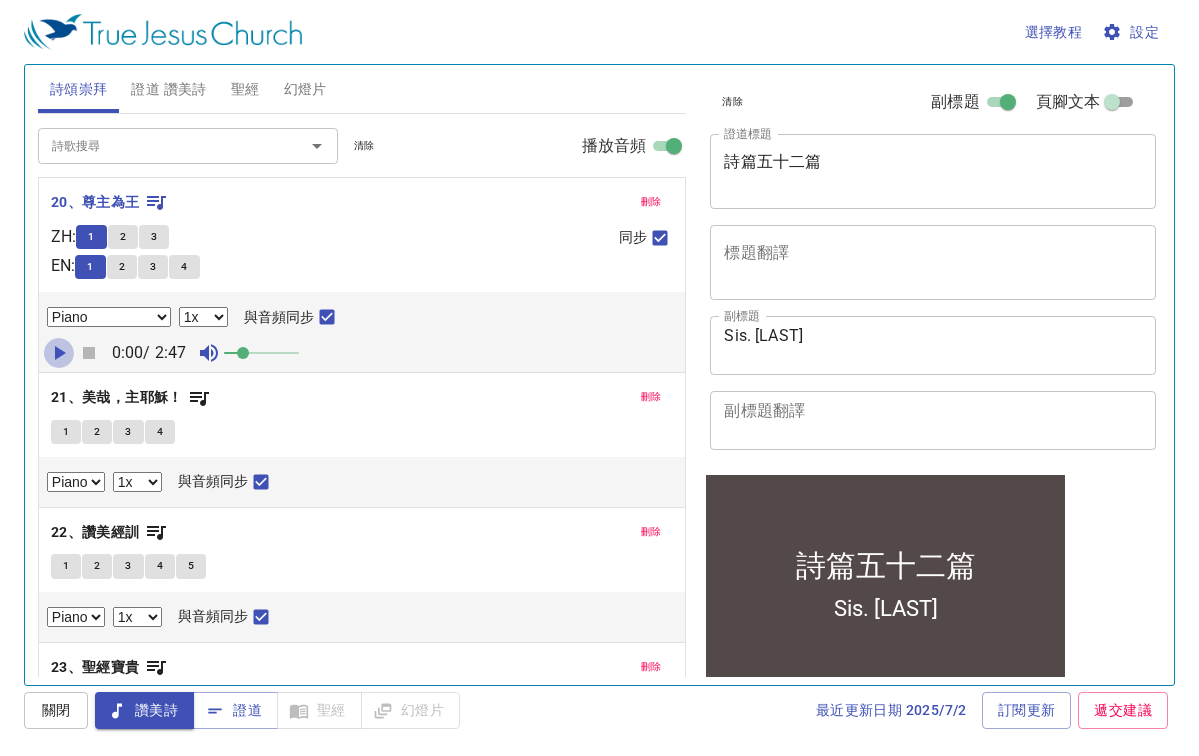 click 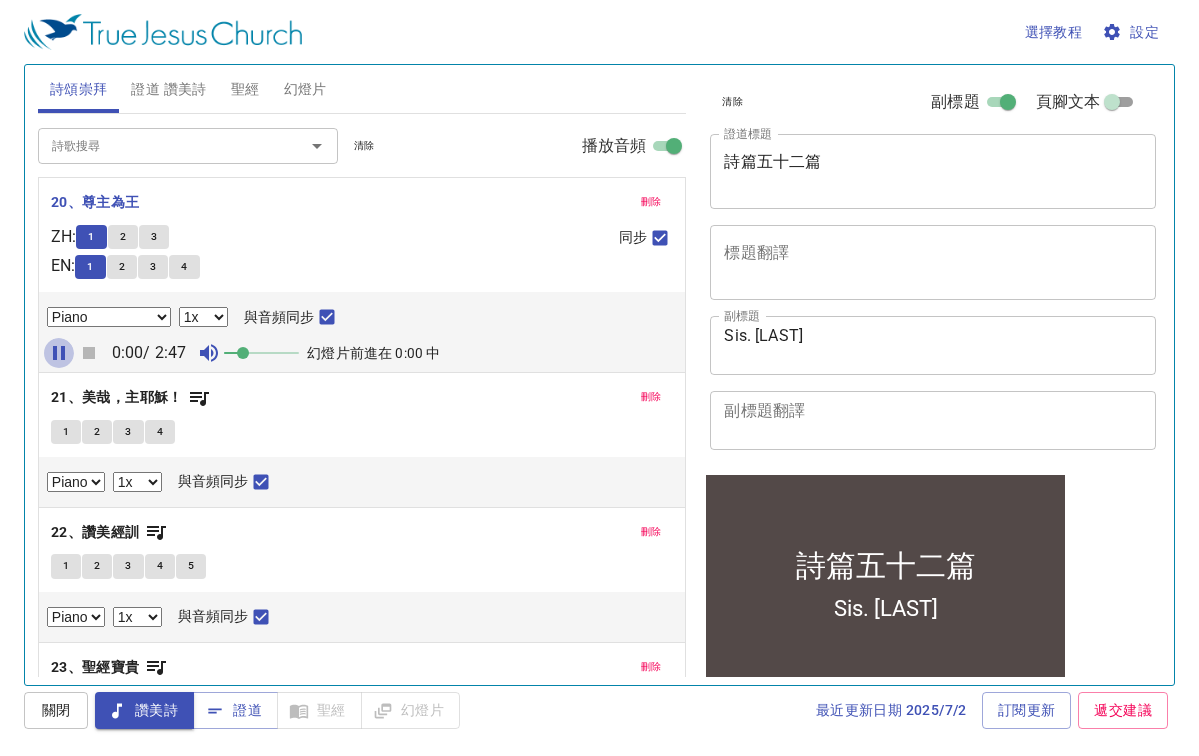 click 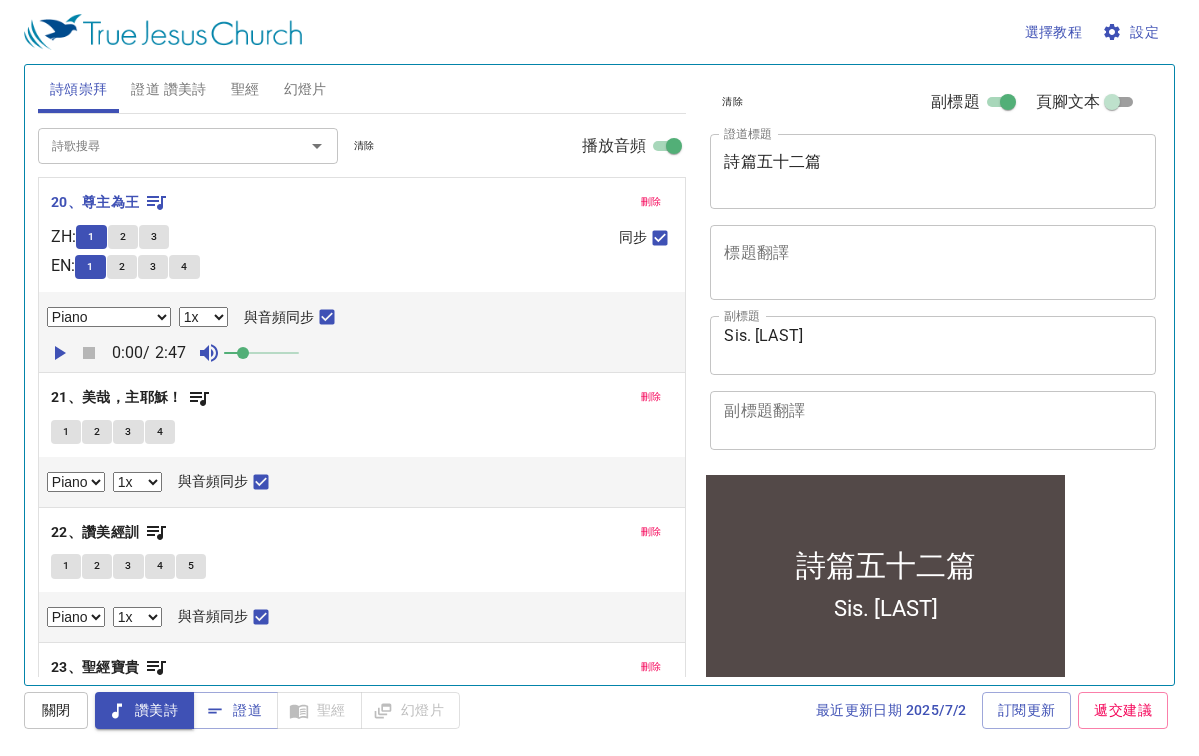 click 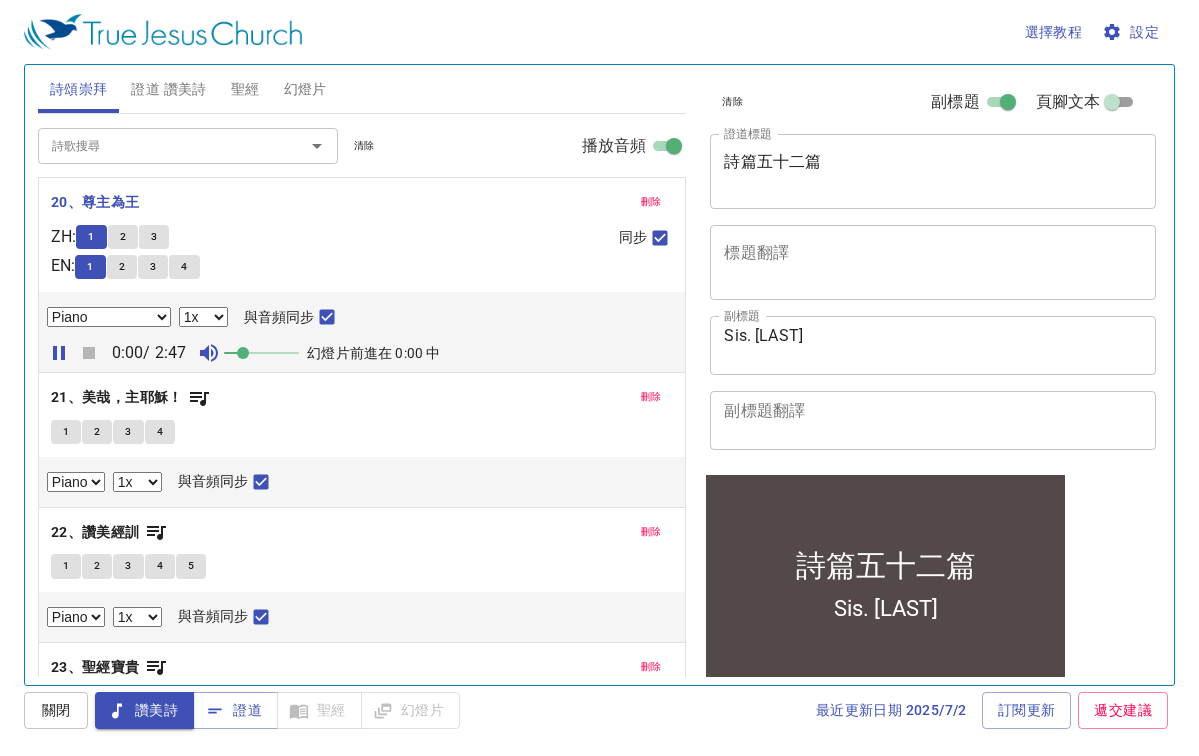 click 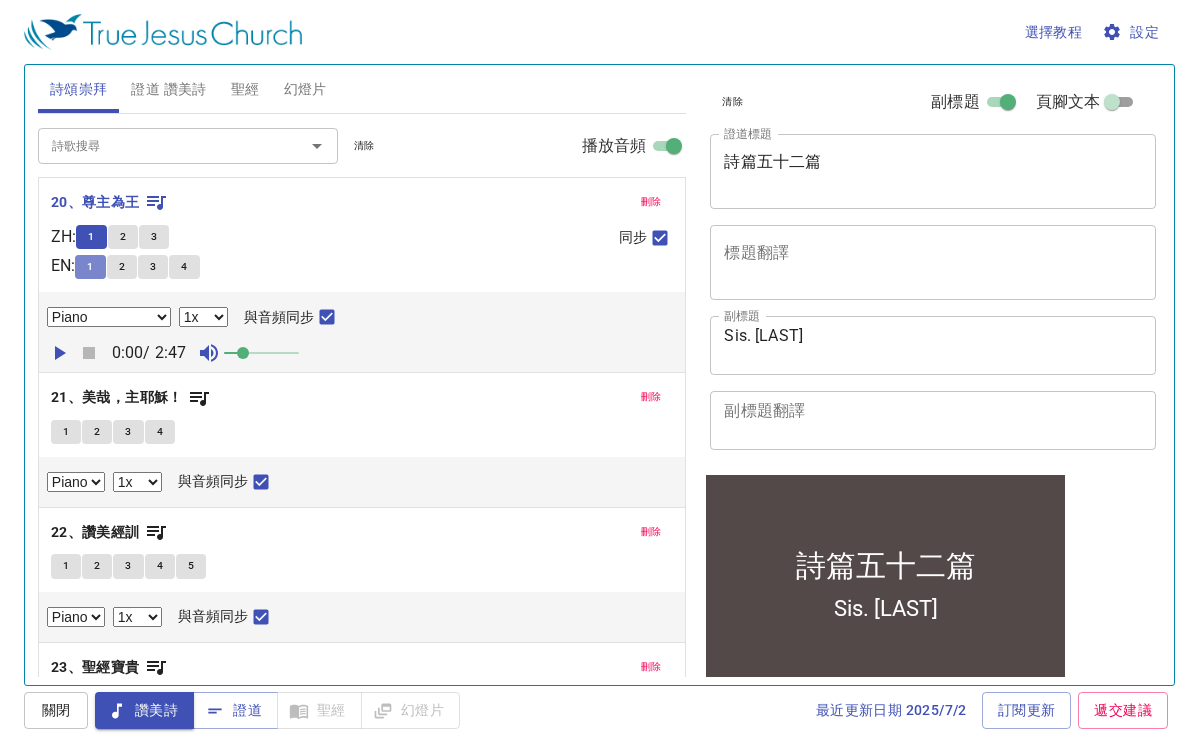 click on "1" at bounding box center [90, 267] 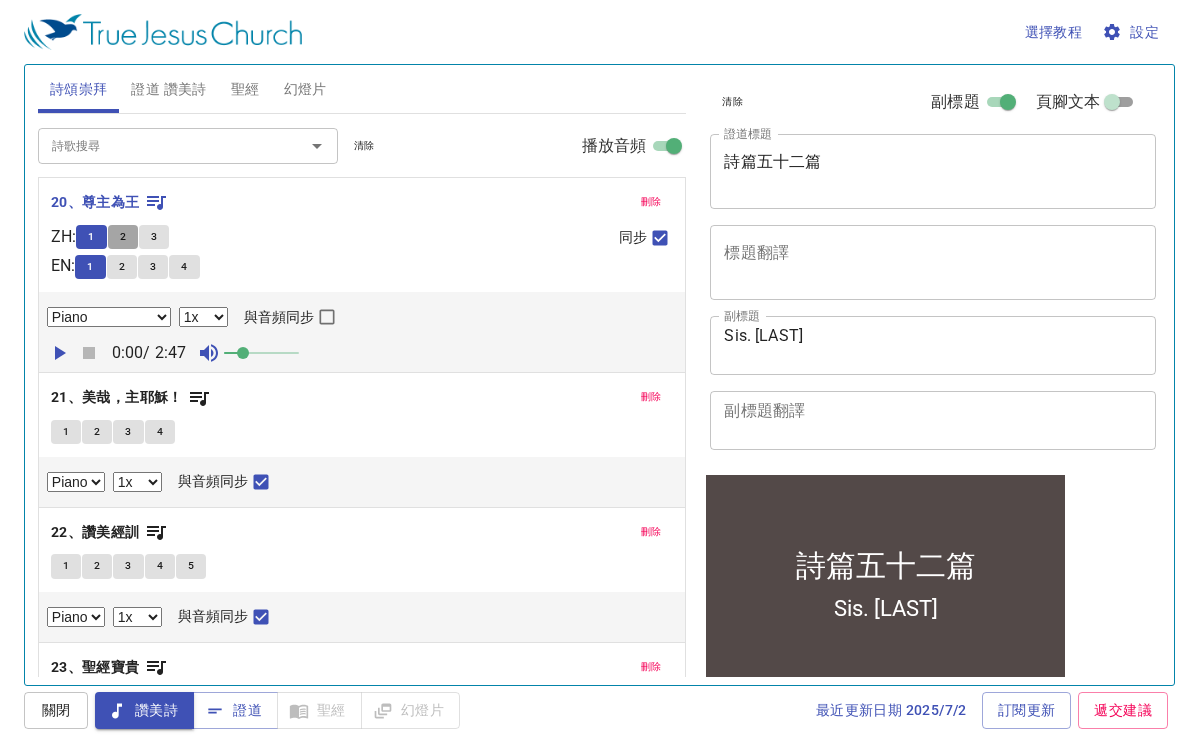 click on "2" at bounding box center (123, 237) 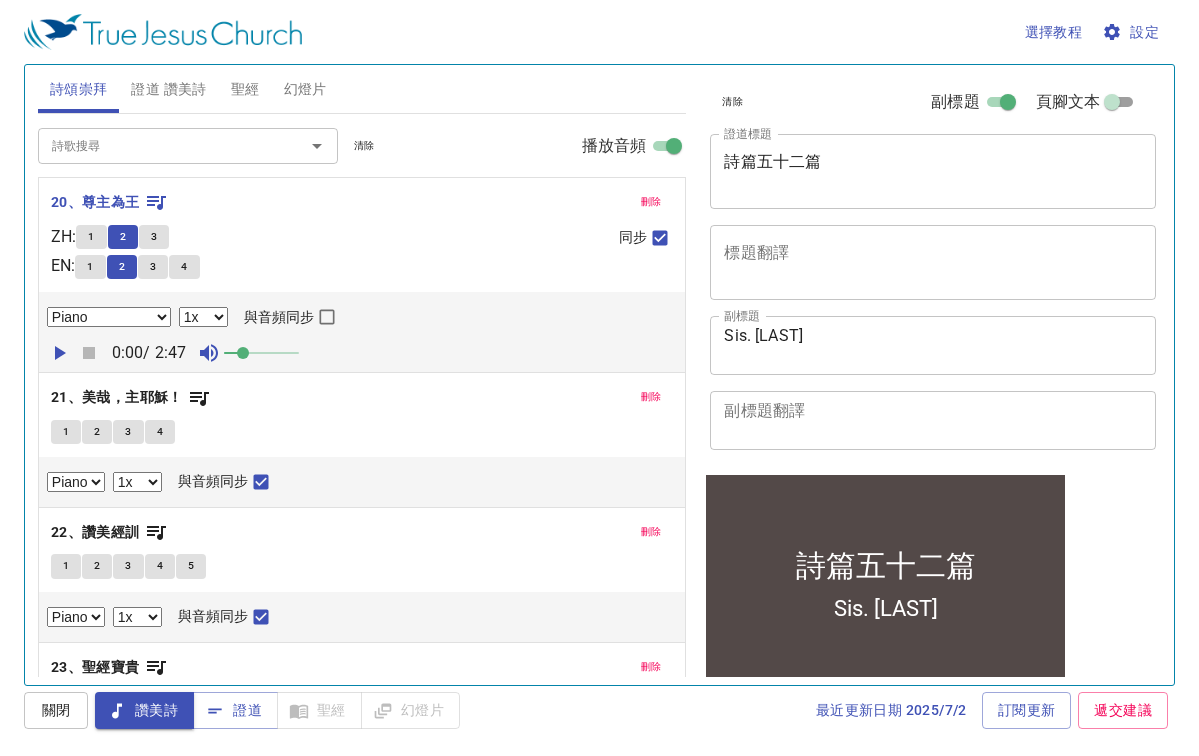 click on "1" at bounding box center [91, 237] 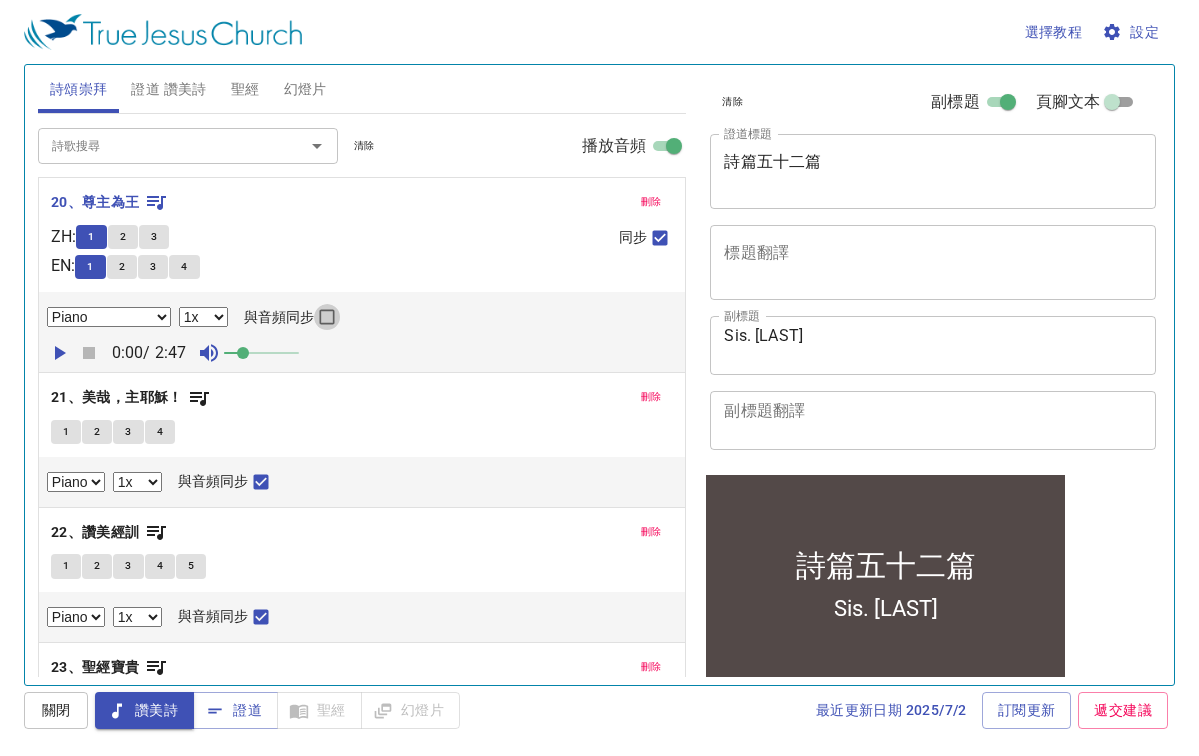 click on "與音頻同步" at bounding box center (327, 321) 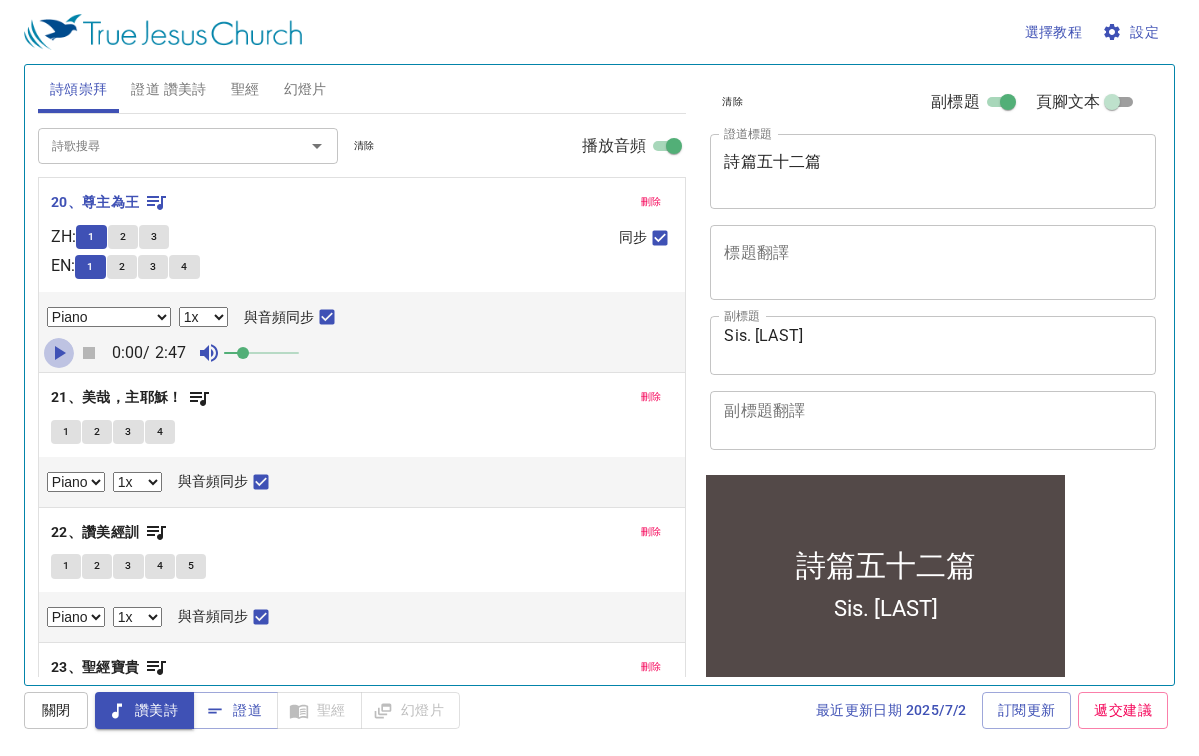 click 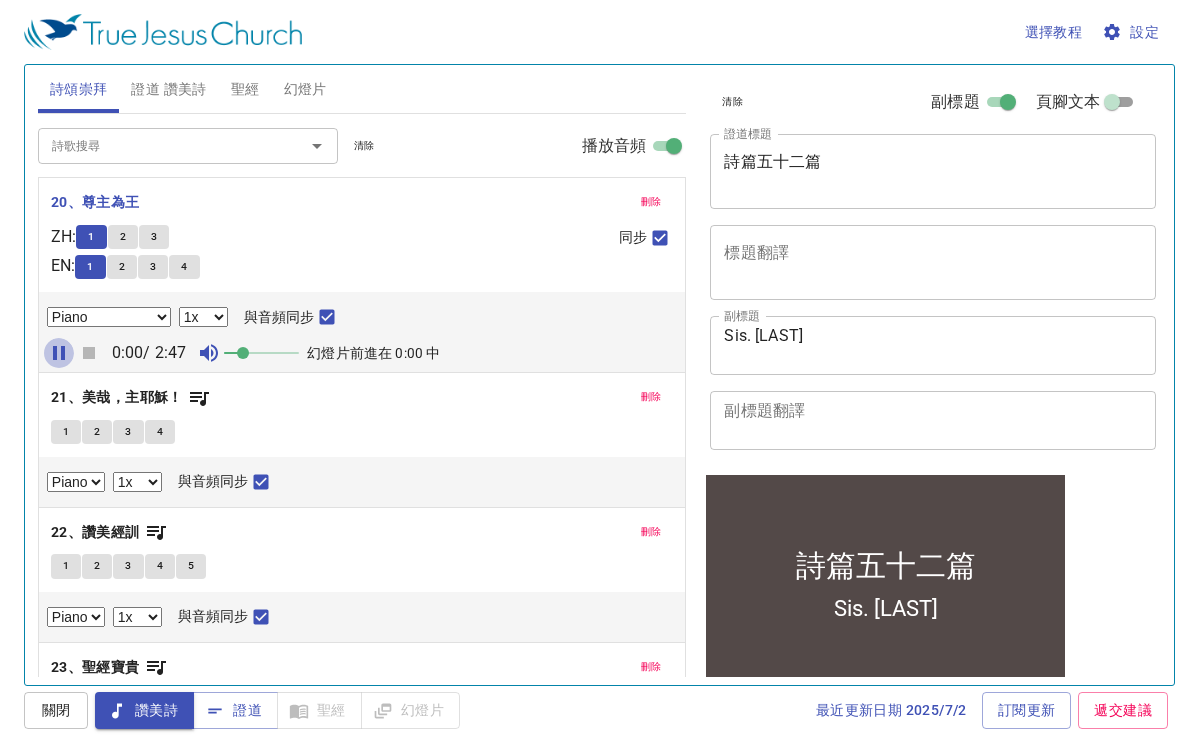click 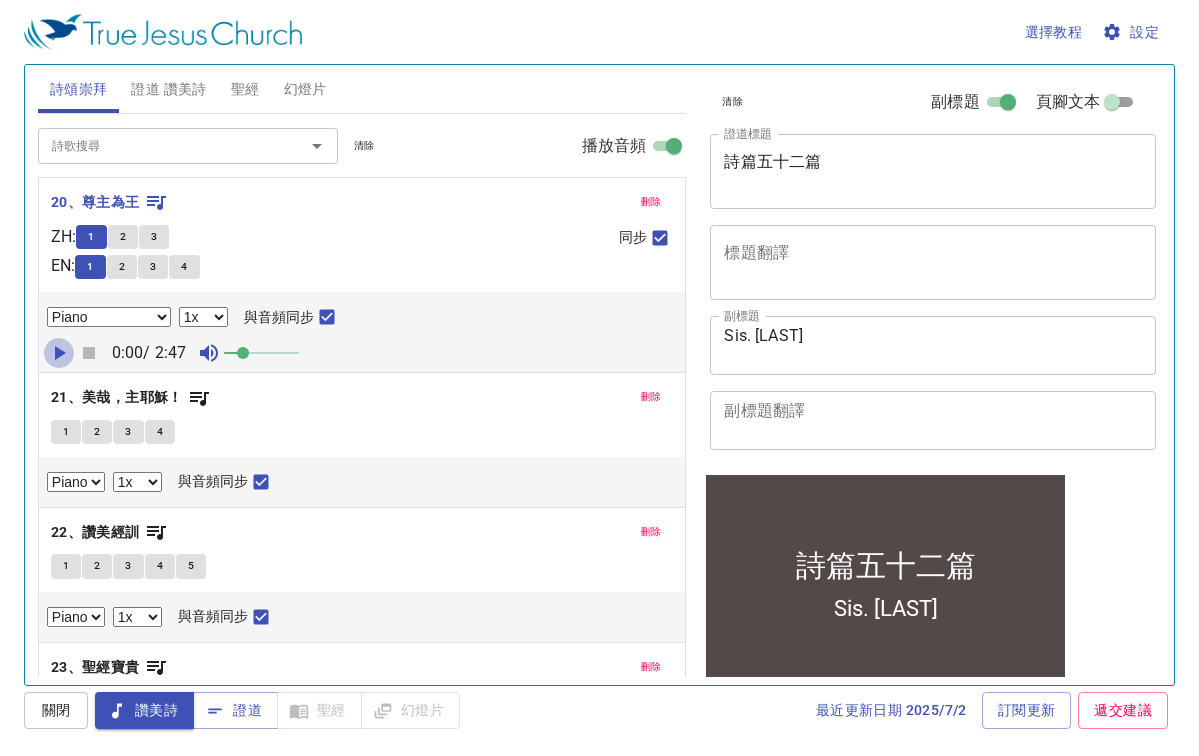click 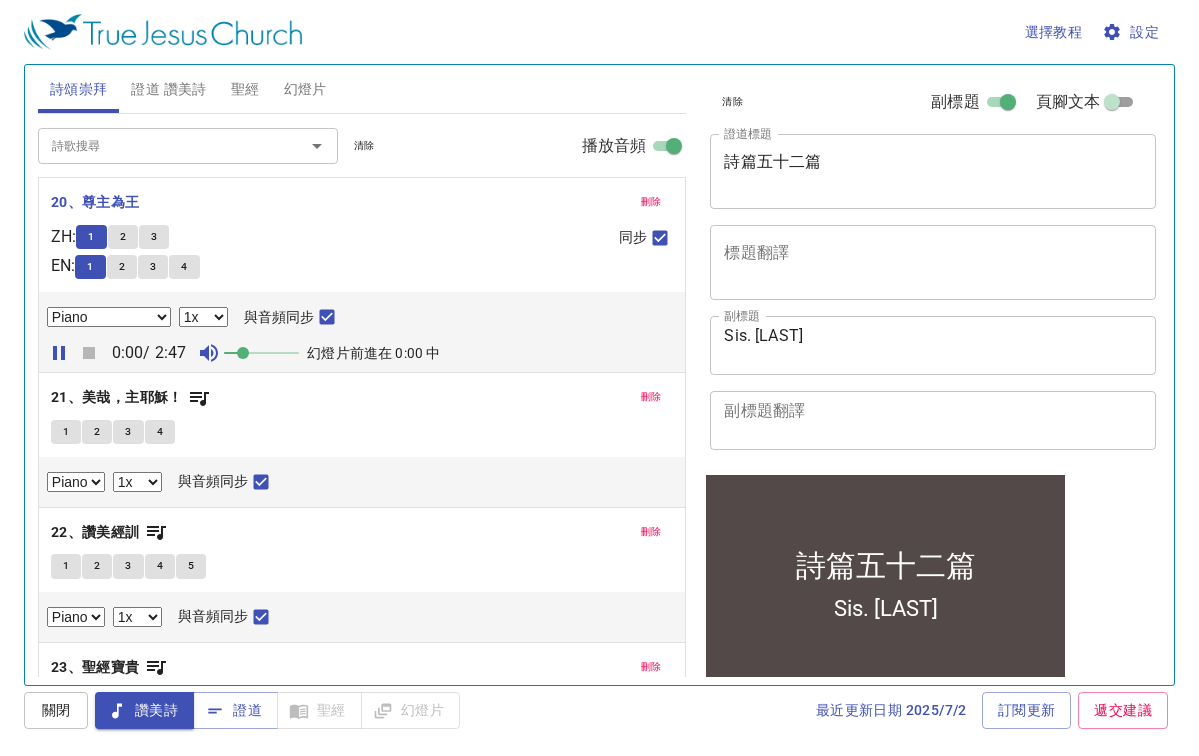 click on "1" at bounding box center (91, 237) 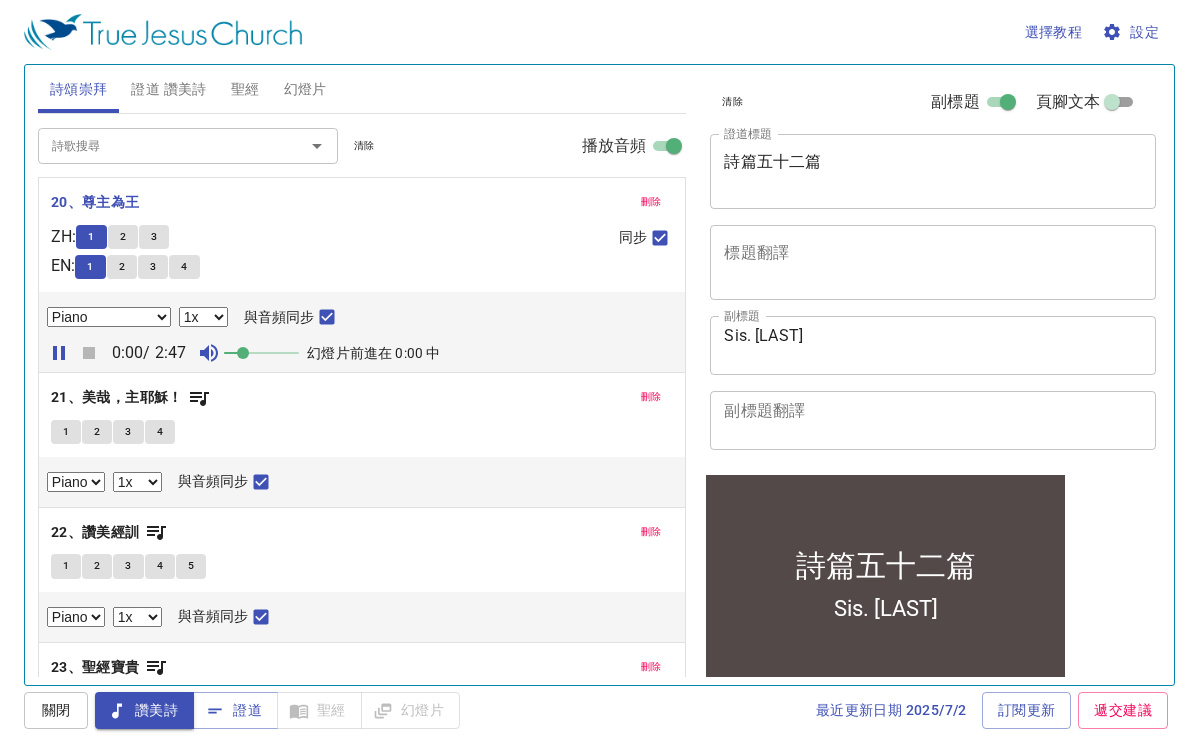 checkbox on "false" 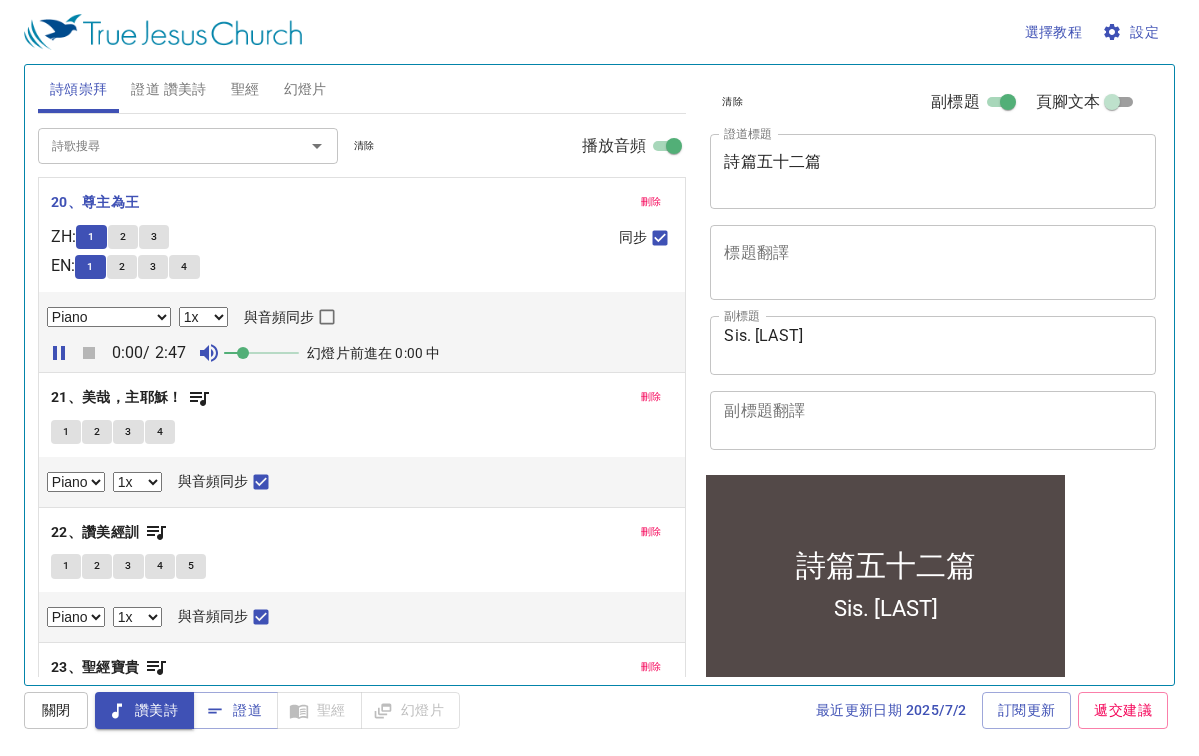 click on "1" at bounding box center (91, 237) 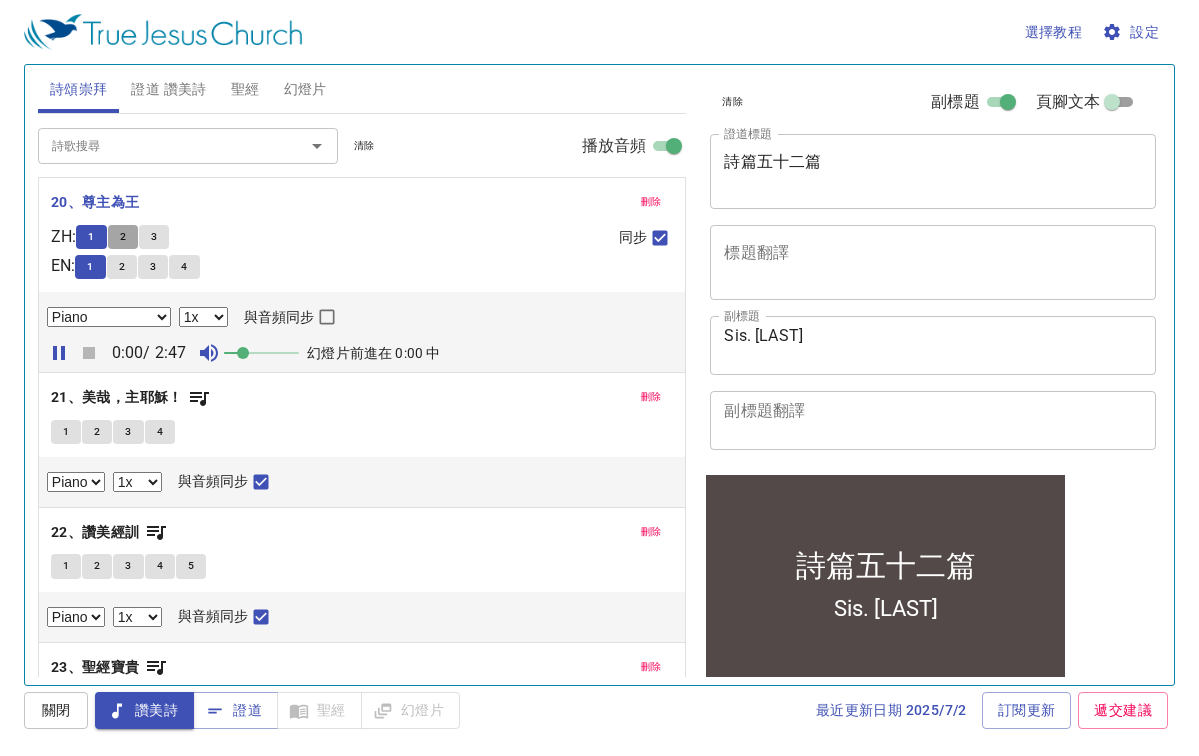 click on "2" at bounding box center [123, 237] 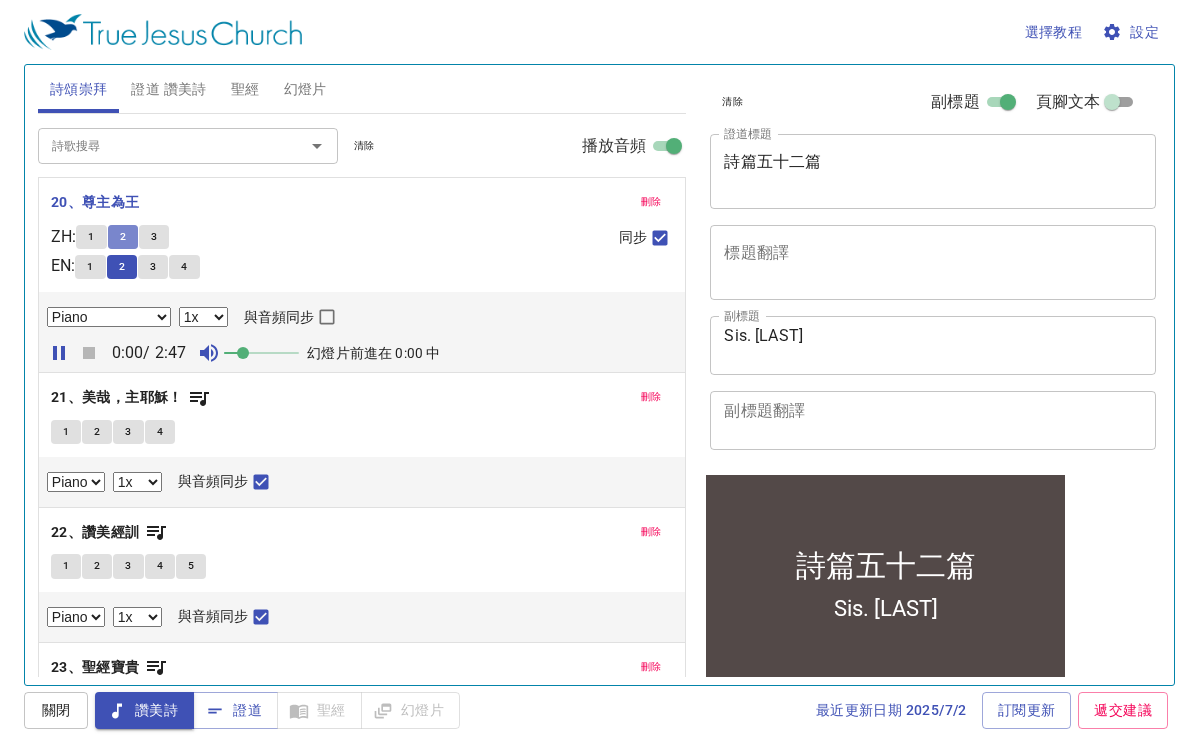 click on "2" at bounding box center (123, 237) 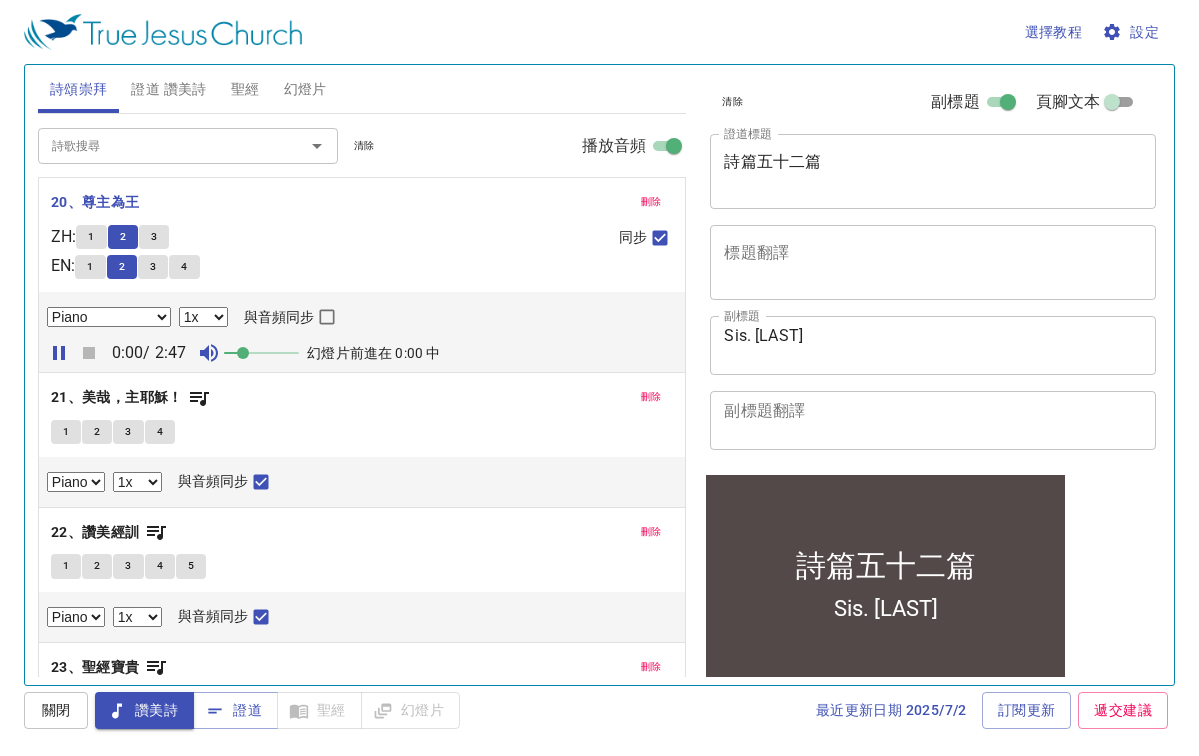 click on "1" at bounding box center (91, 237) 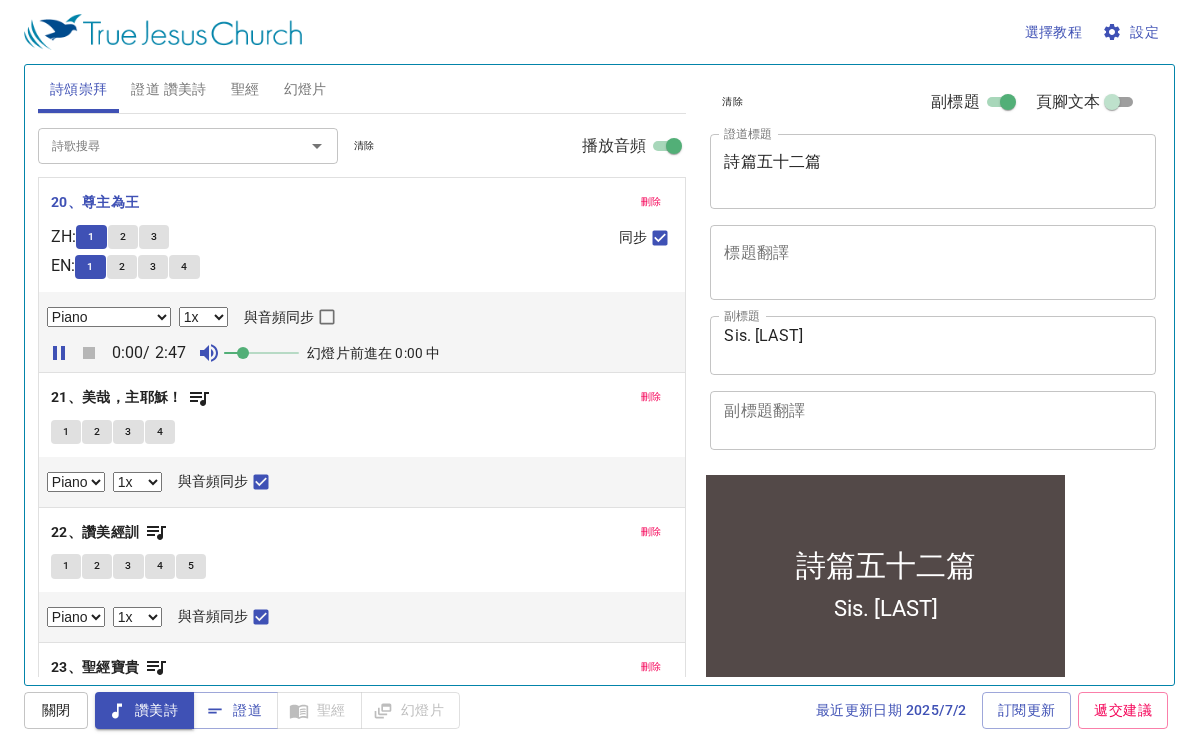 click on "1" at bounding box center (91, 237) 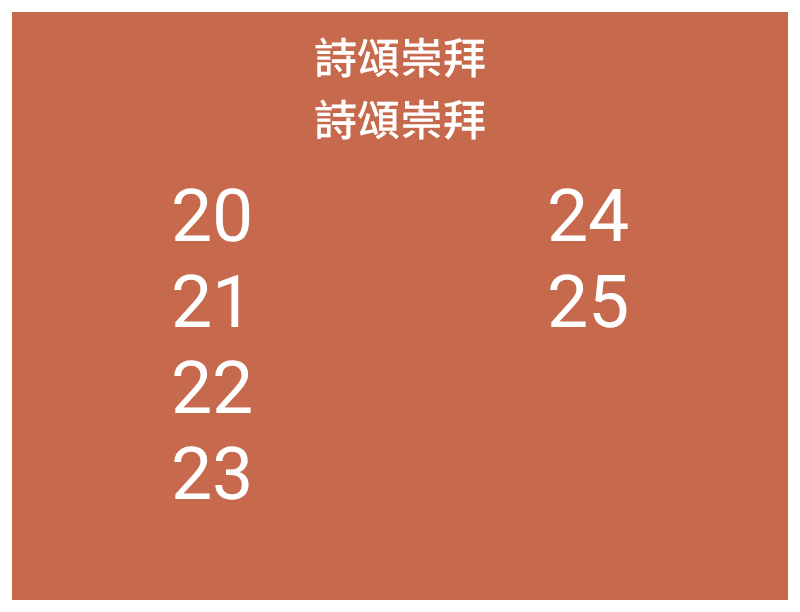 scroll, scrollTop: 0, scrollLeft: 0, axis: both 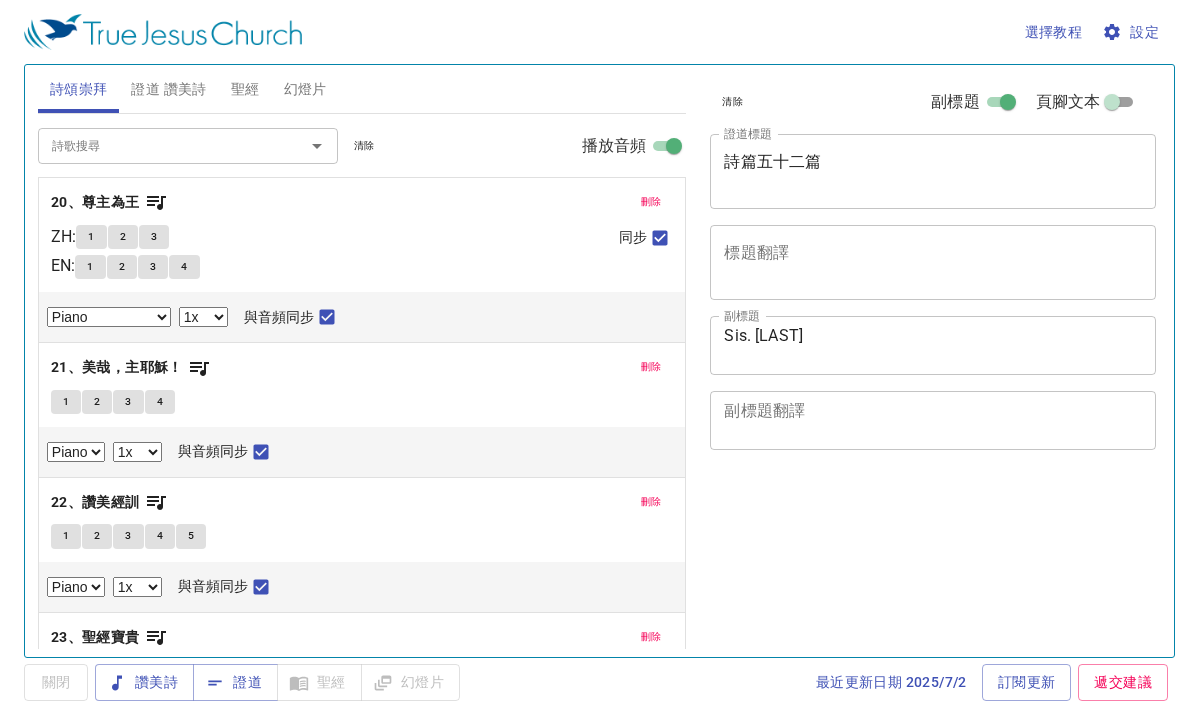 select on "1" 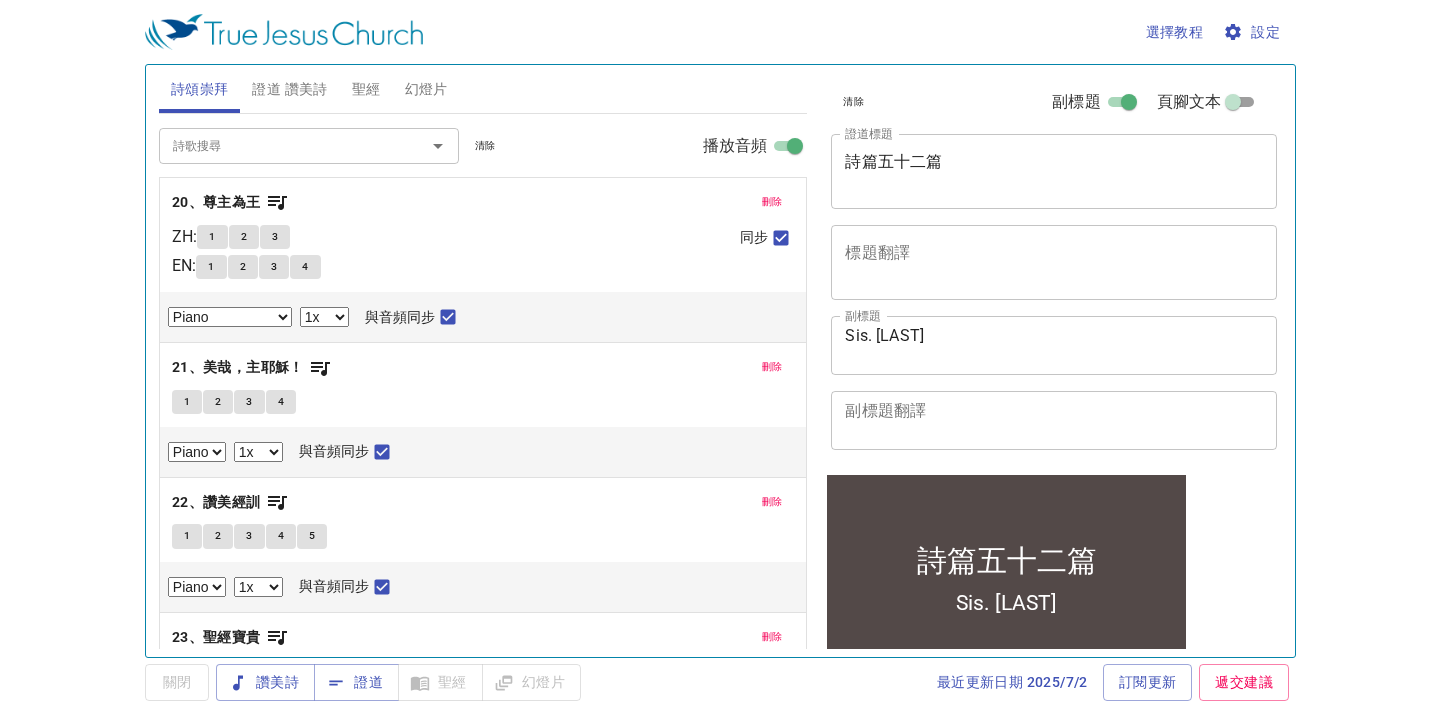 scroll, scrollTop: 0, scrollLeft: 0, axis: both 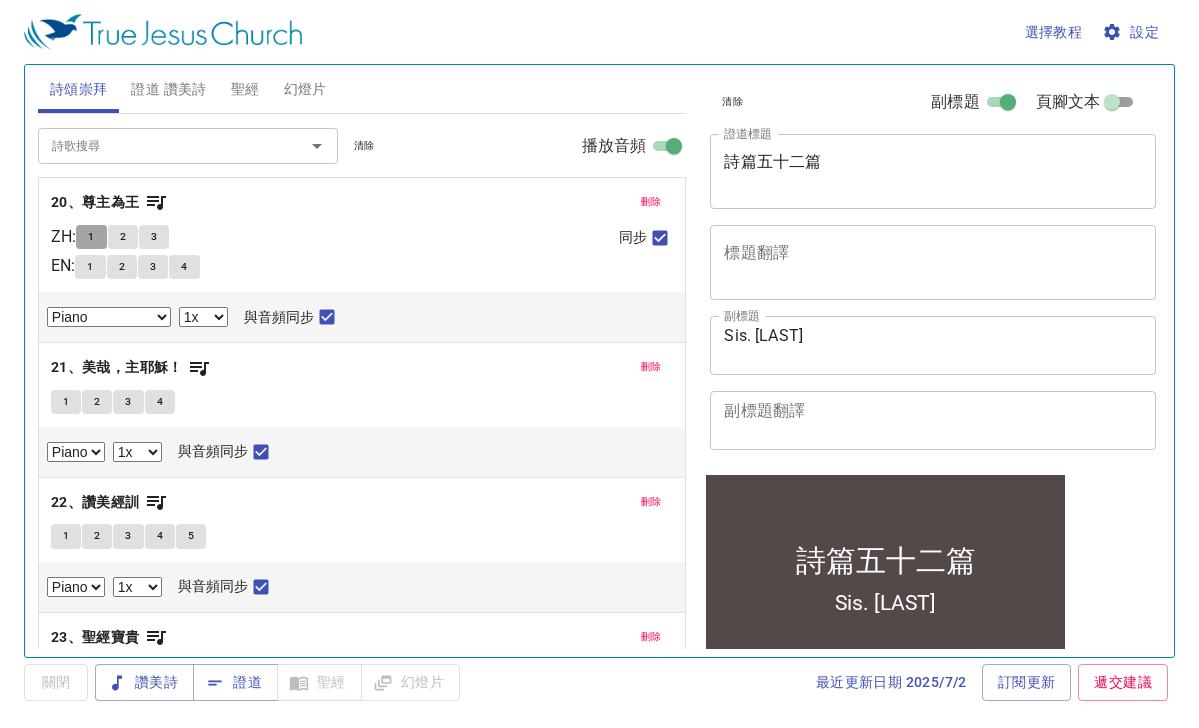 click on "1" at bounding box center (91, 237) 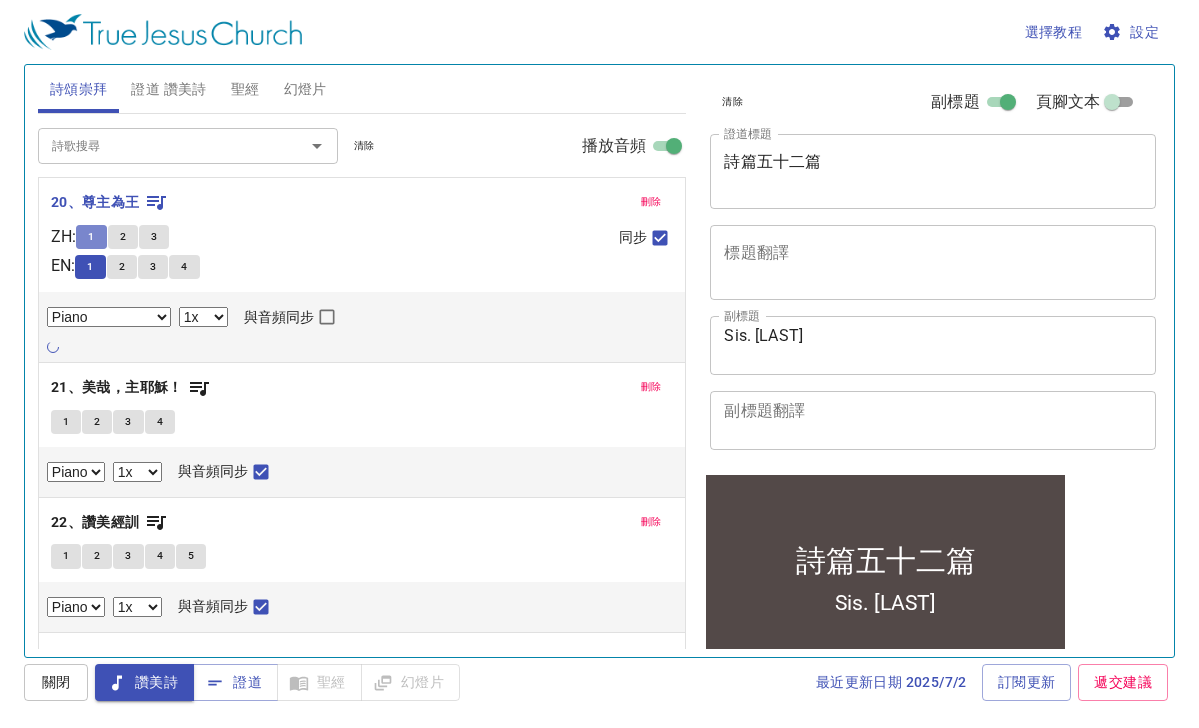 click on "1" at bounding box center [91, 237] 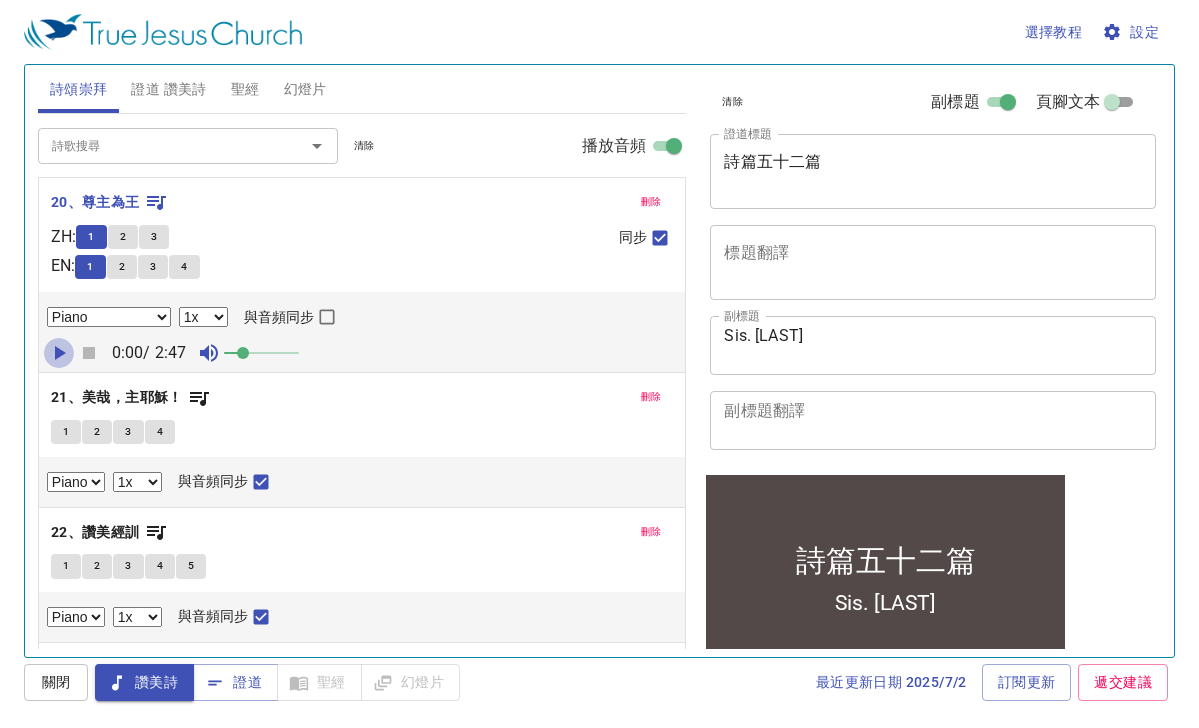 click 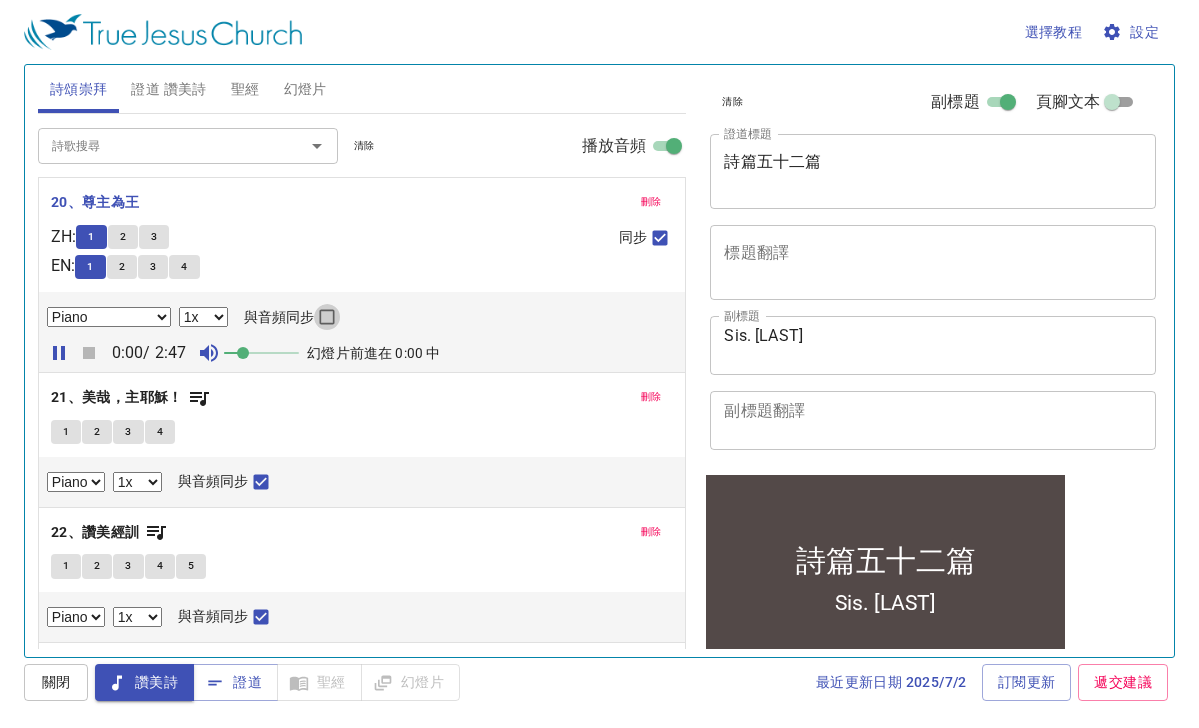 click on "與音頻同步" at bounding box center [327, 321] 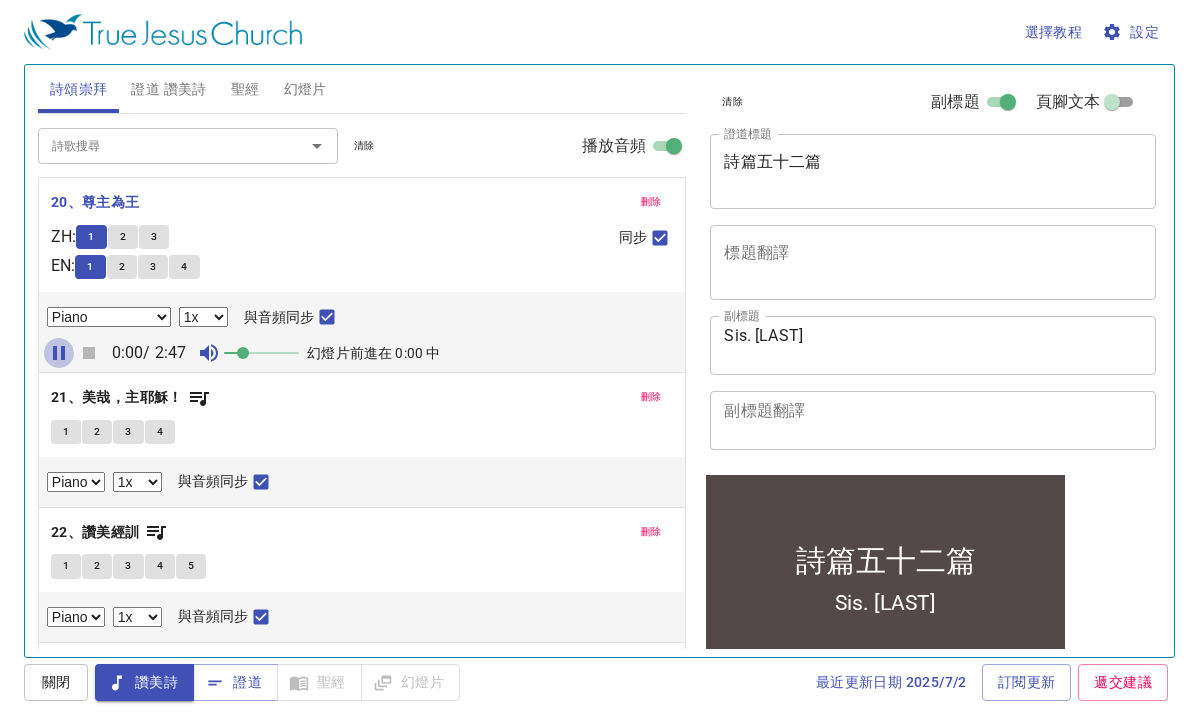 click 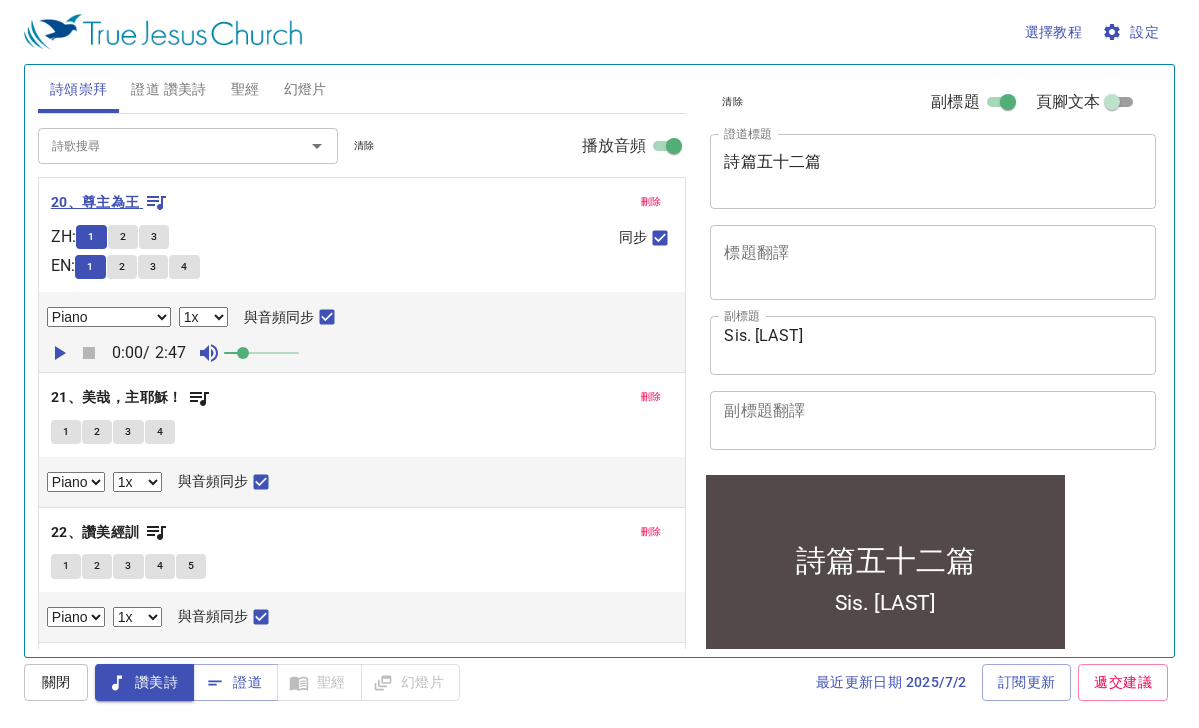 click 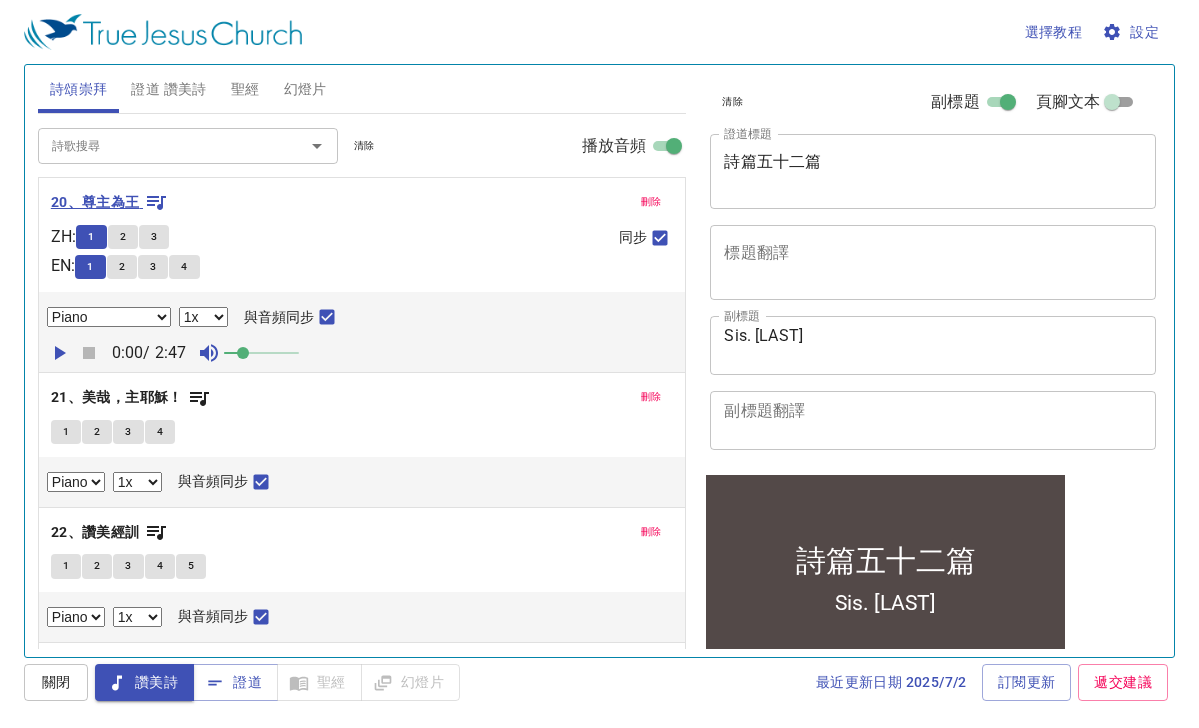 click on "20、尊主為王" at bounding box center [95, 202] 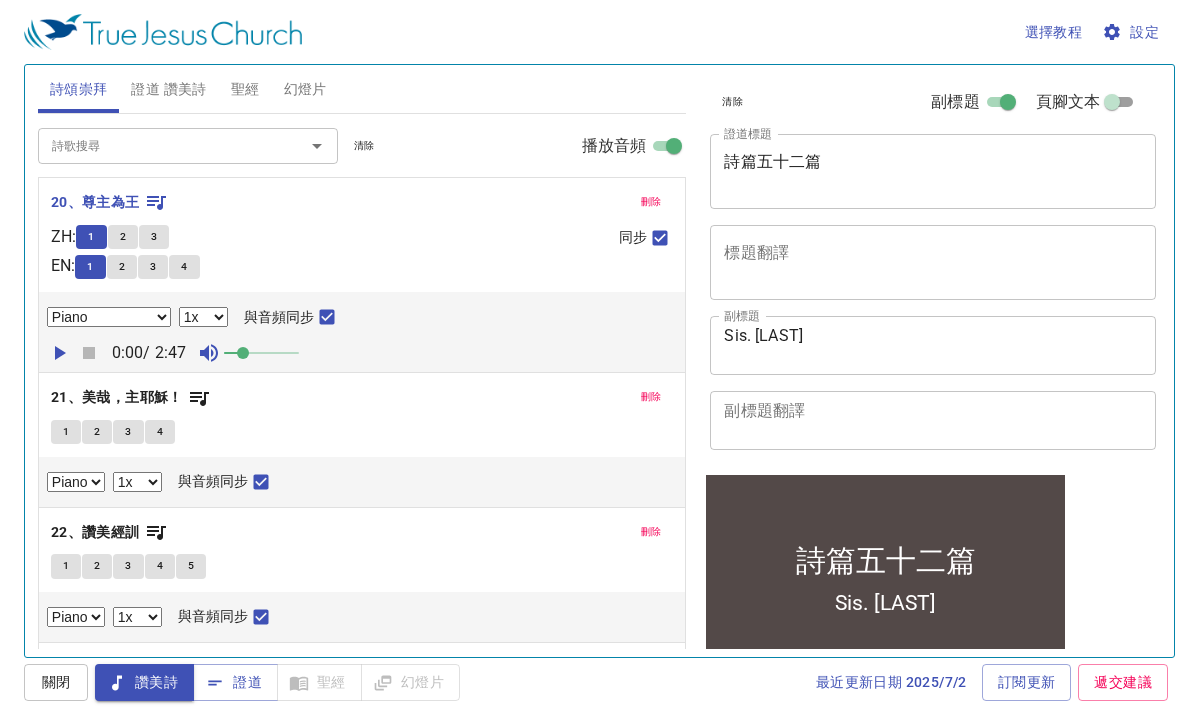 click on "1" at bounding box center (91, 237) 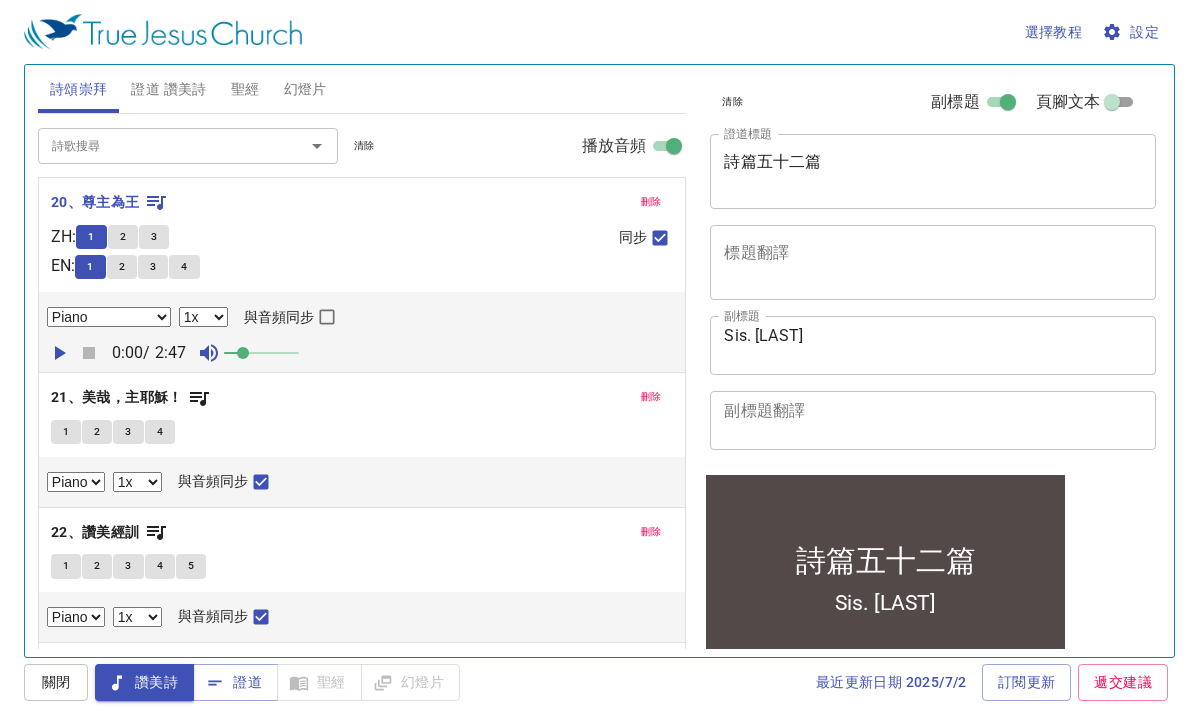 click on "1" at bounding box center (91, 237) 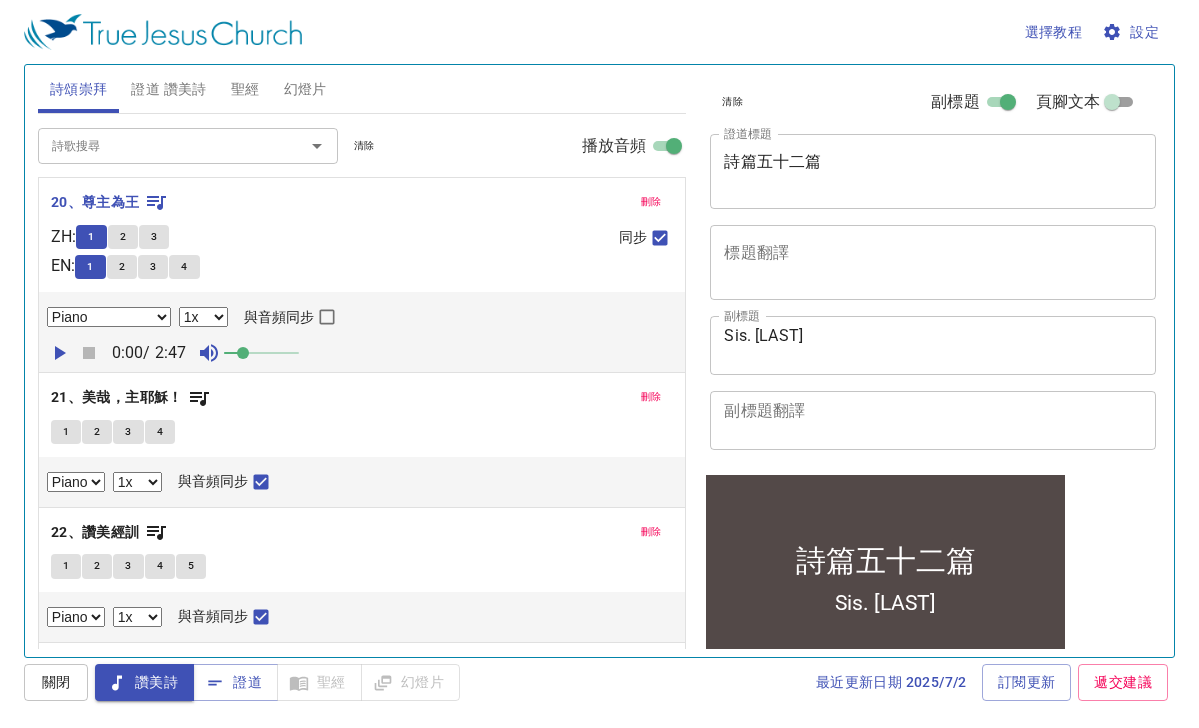 click on "與音頻同步" at bounding box center (327, 321) 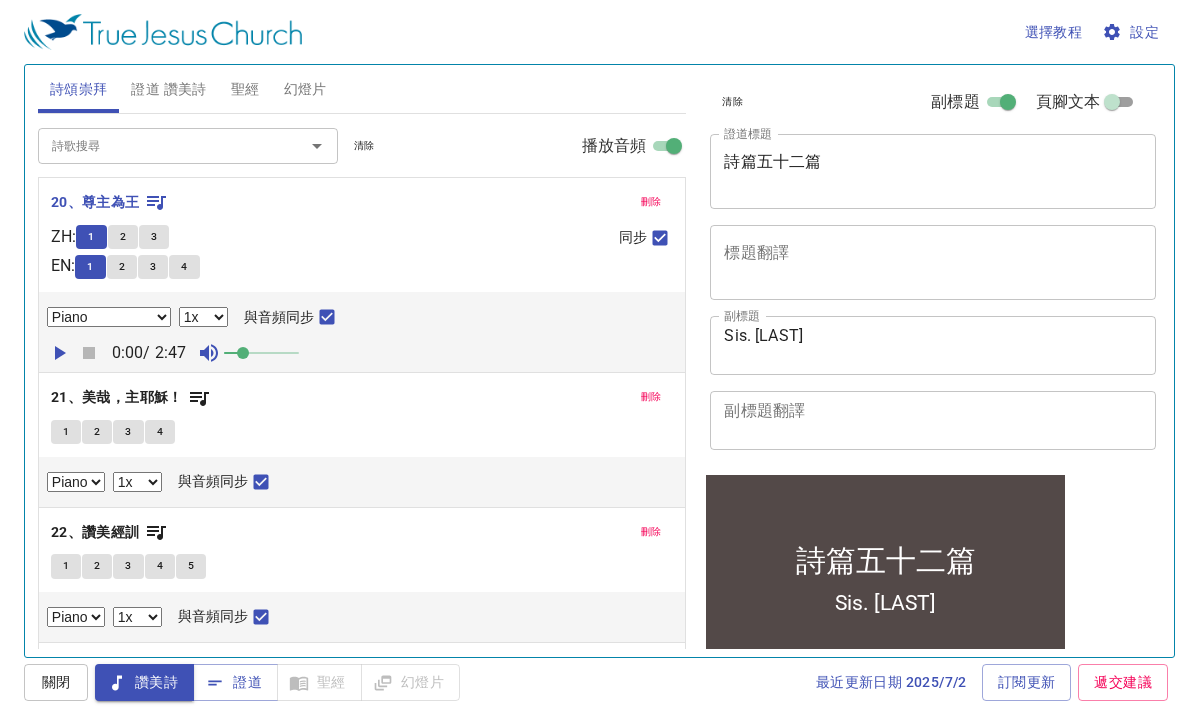 click 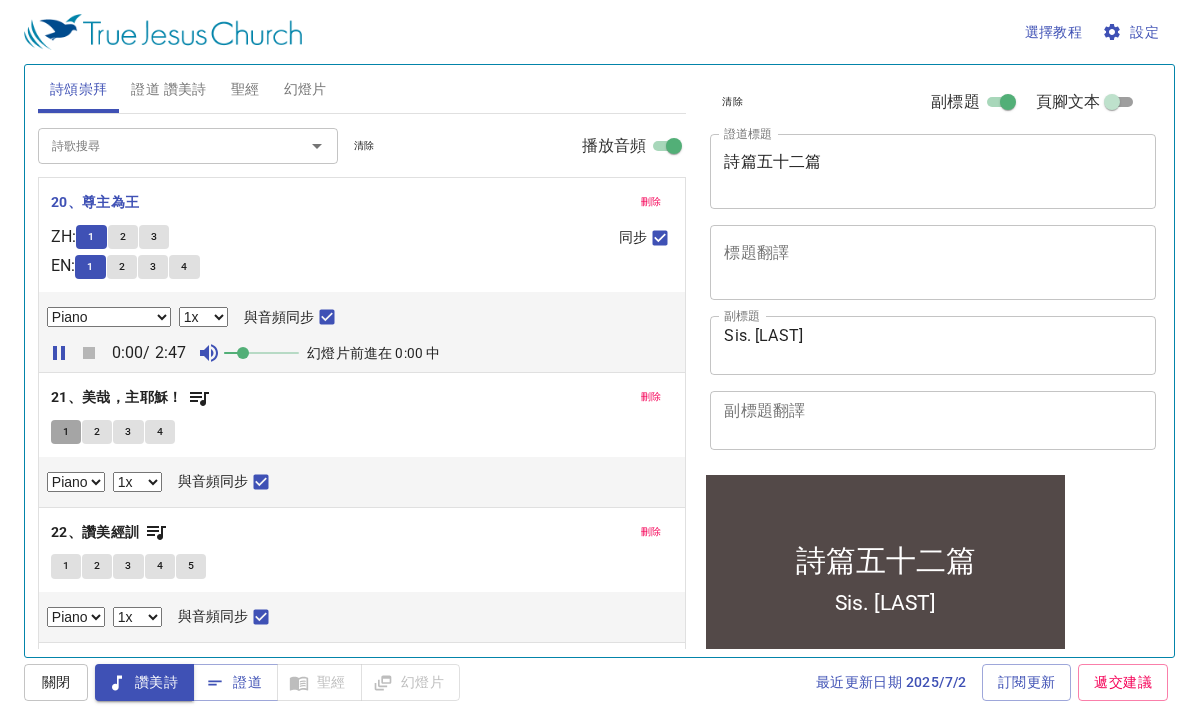 click on "1" at bounding box center [66, 432] 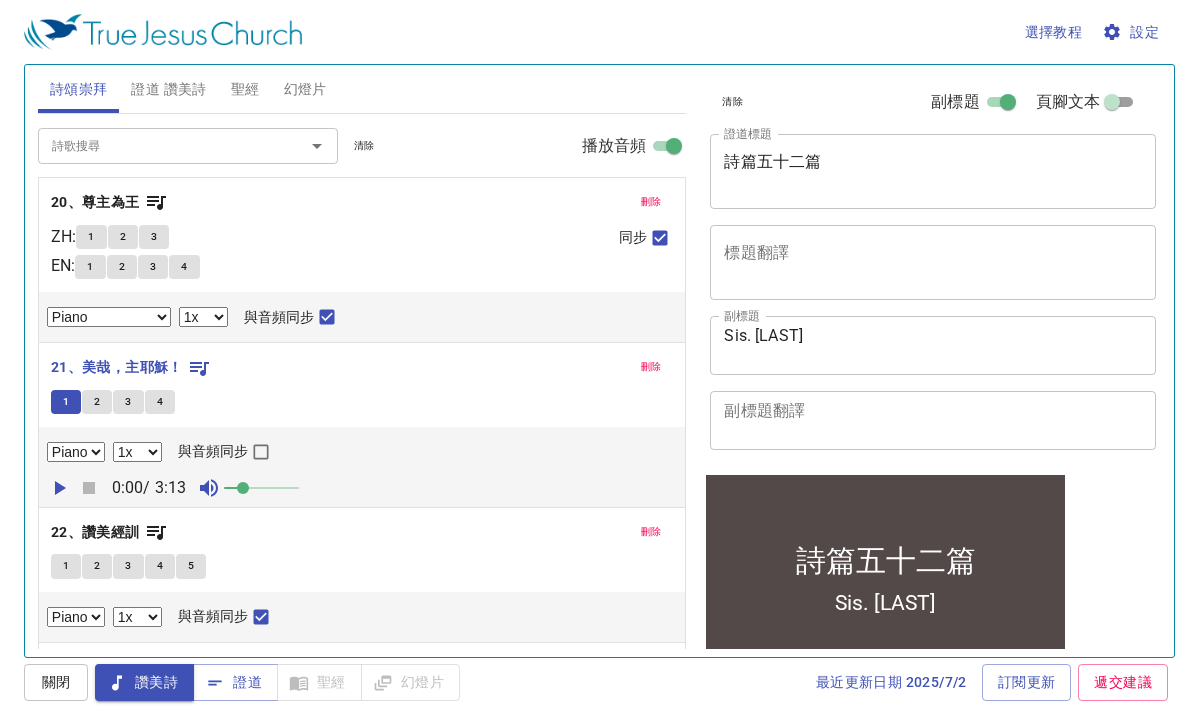 click on "Piano 0.6x 0.7x 0.8x 0.9x 1x 1.1x 1.2x 1.3x 1.4x 1.5x 1.7x 2x 與音頻同步 0:00  /   3:13" at bounding box center (362, 467) 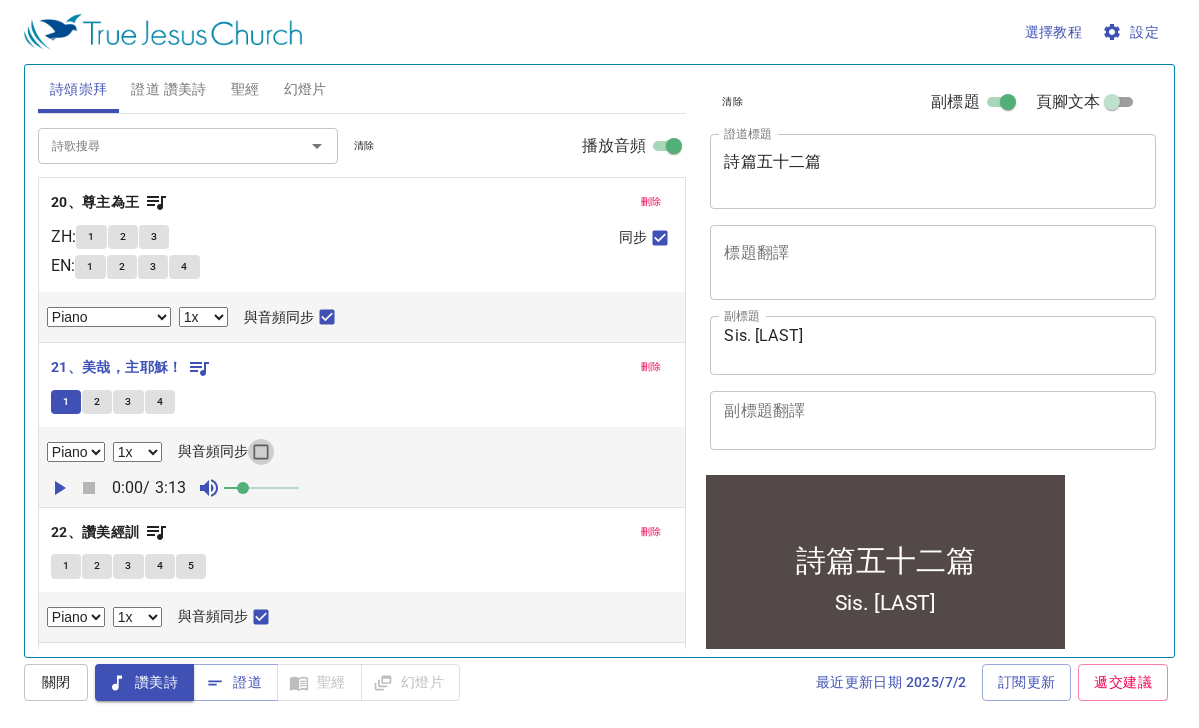 click on "與音頻同步" at bounding box center [261, 456] 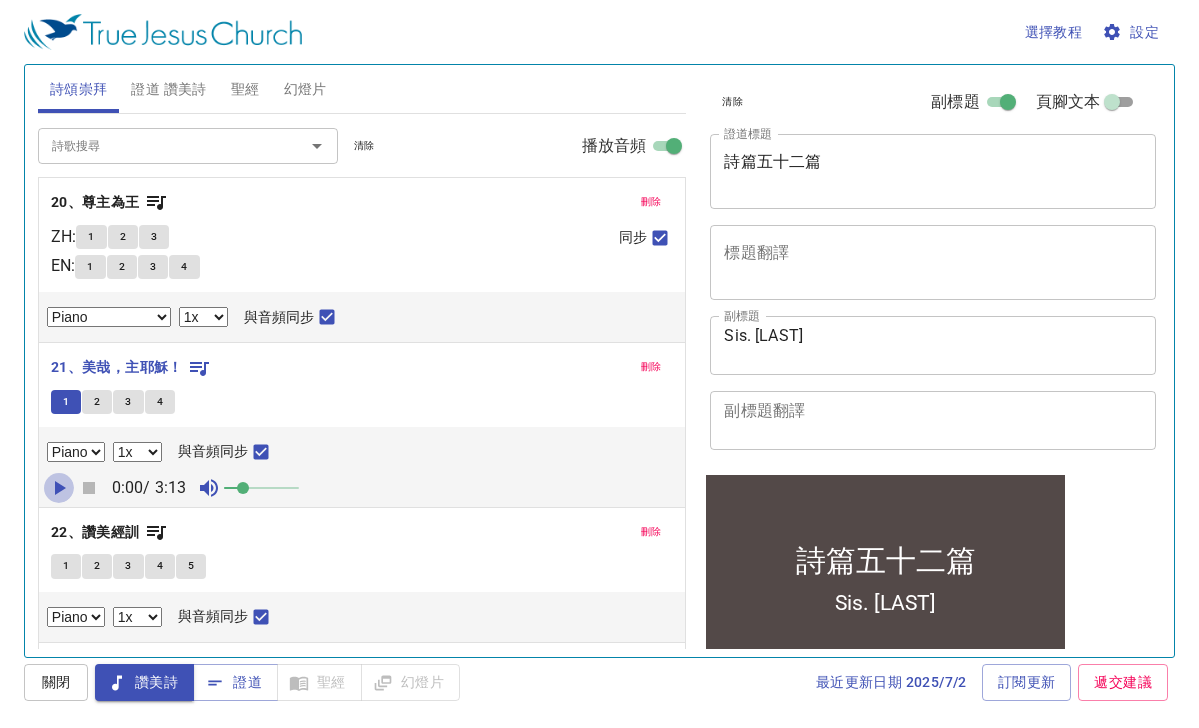 click 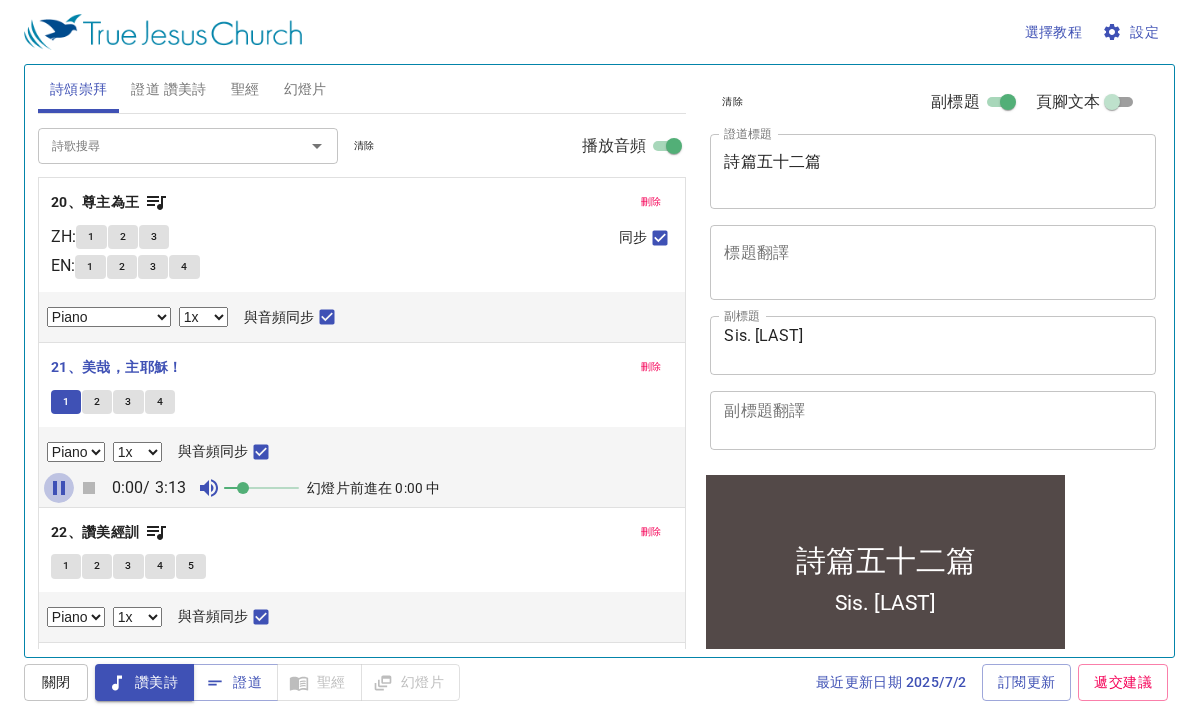 click 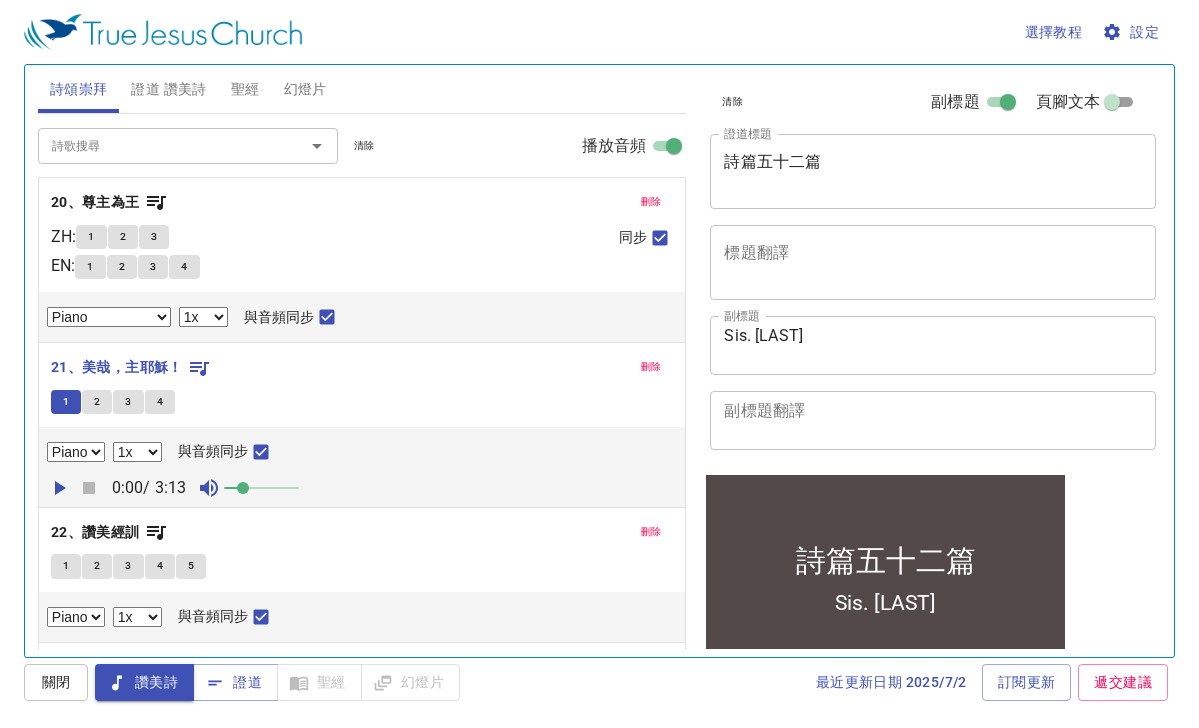 click 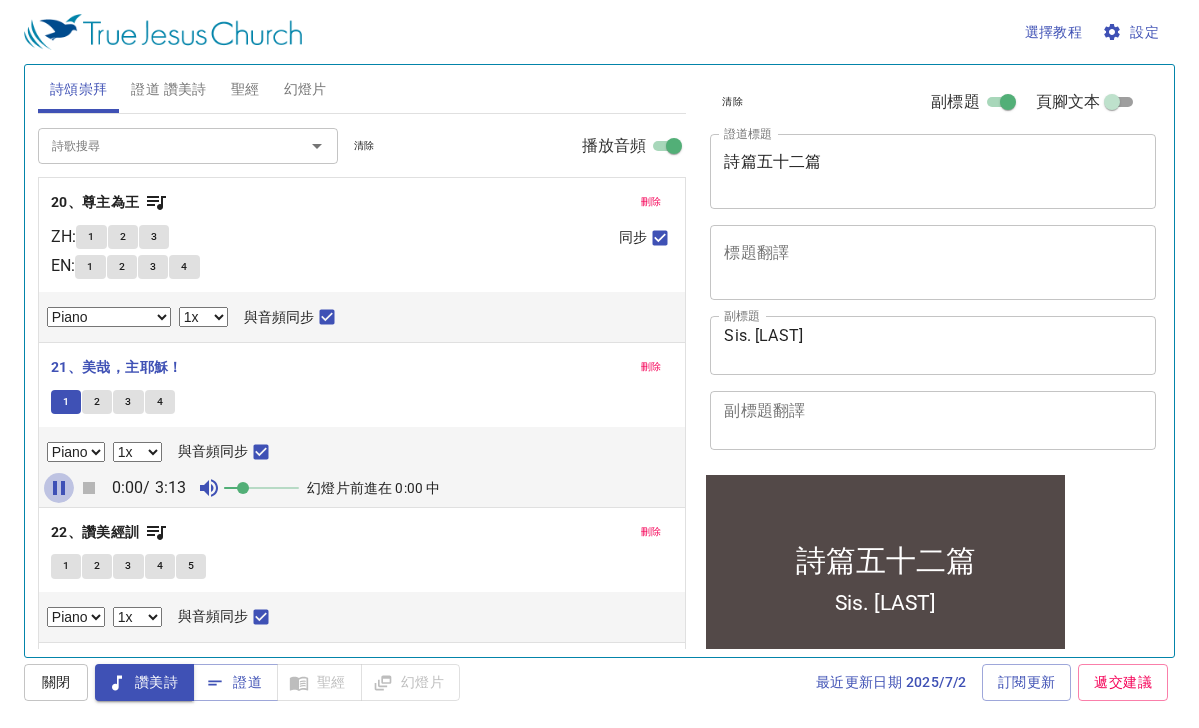 click 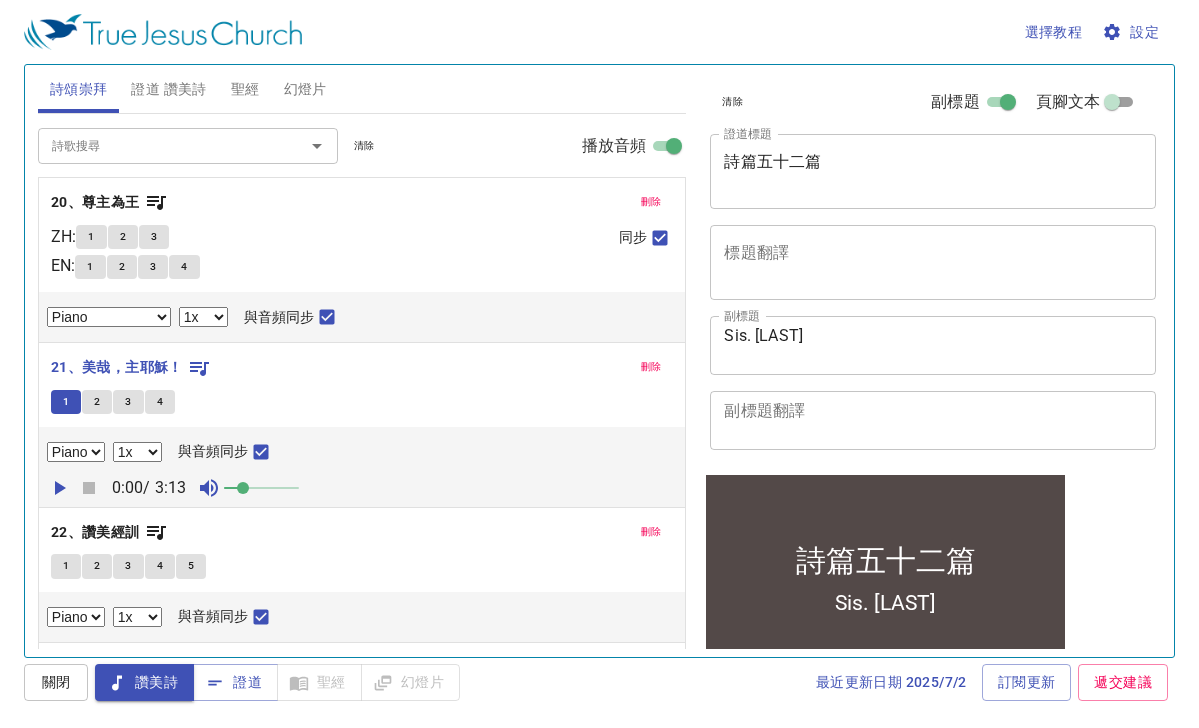 click 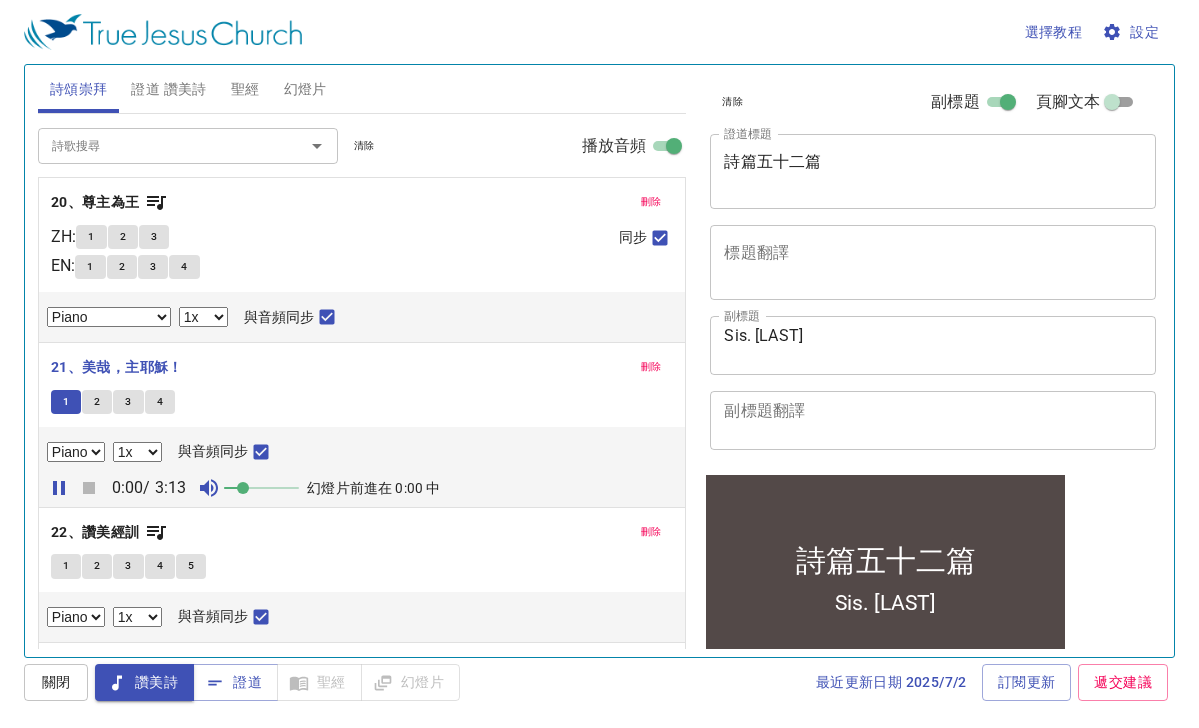 click 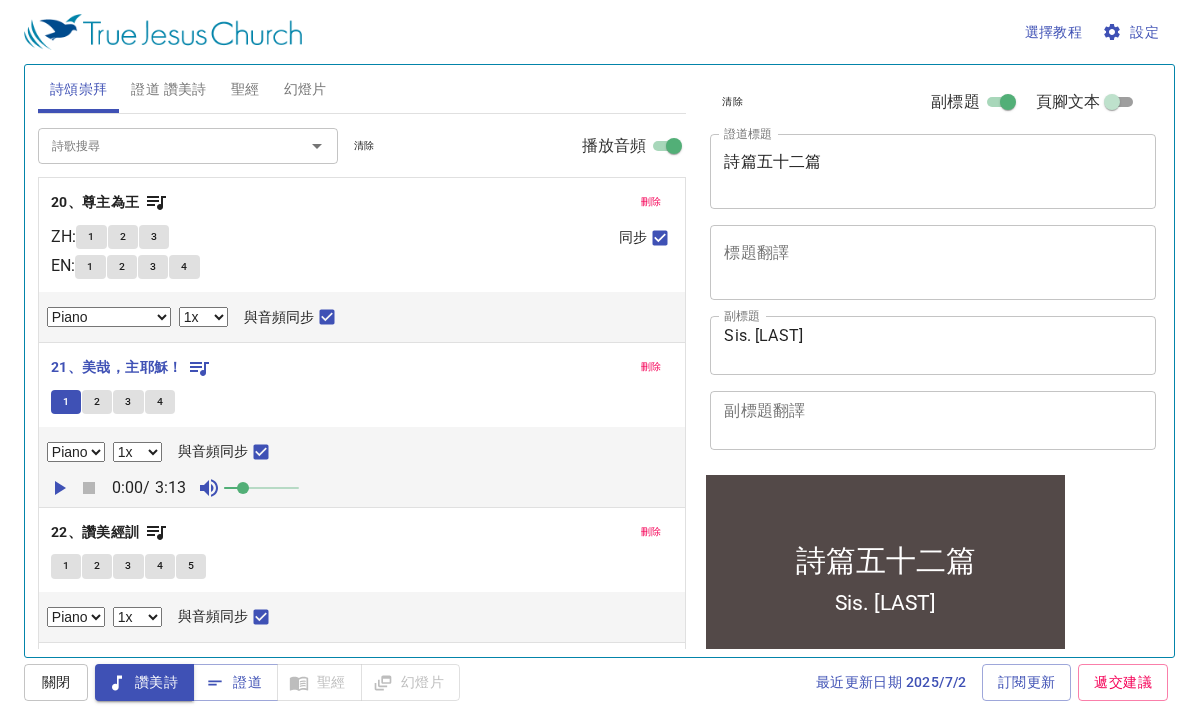 select on "https://d9qryu57vn5tu.cloudfront.net/en-us/best-2023/20 - All Hail the Power of Jesus’ Name (Piano 3v).m4a" 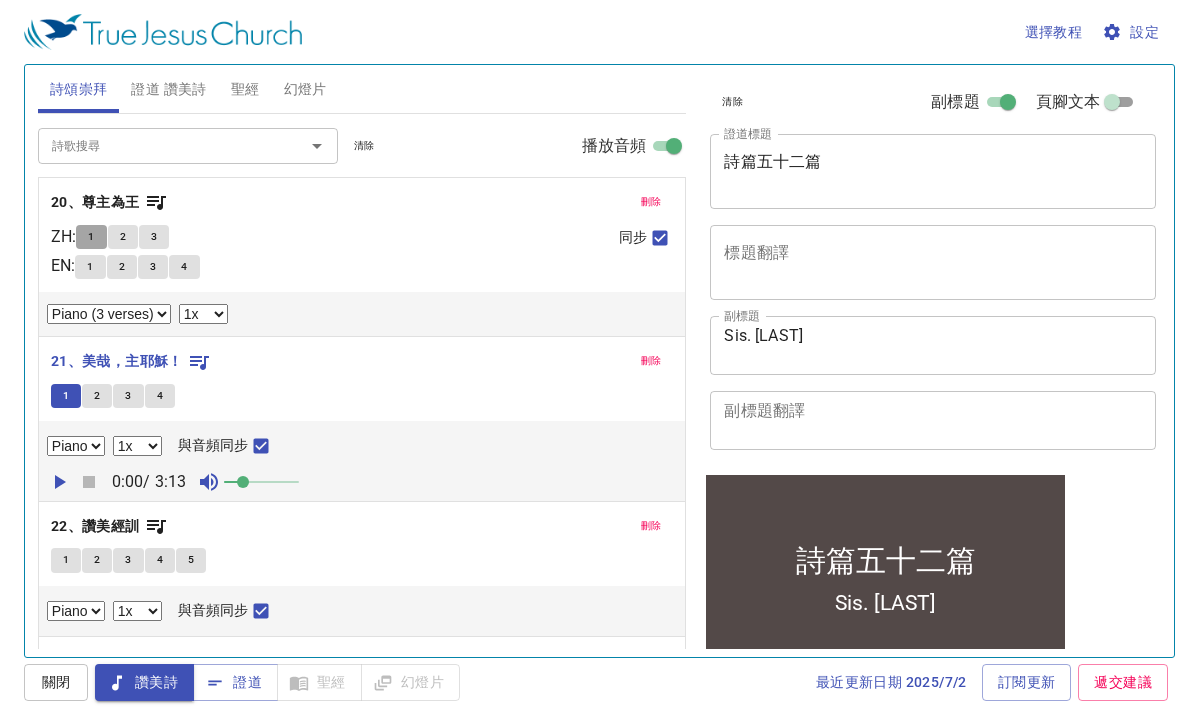 click on "1" at bounding box center [91, 237] 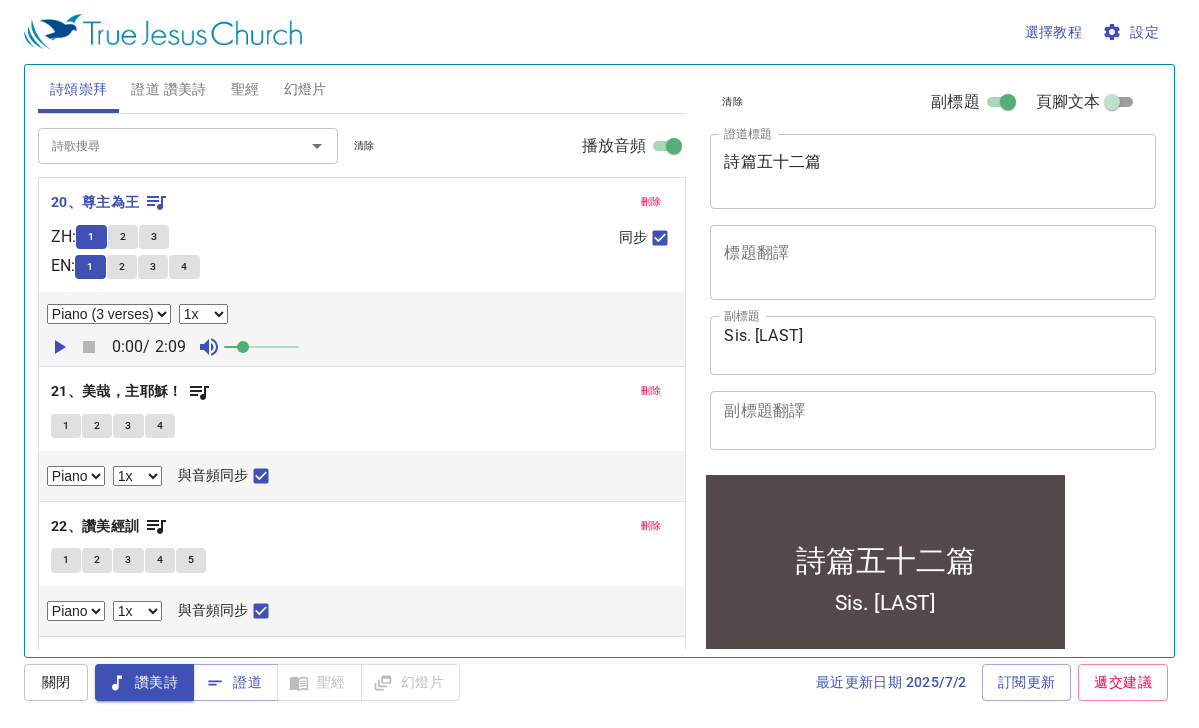 click 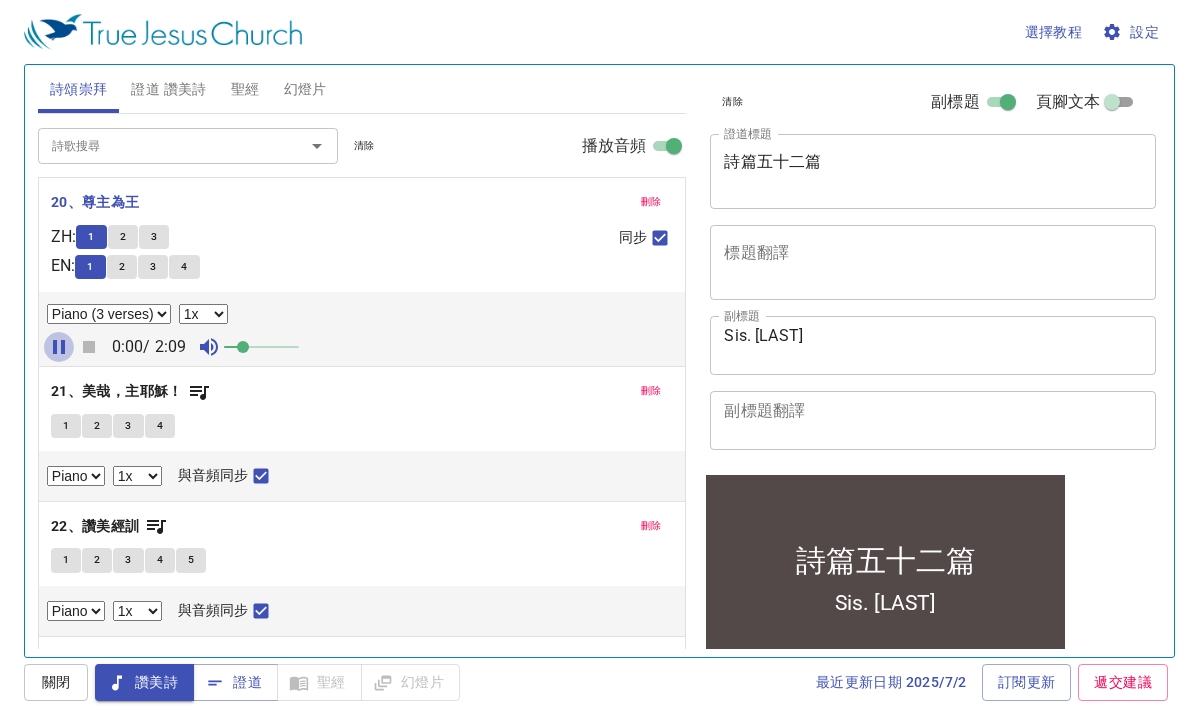 click 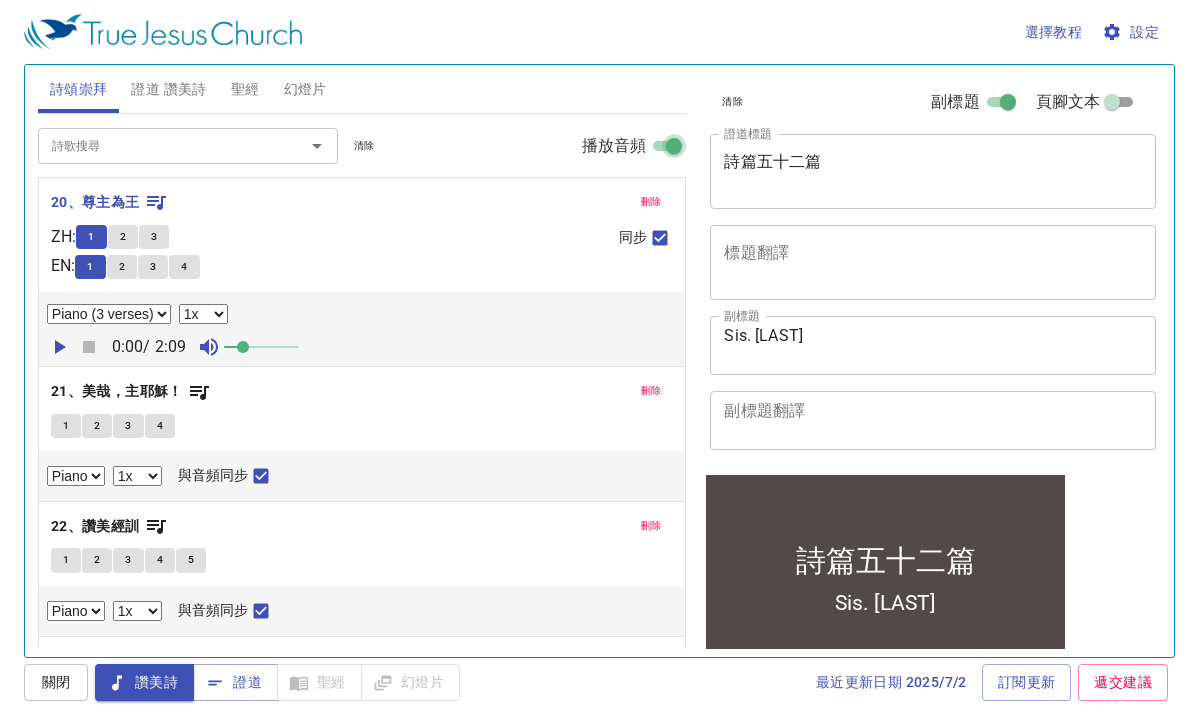 click on "播放音頻" at bounding box center [674, 150] 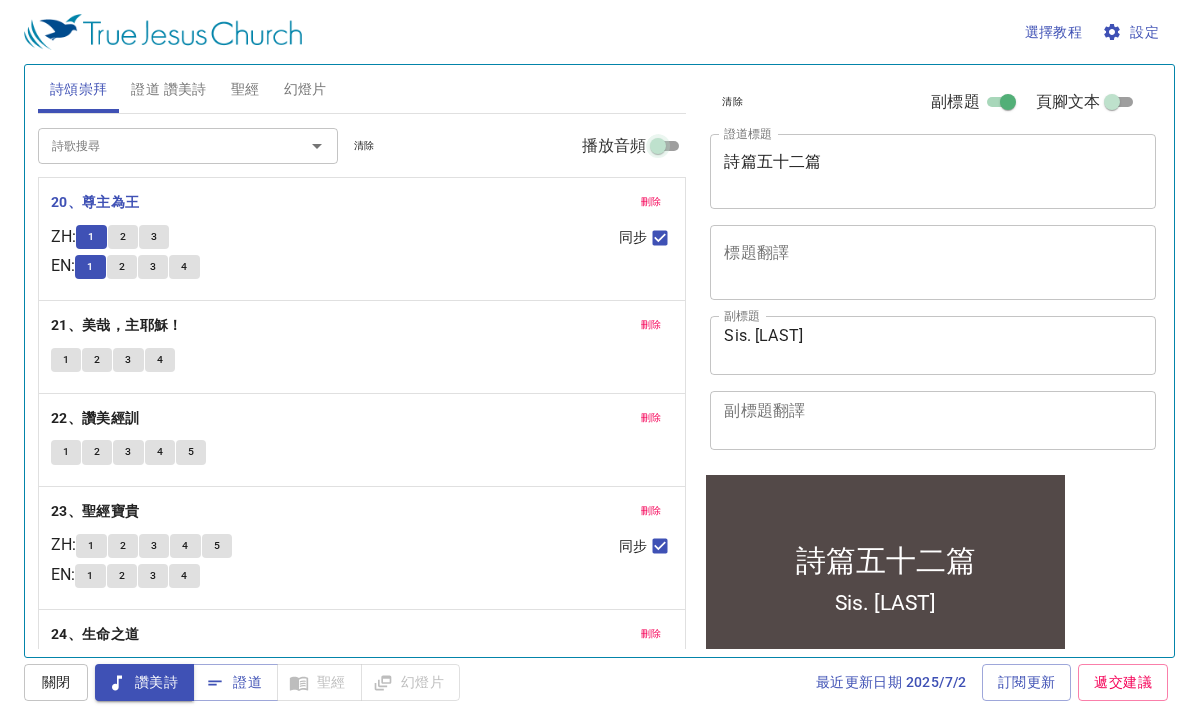 click on "播放音頻" at bounding box center (658, 150) 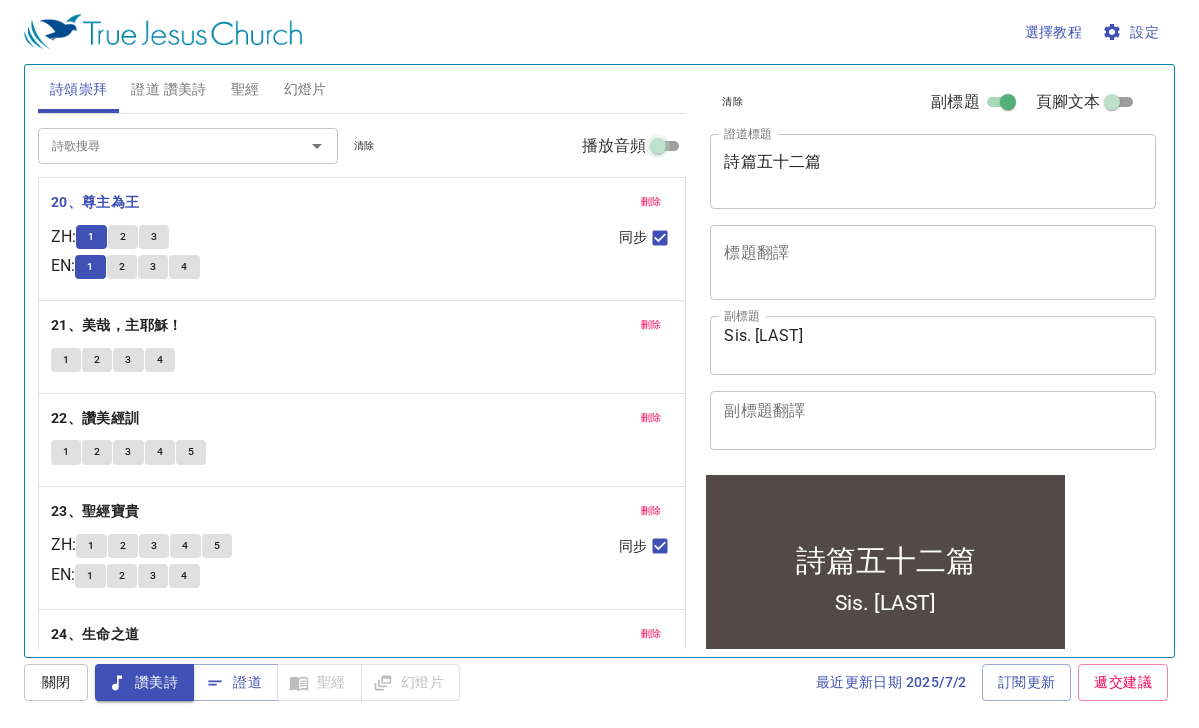 select on "1" 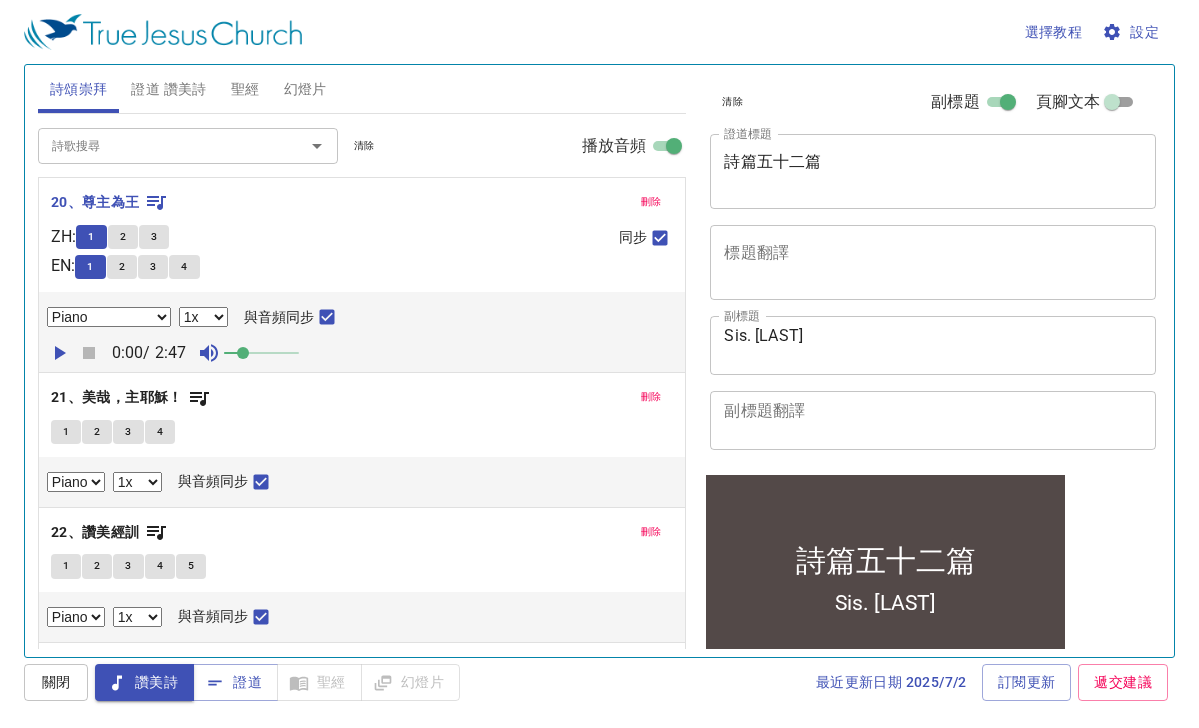 click on "0:00  /   2:47" at bounding box center [362, 353] 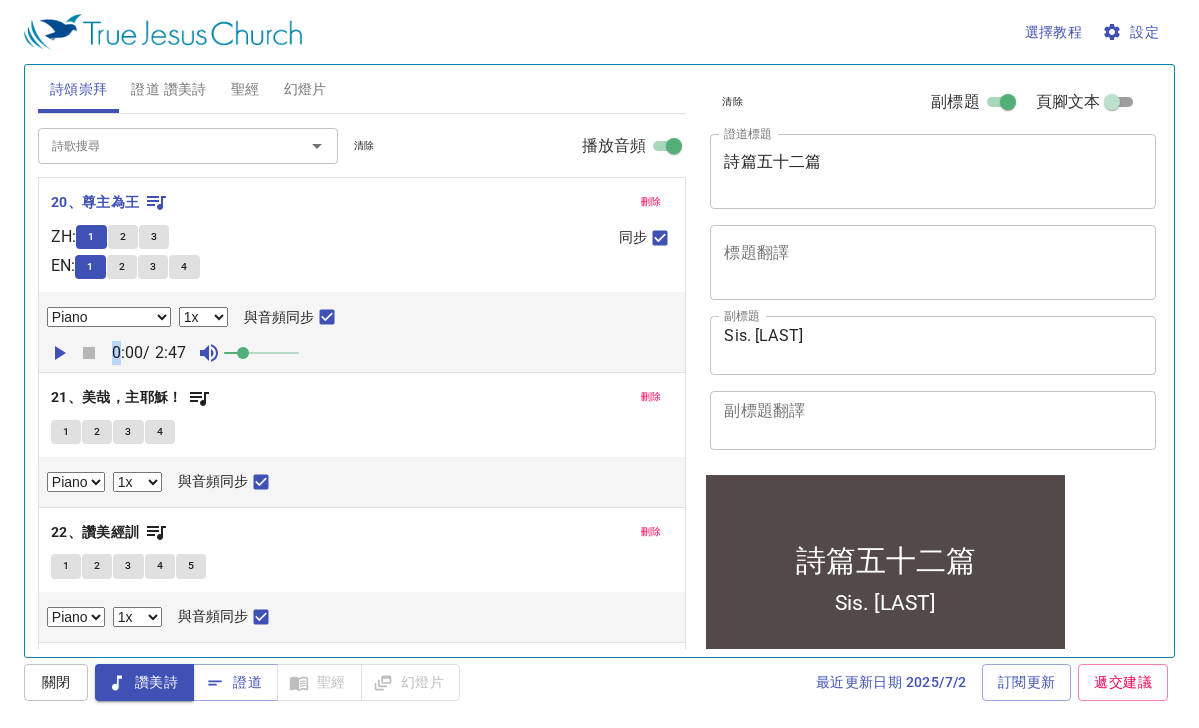 click on "0:00  /   2:47" at bounding box center (362, 353) 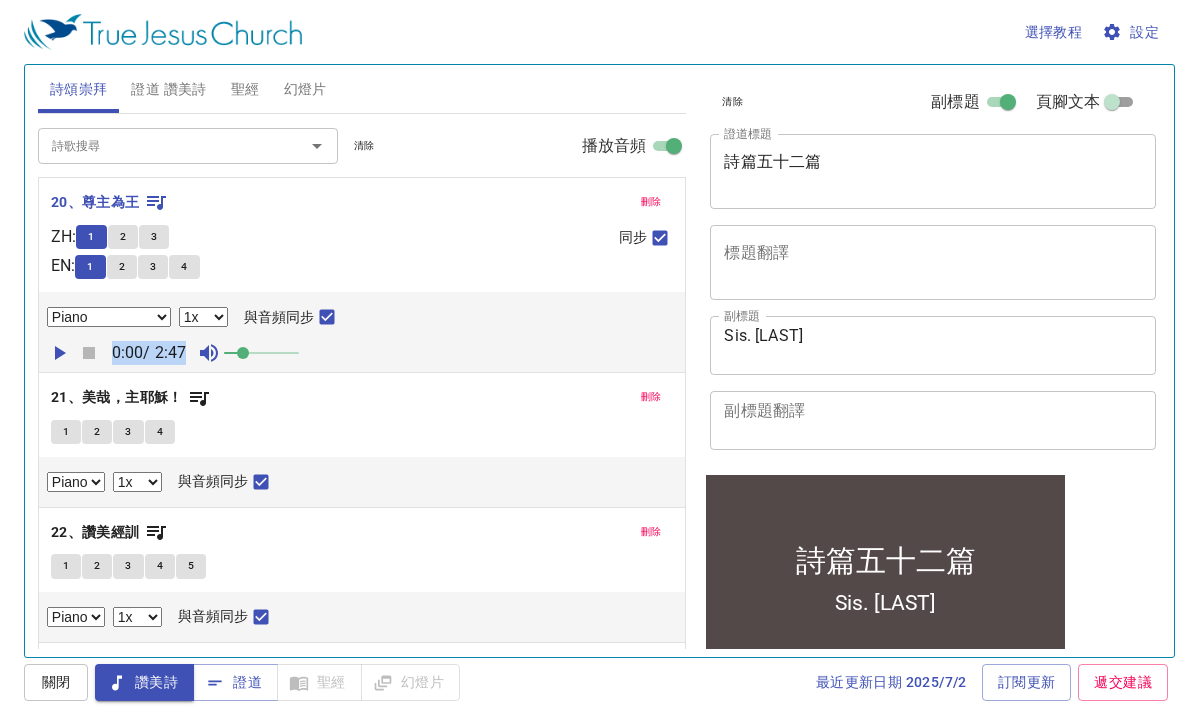 click on "0:00  /   2:47" at bounding box center [362, 353] 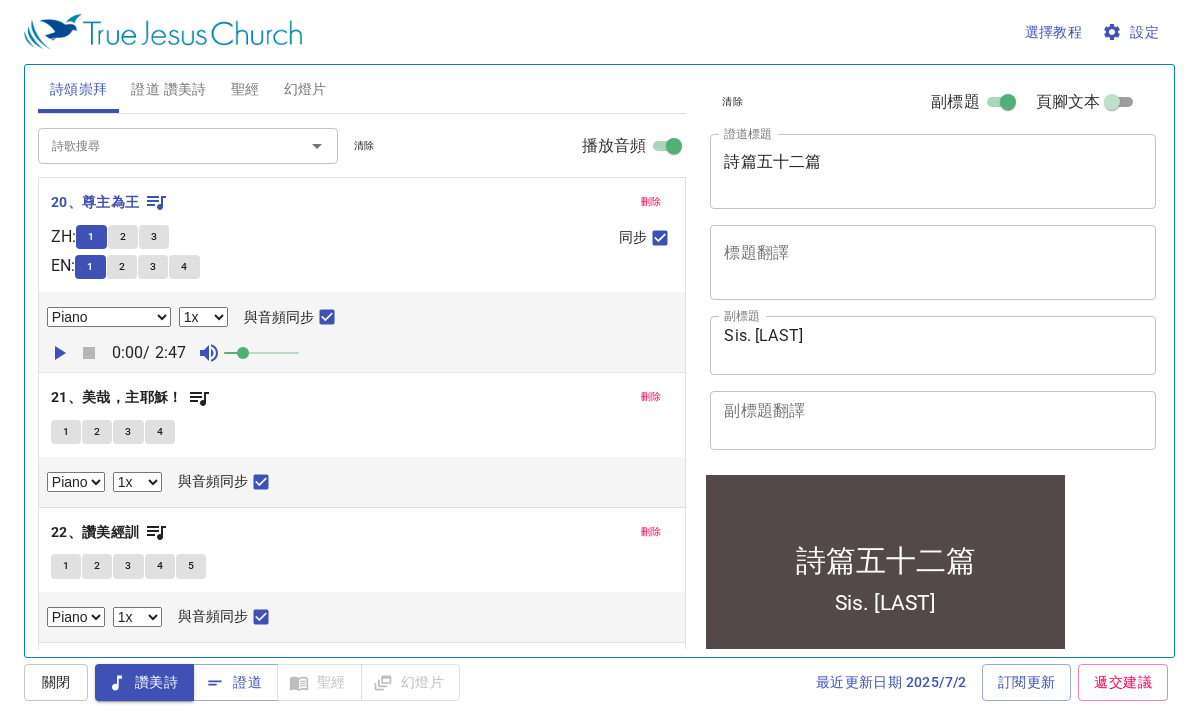 click 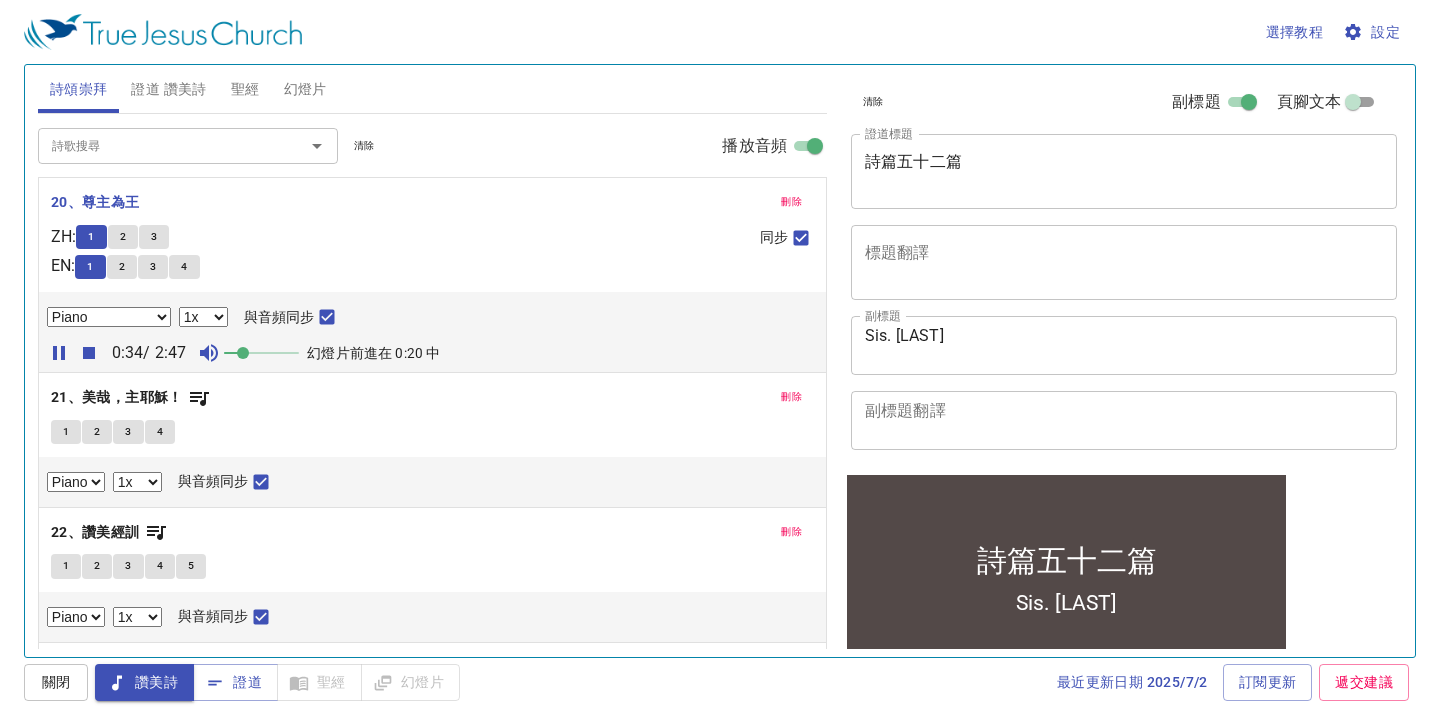click 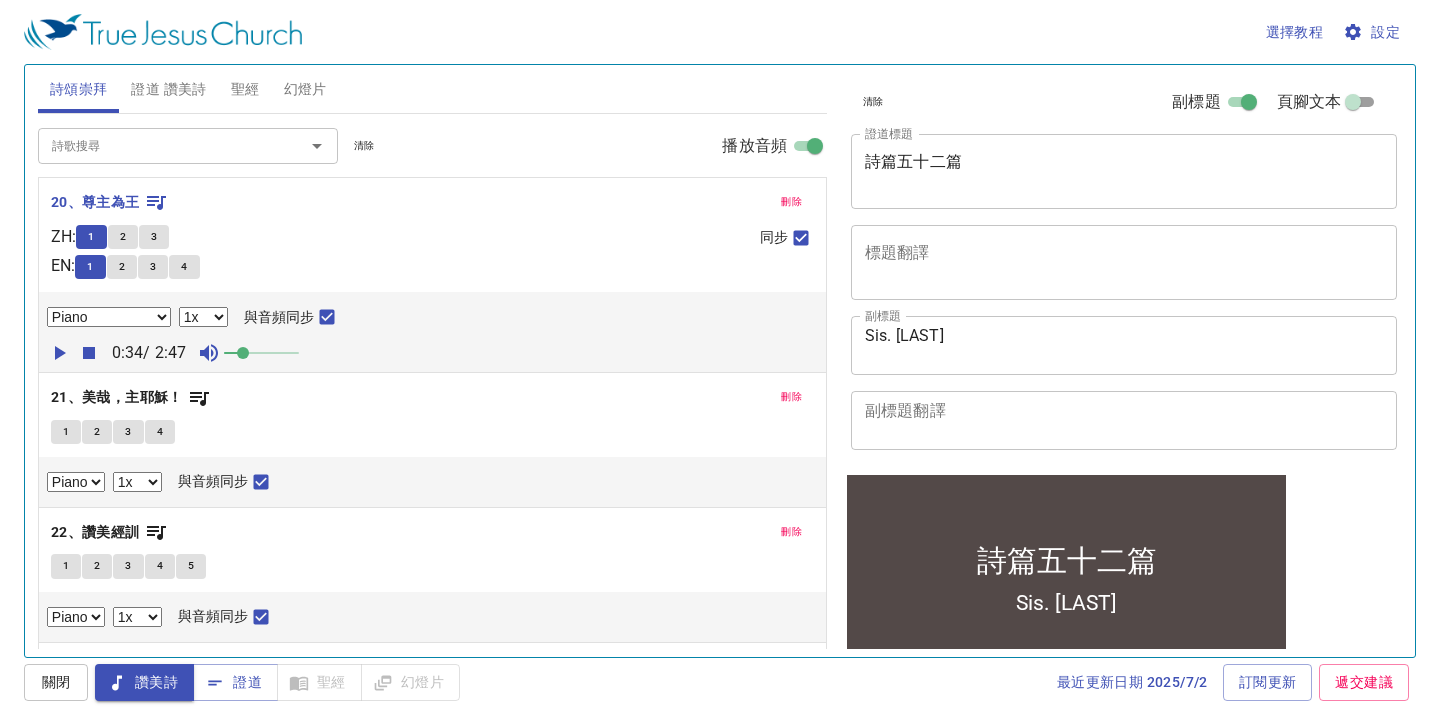 click 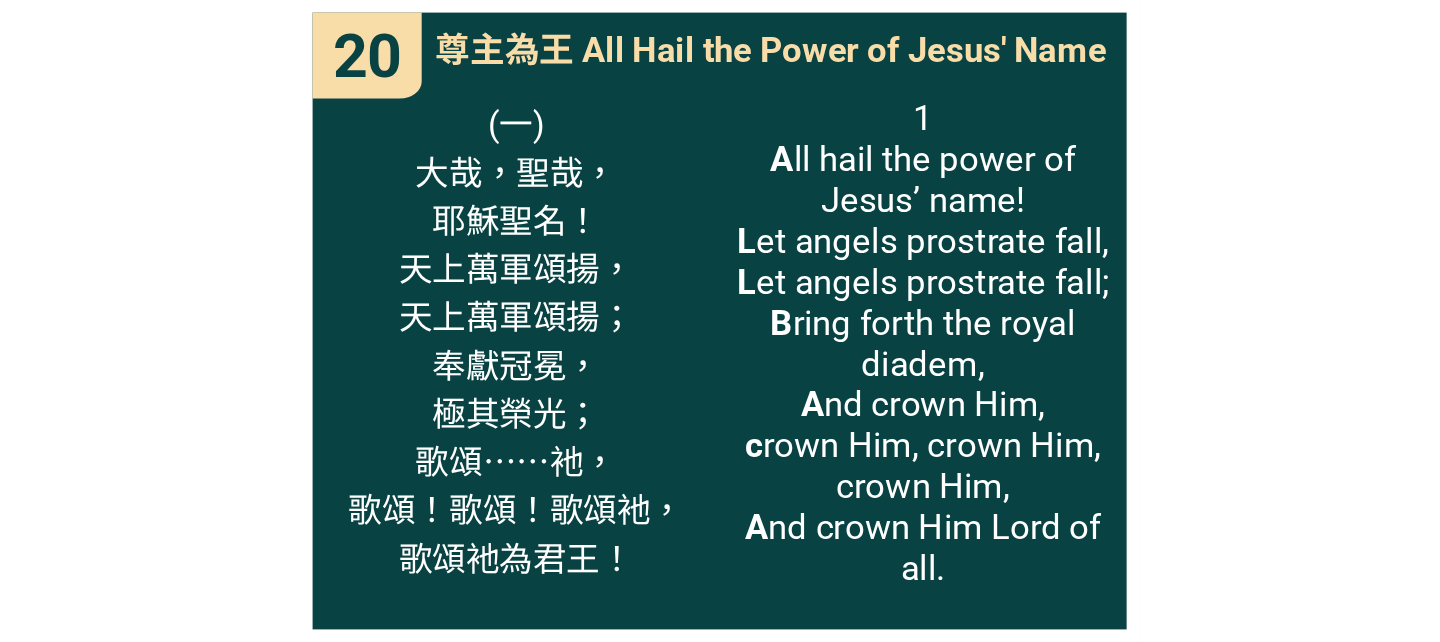 scroll, scrollTop: 0, scrollLeft: 0, axis: both 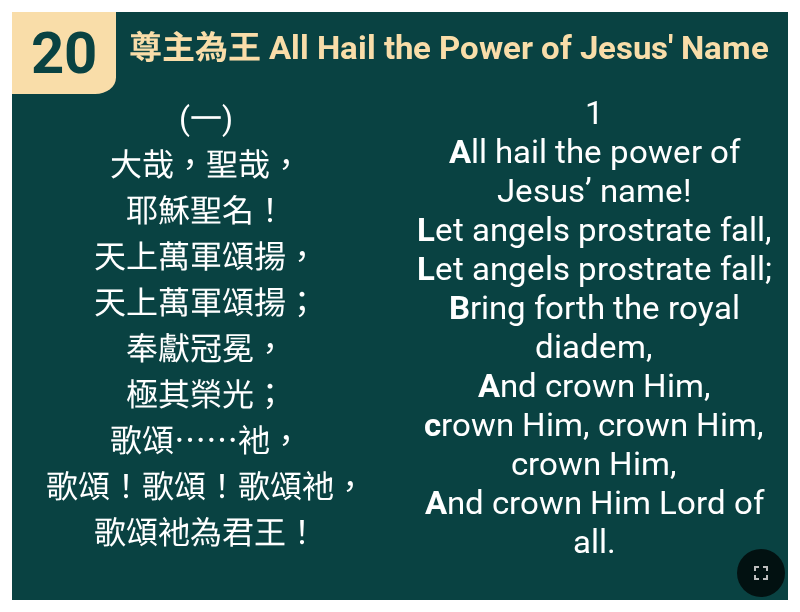 drag, startPoint x: 788, startPoint y: 596, endPoint x: 811, endPoint y: 615, distance: 29.832869 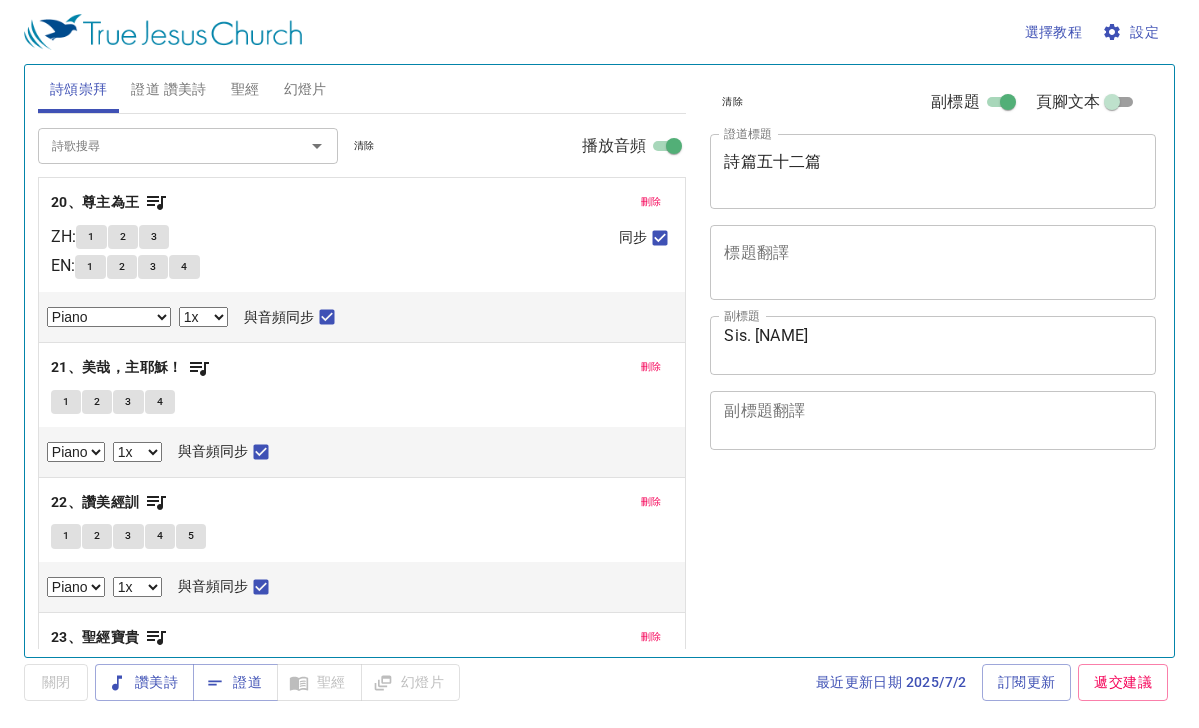 select on "1" 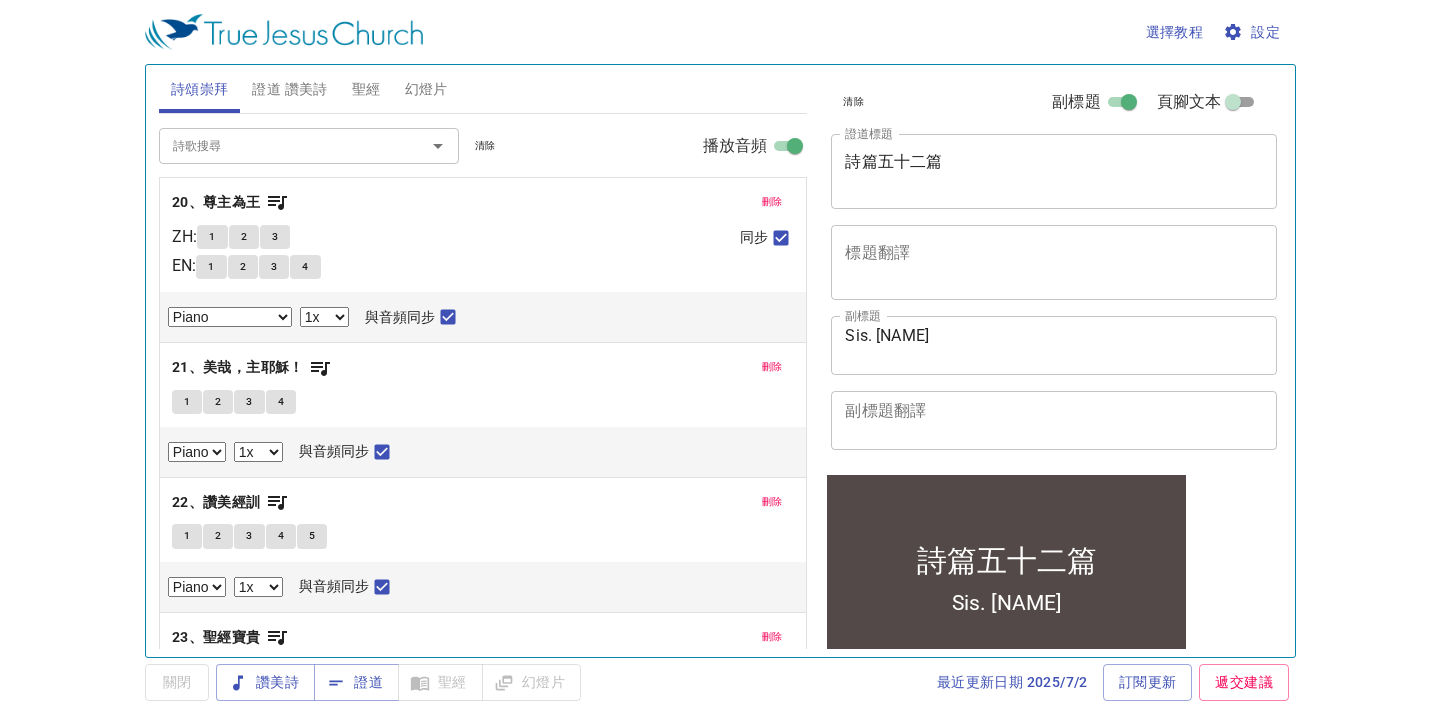 scroll, scrollTop: 0, scrollLeft: 0, axis: both 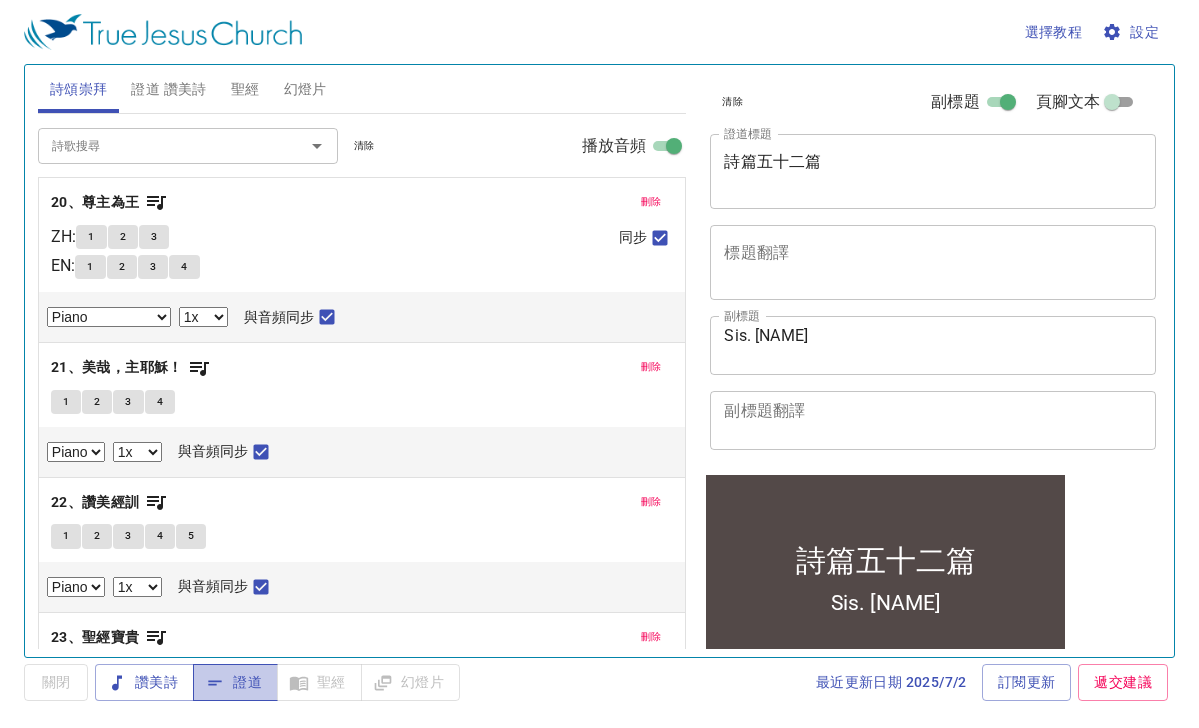 click on "證道" at bounding box center [235, 682] 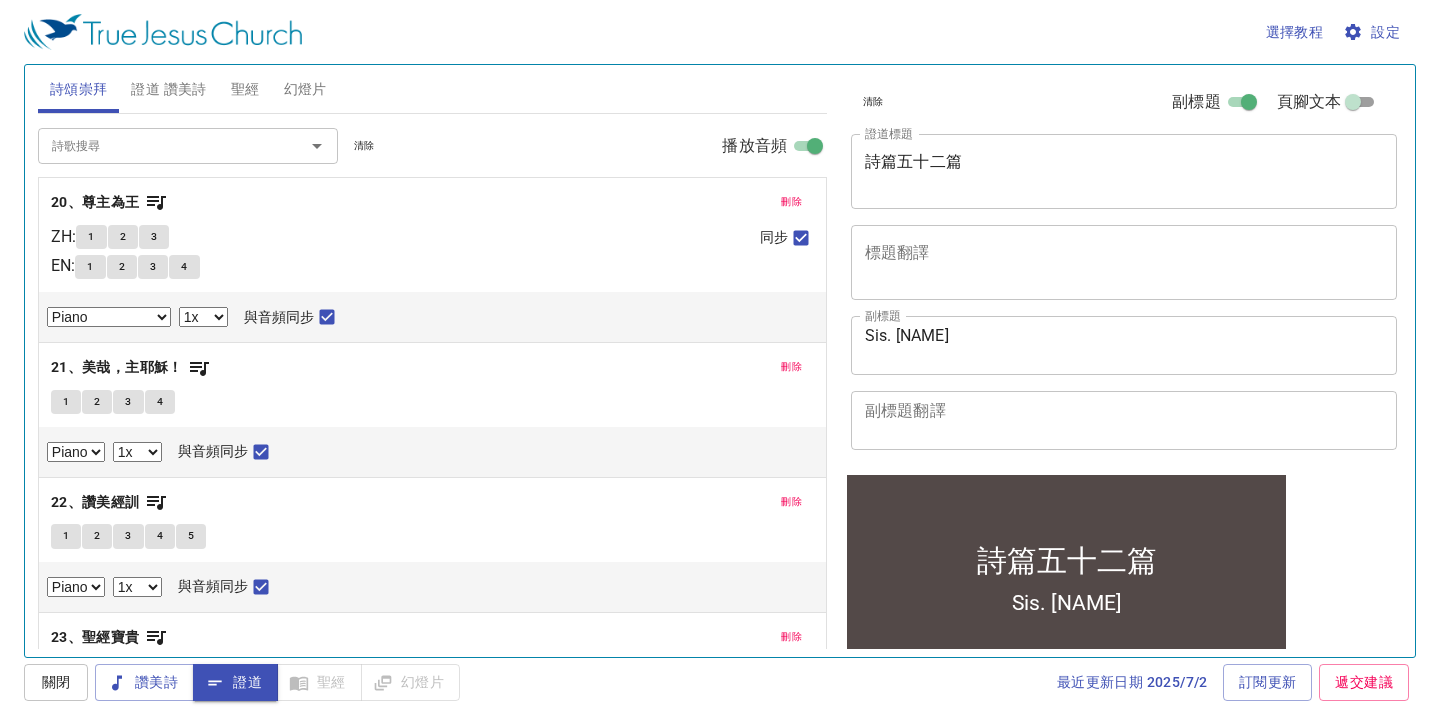 click on "1" at bounding box center [91, 237] 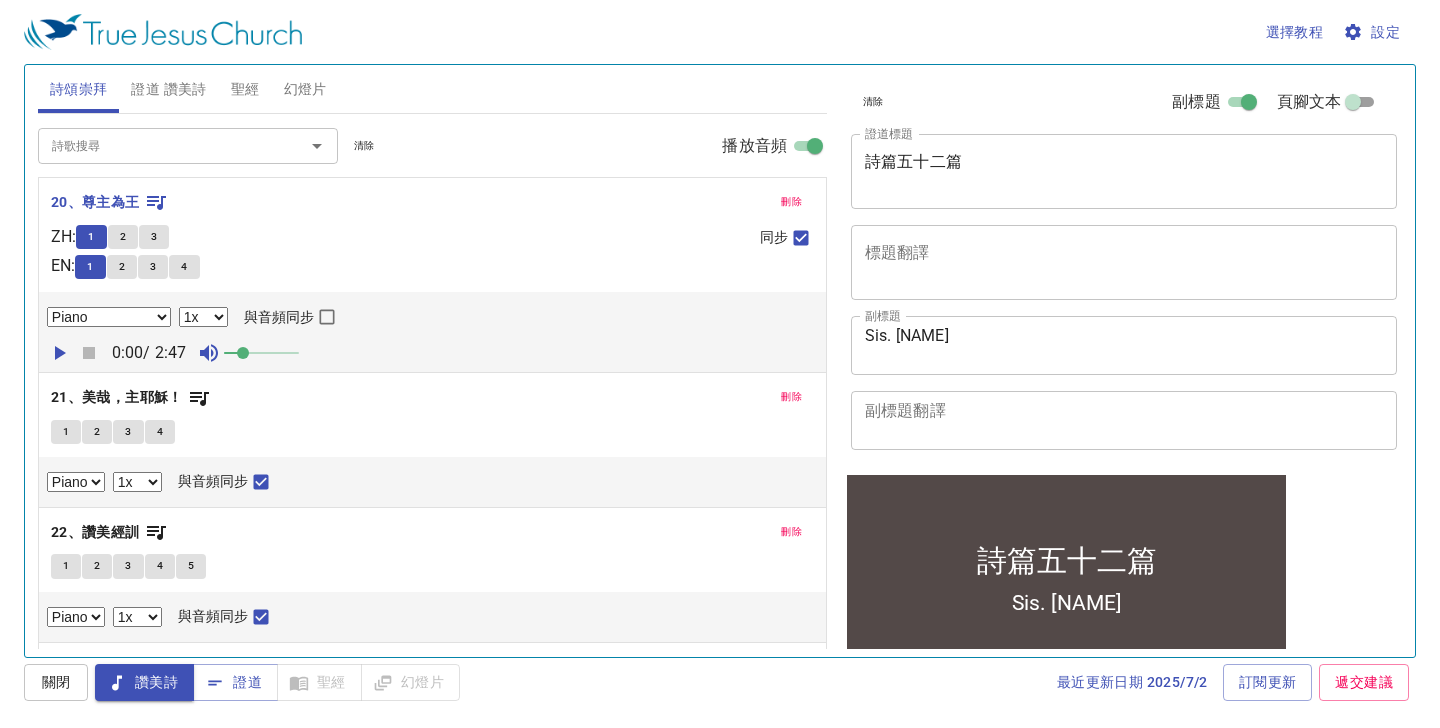 click on "與音頻同步" at bounding box center (327, 321) 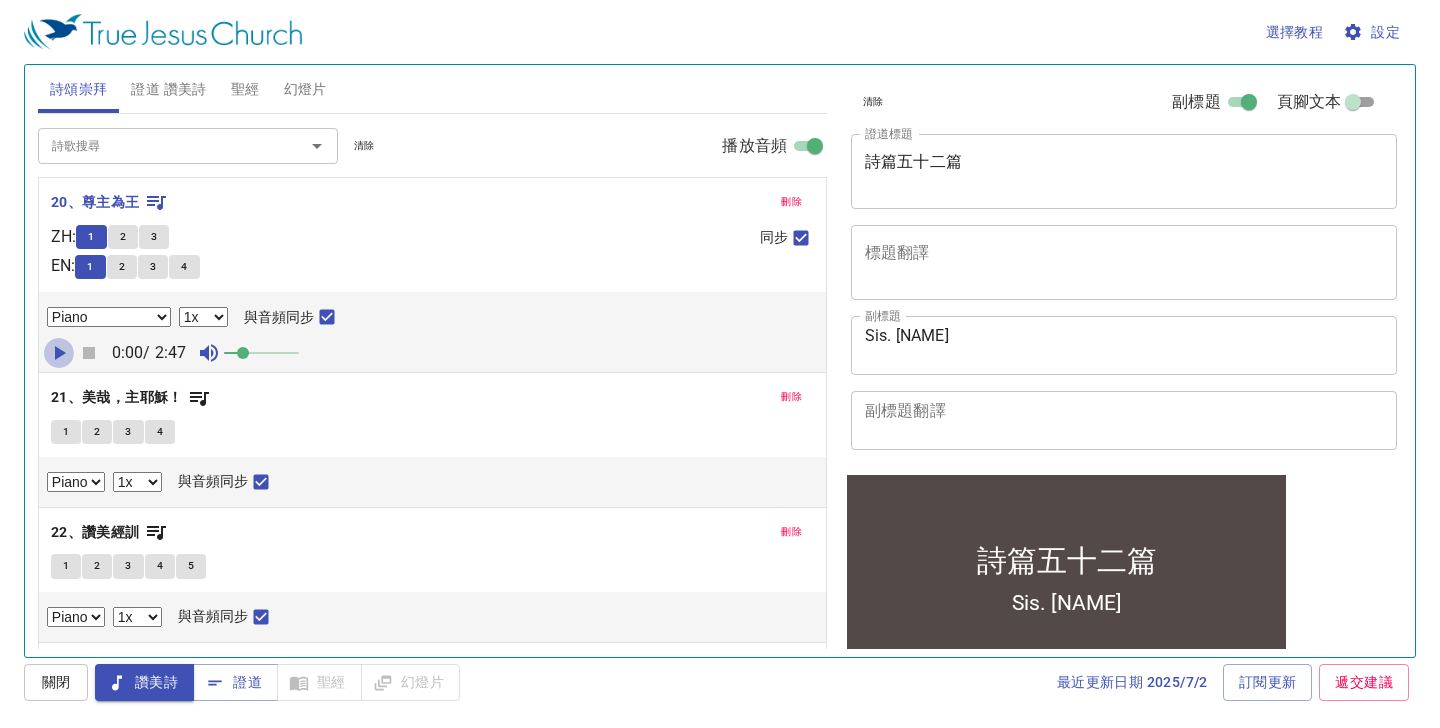 click 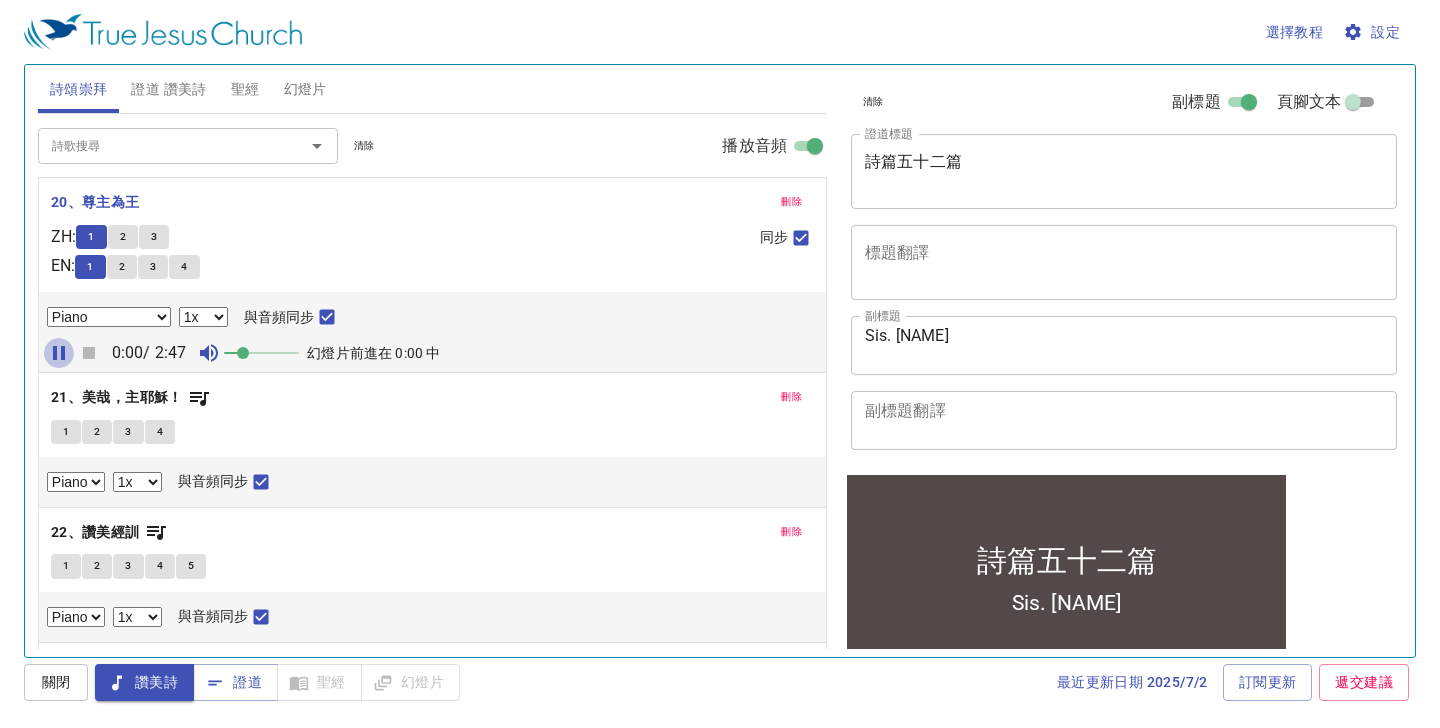 click 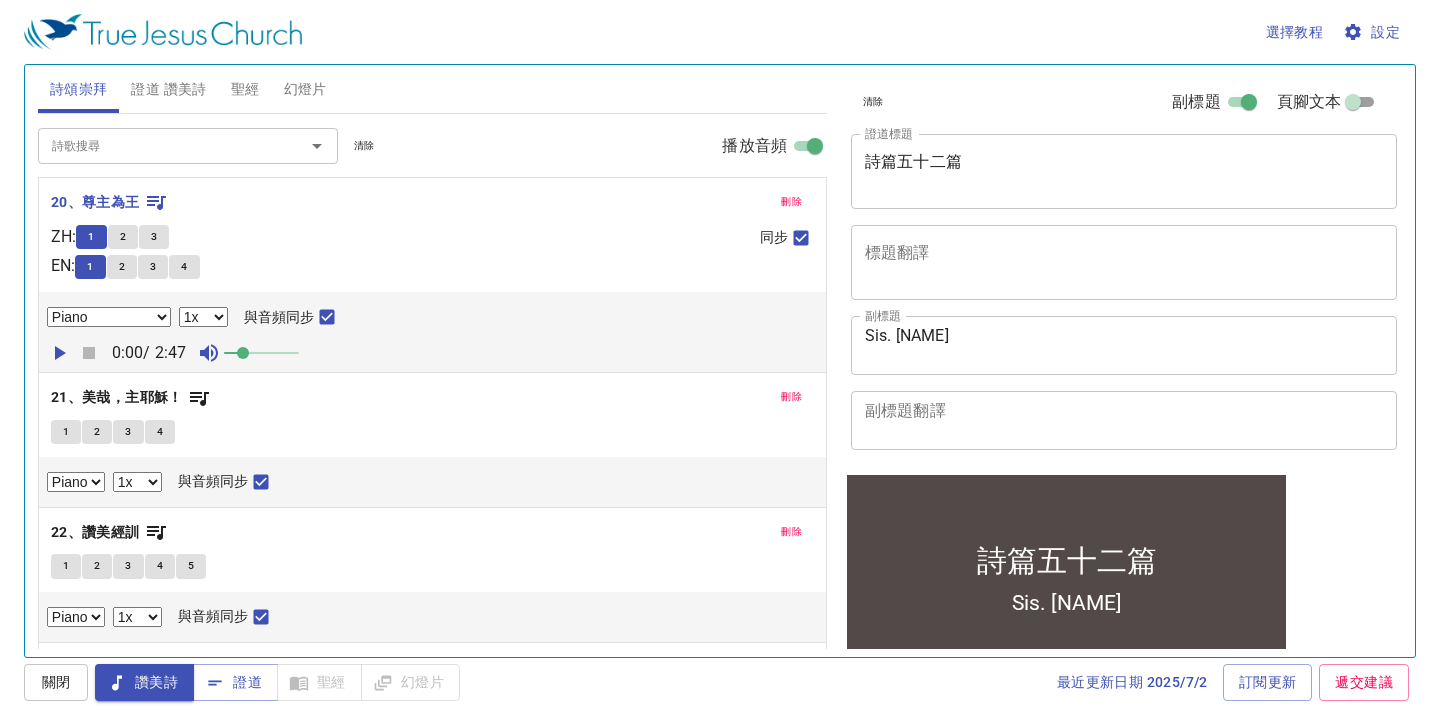 click 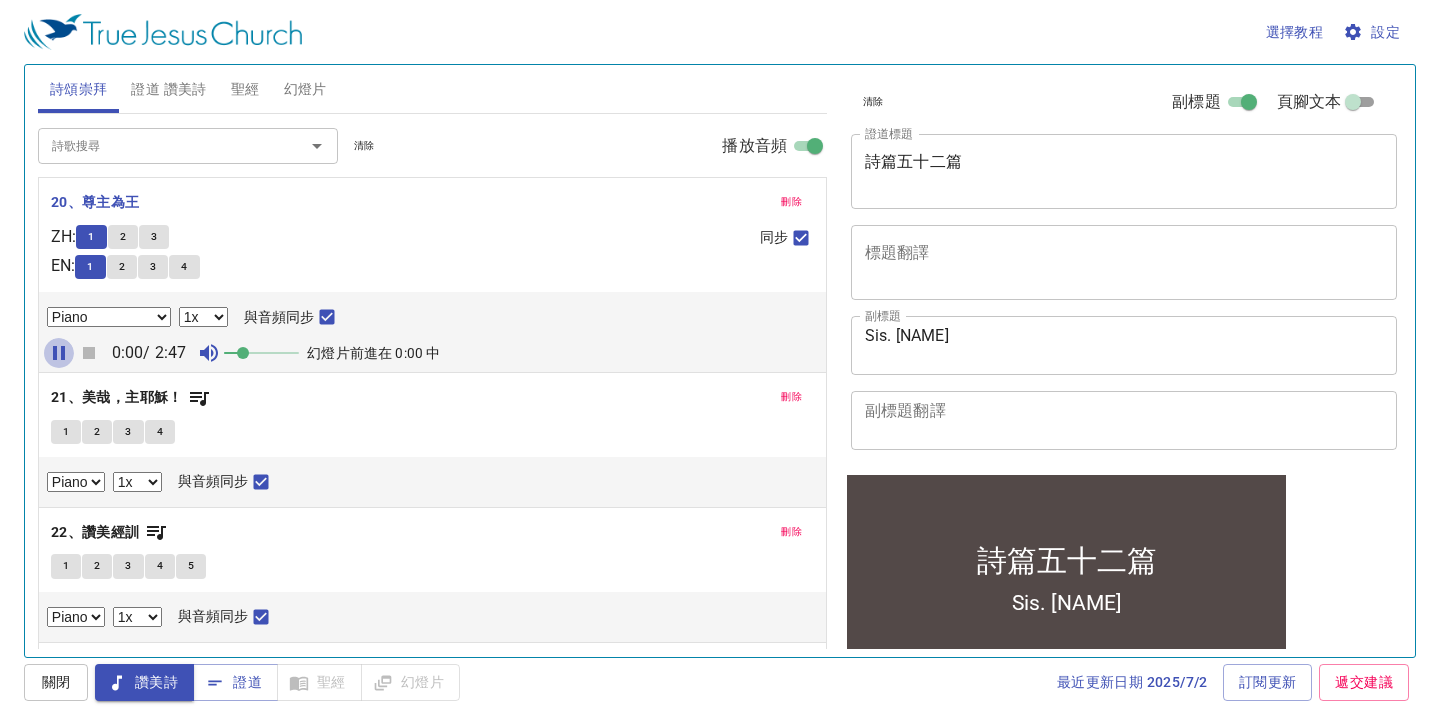 click 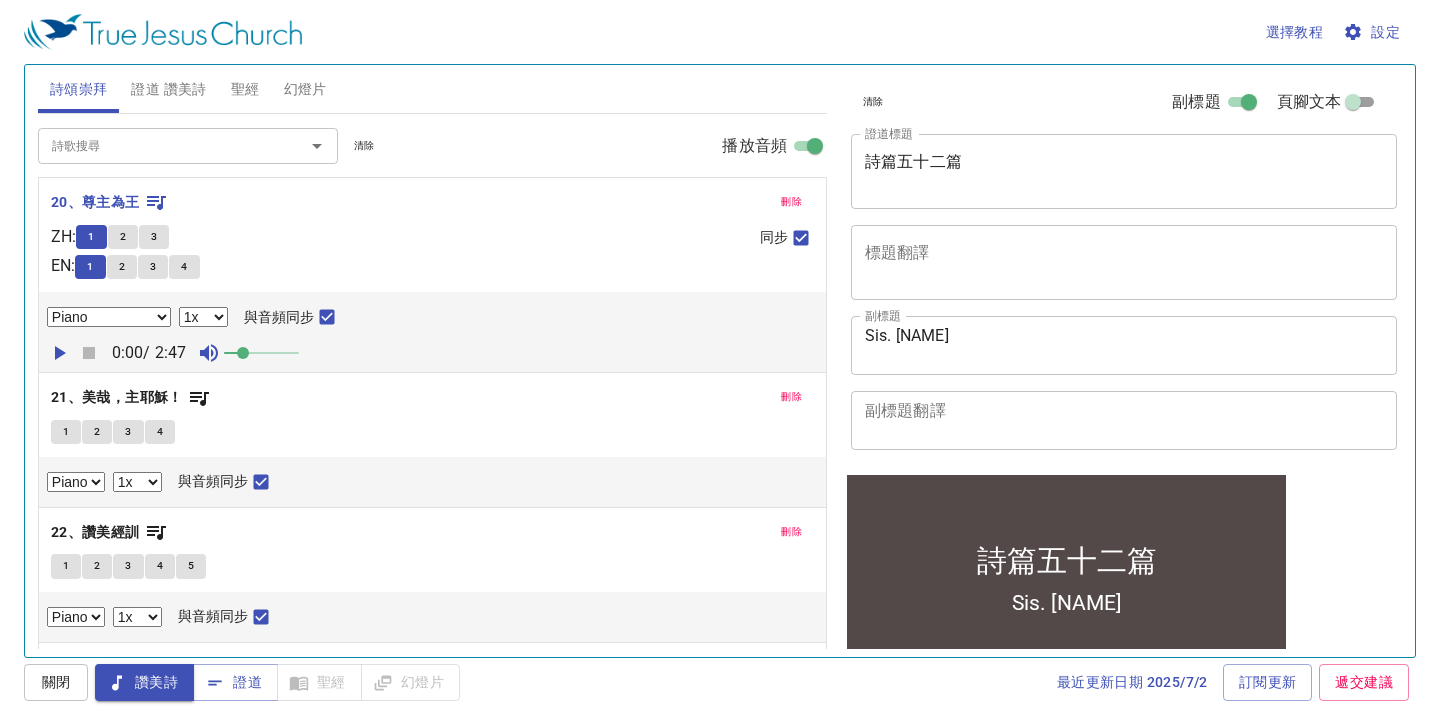 click 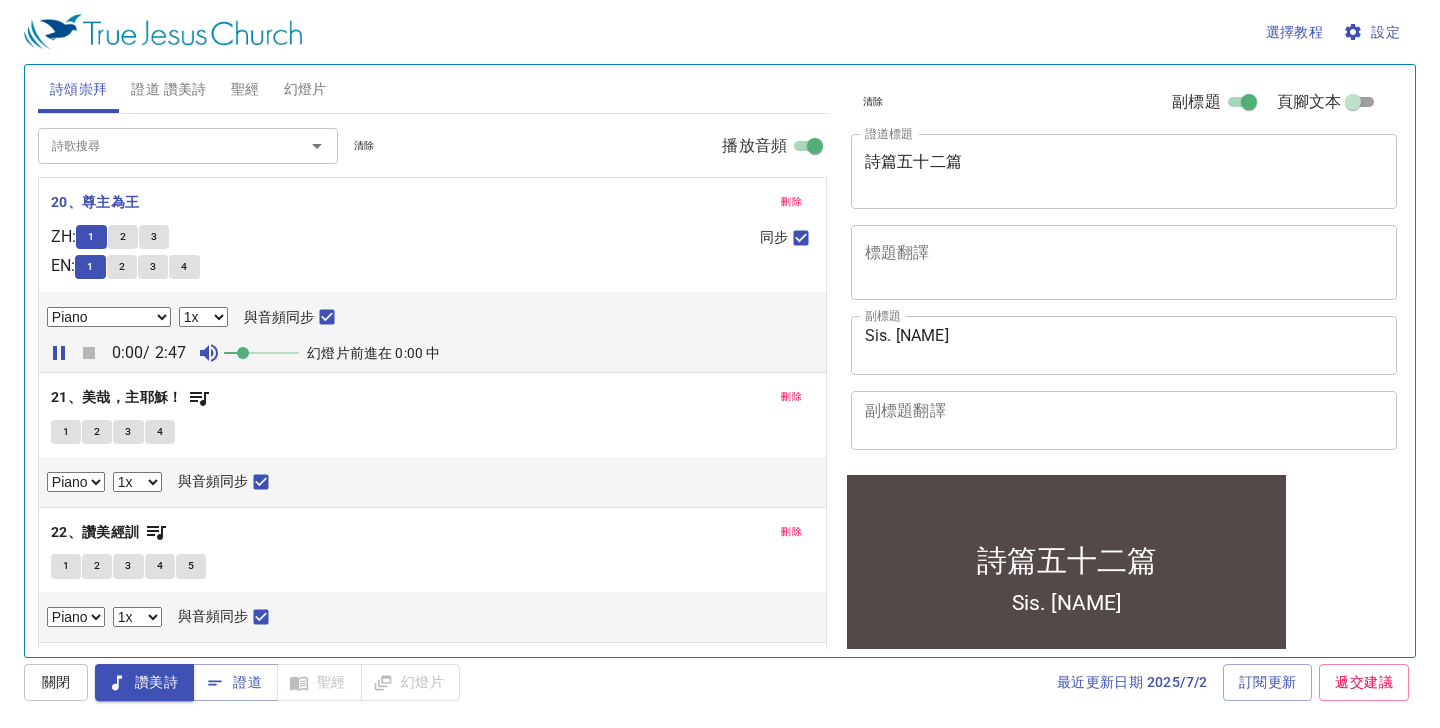 click 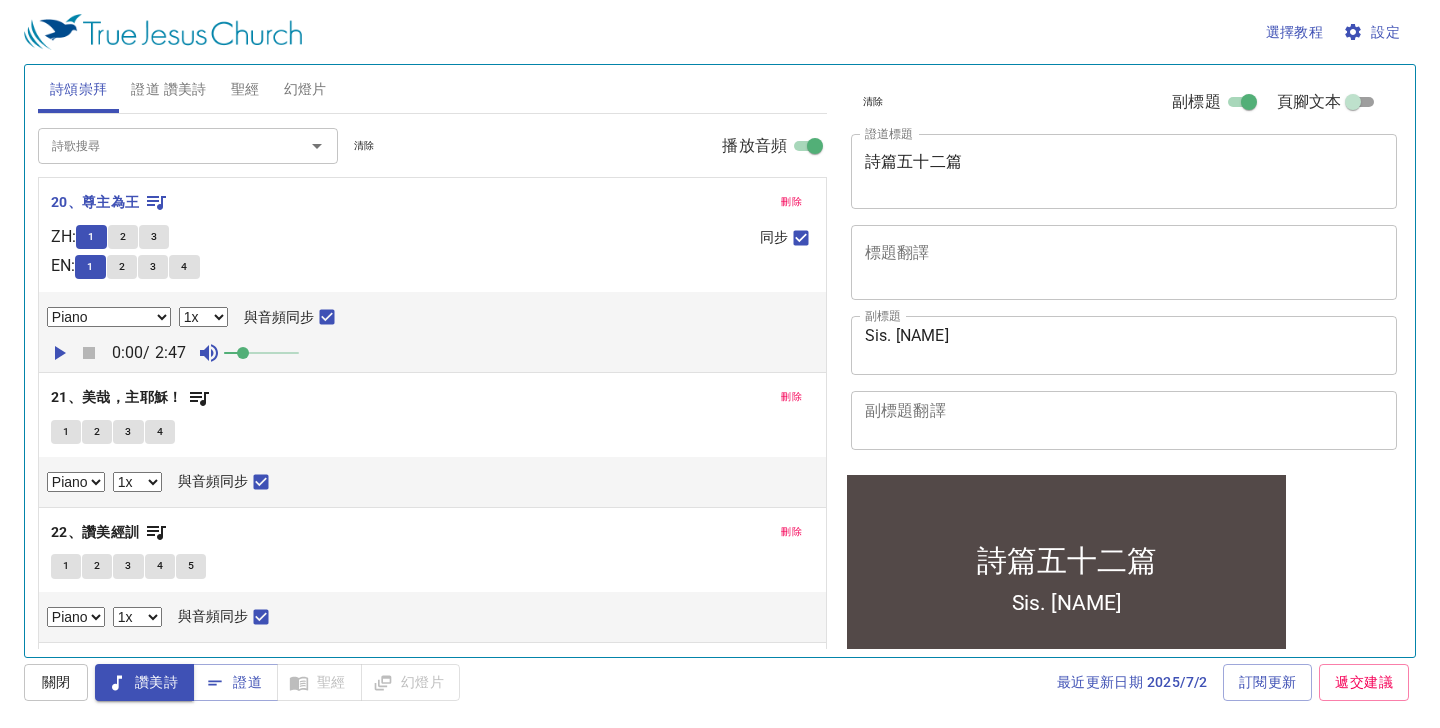 click 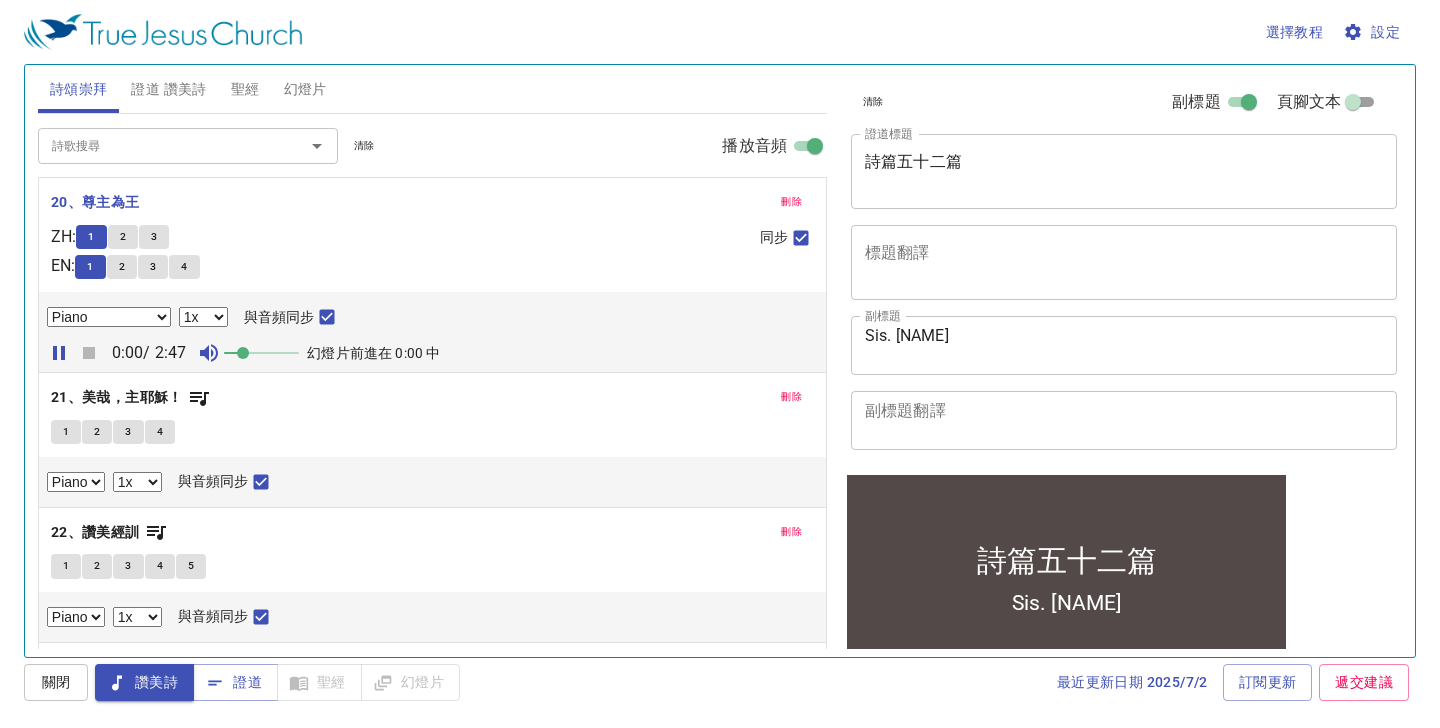 click on "詩頌崇拜" at bounding box center [79, 89] 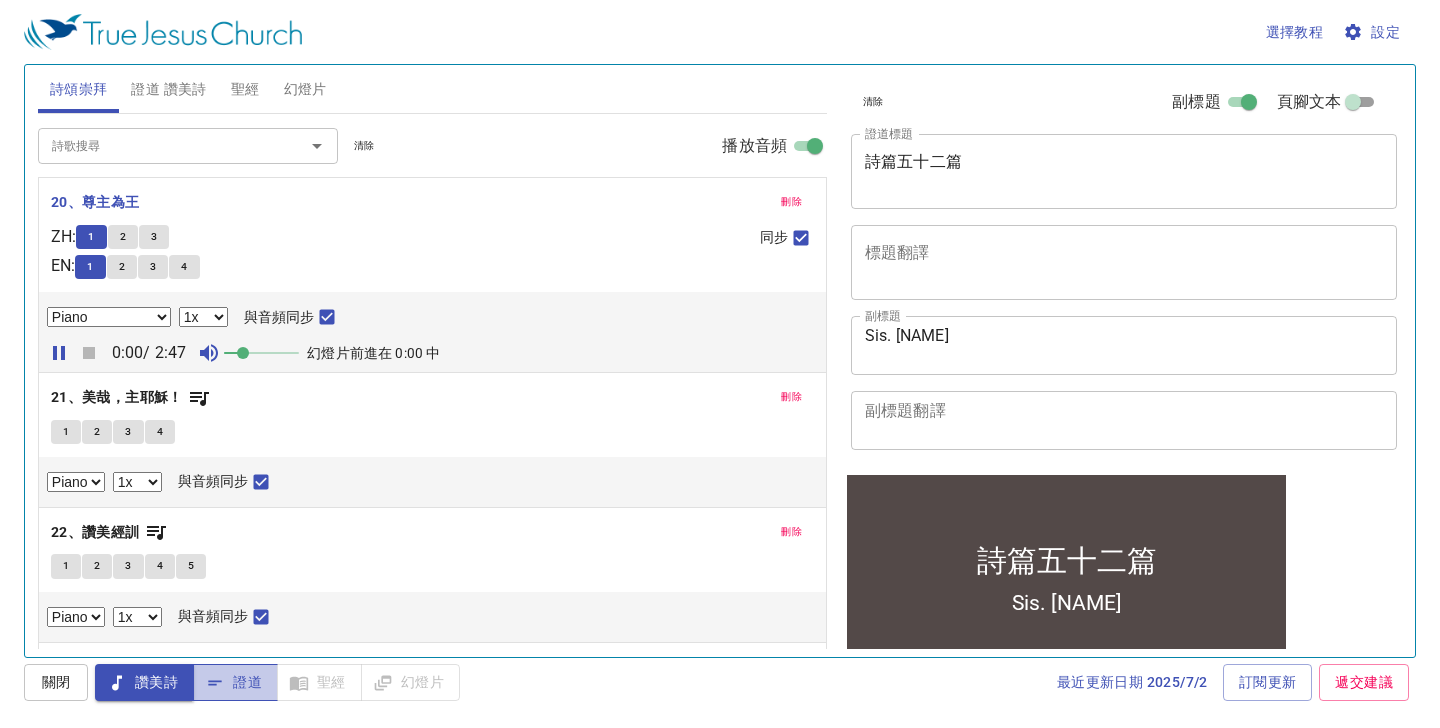 click on "證道" at bounding box center (235, 682) 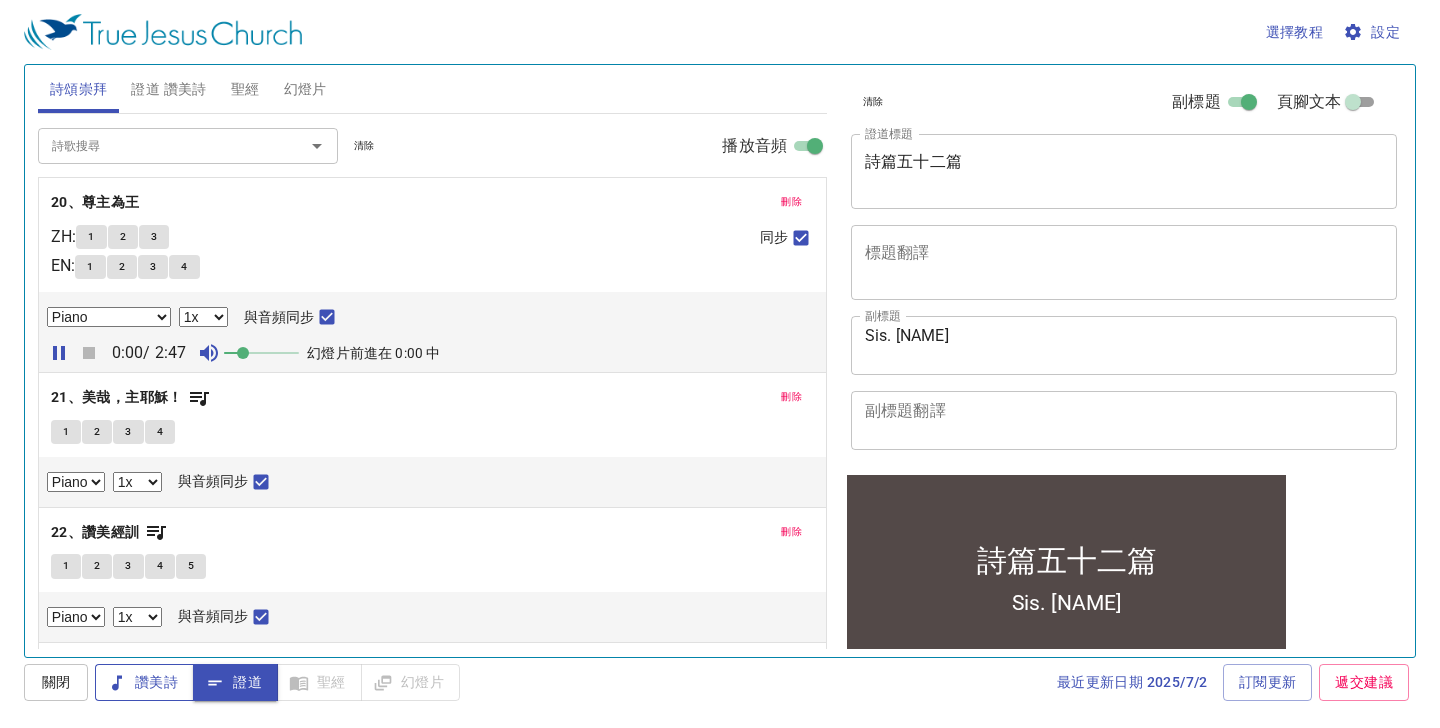 click on "讚美詩" at bounding box center (144, 682) 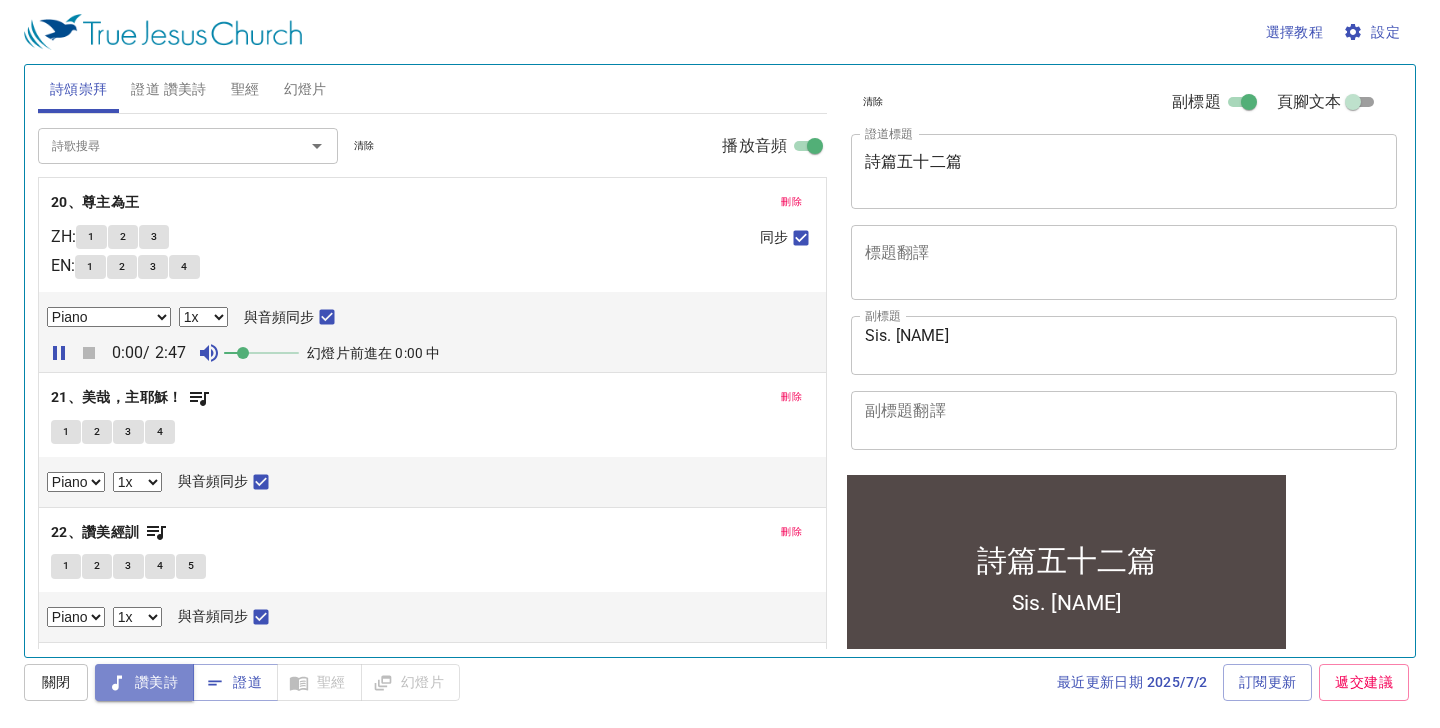 click on "讚美詩" at bounding box center (144, 682) 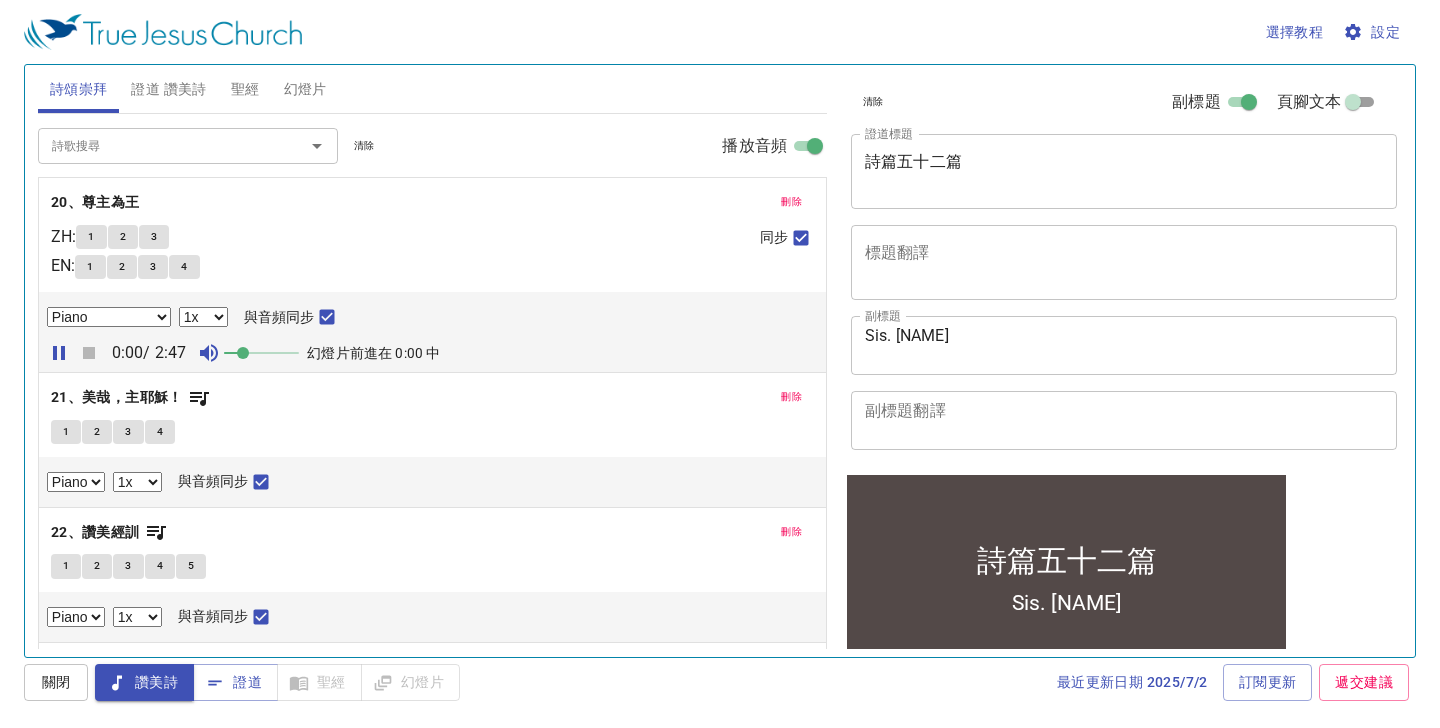 click on "讚美詩" at bounding box center (144, 682) 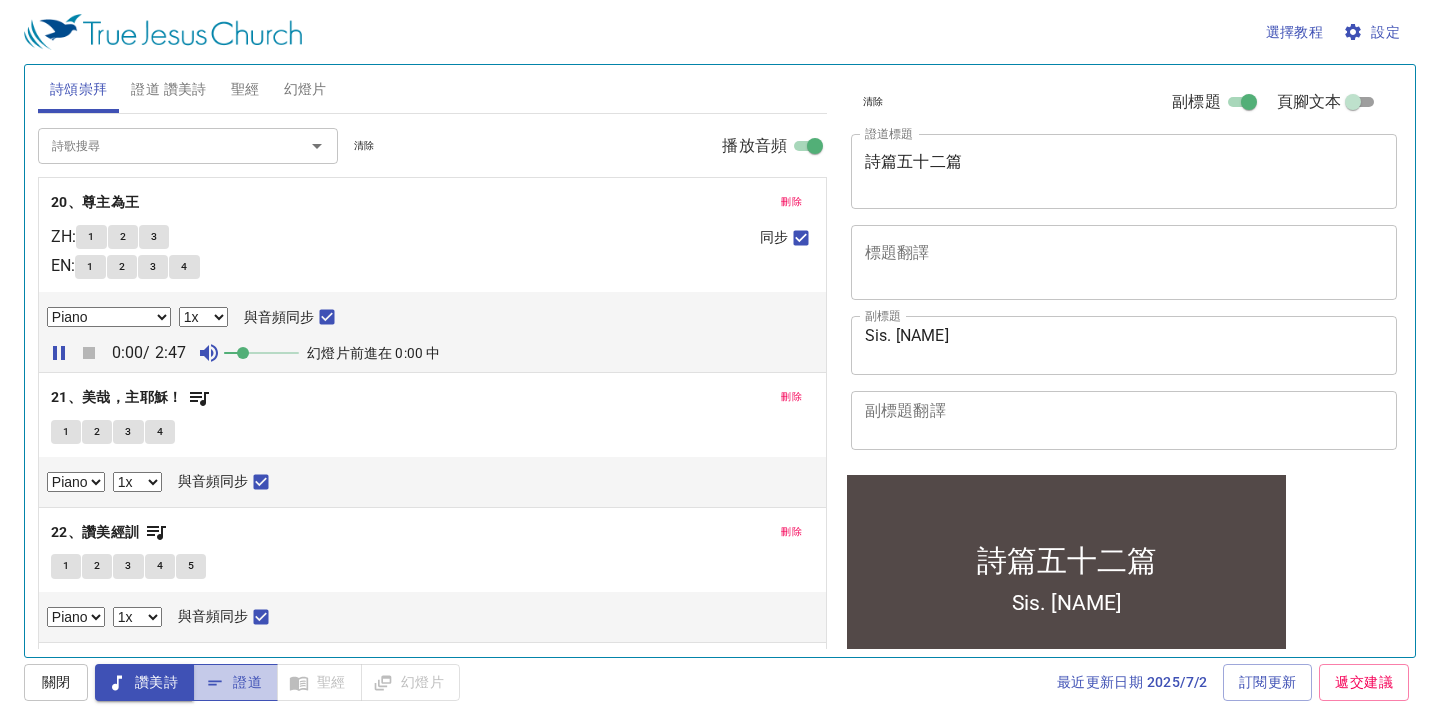 drag, startPoint x: 639, startPoint y: 17, endPoint x: 242, endPoint y: 678, distance: 771.05774 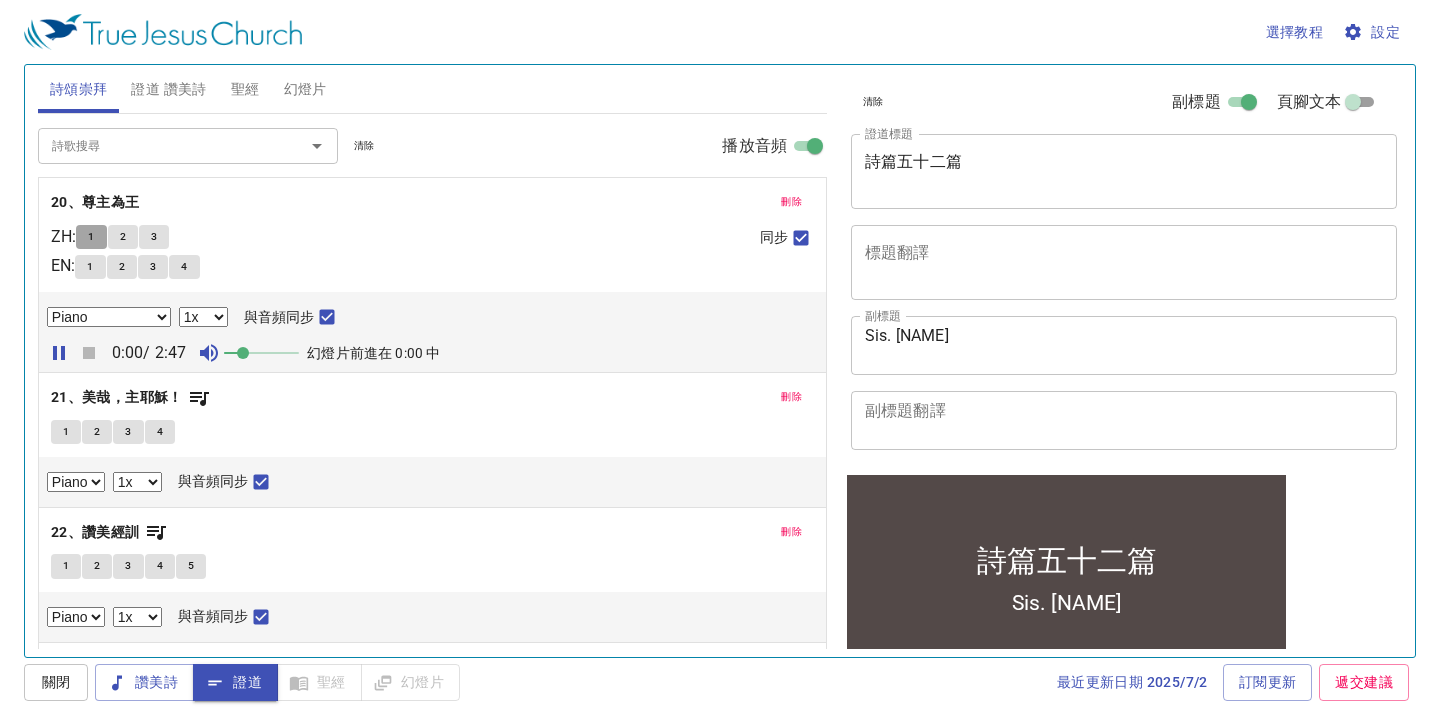 click on "1" at bounding box center [91, 237] 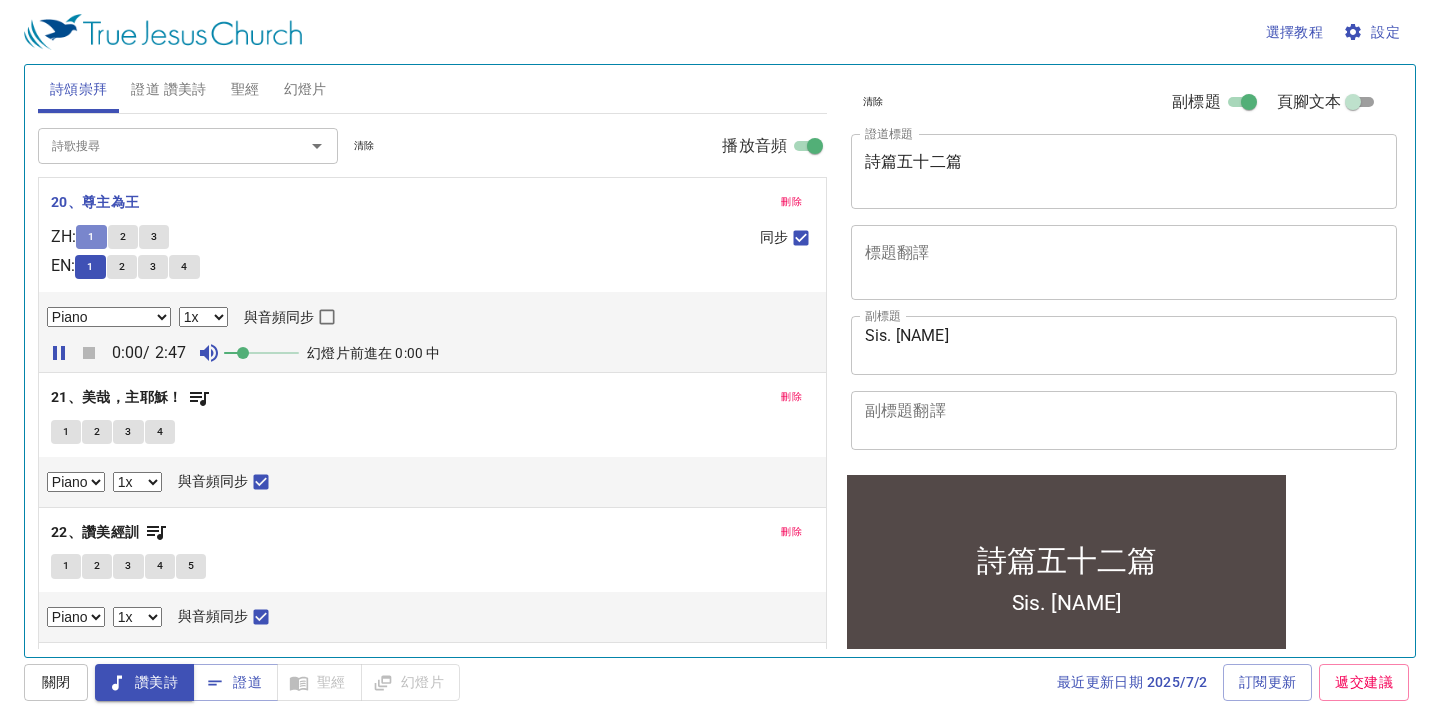 click on "1" at bounding box center (91, 237) 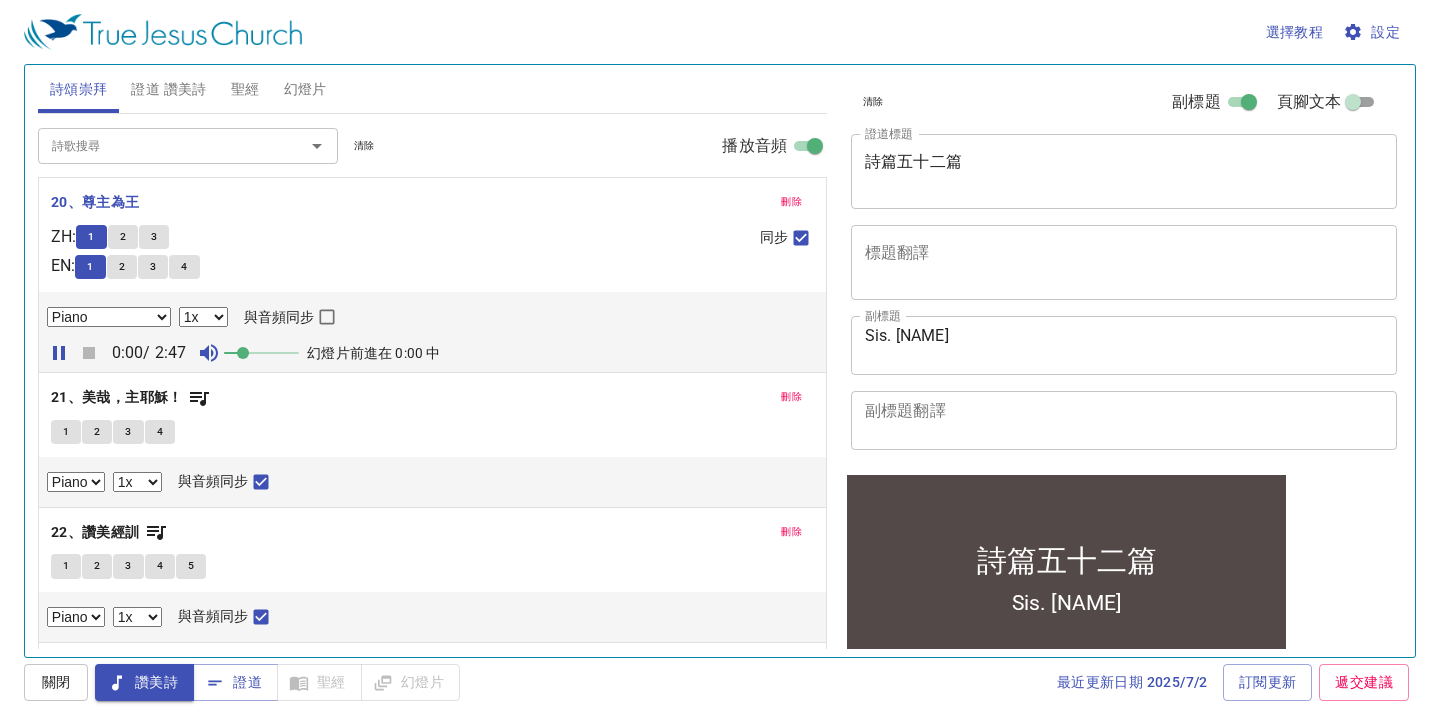 click on "1" at bounding box center [91, 237] 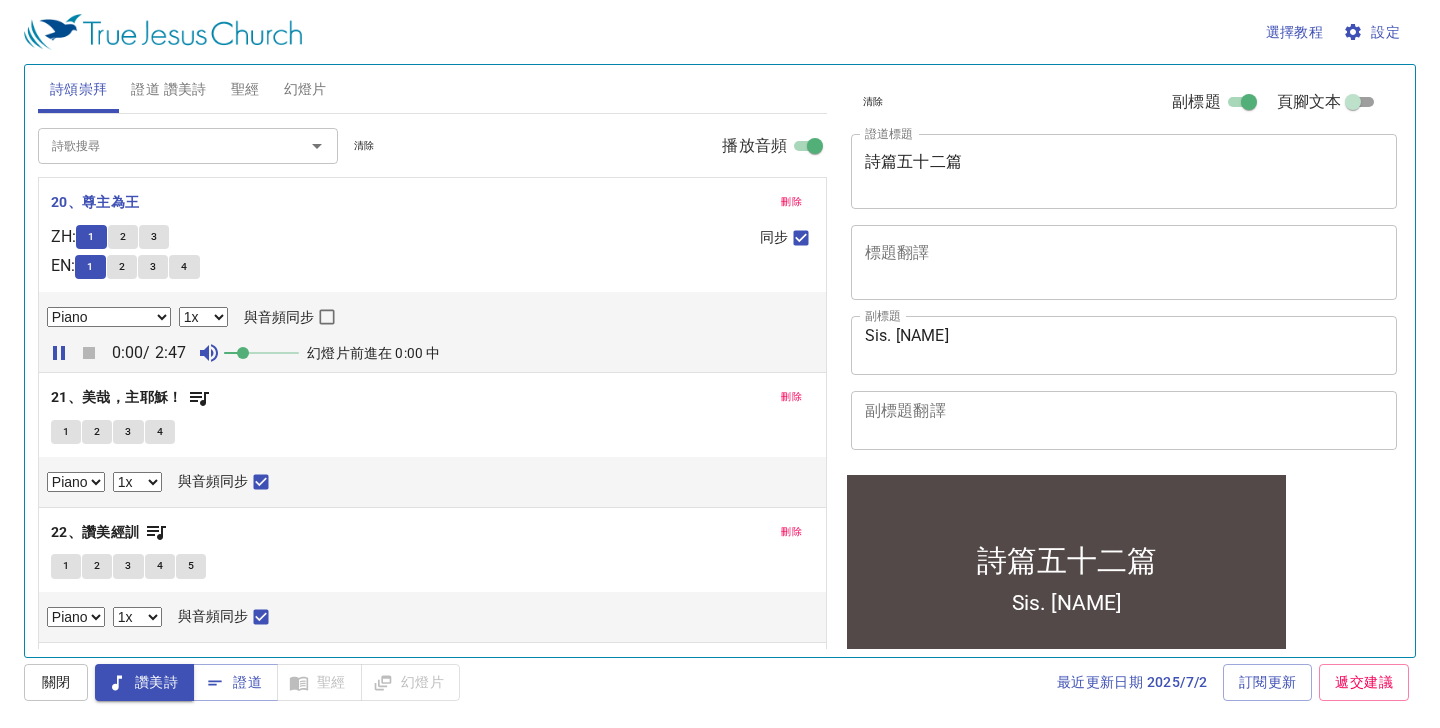 click on "1" at bounding box center [91, 237] 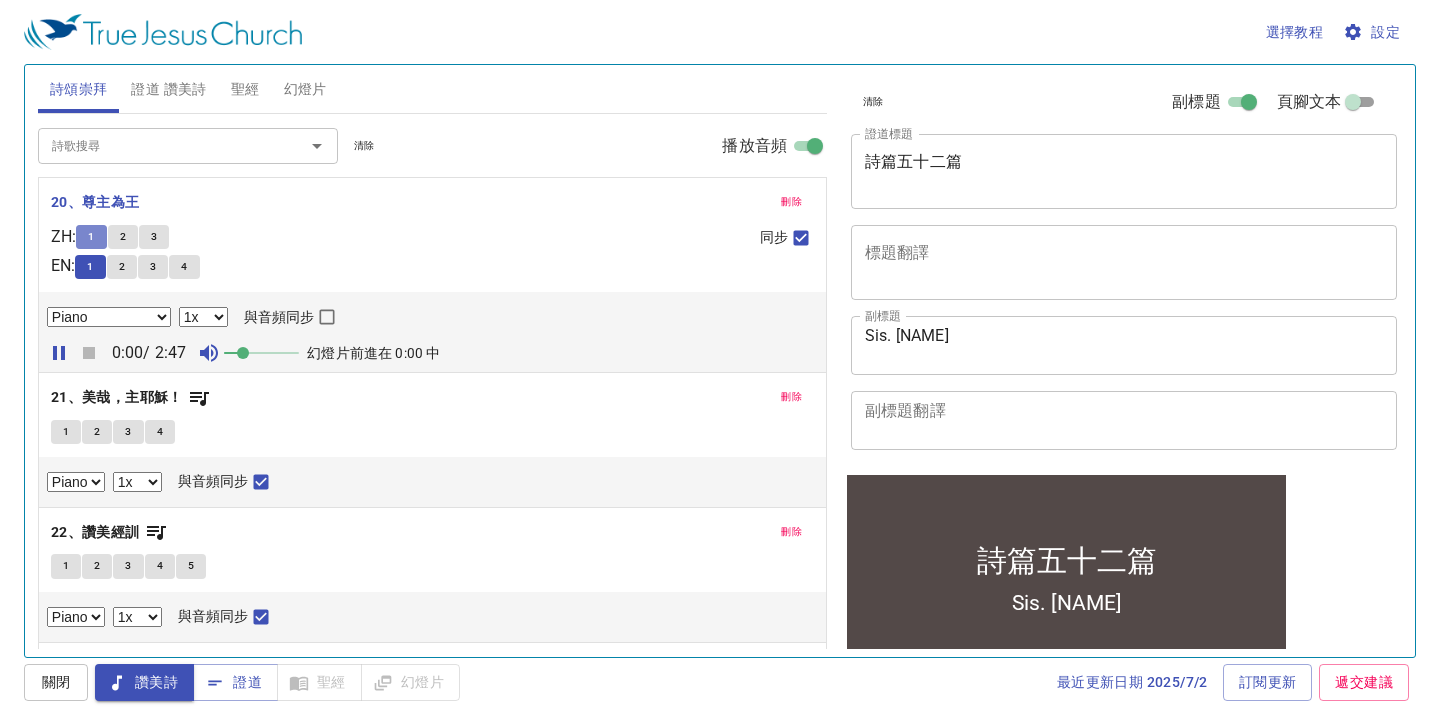 click on "1" at bounding box center (91, 237) 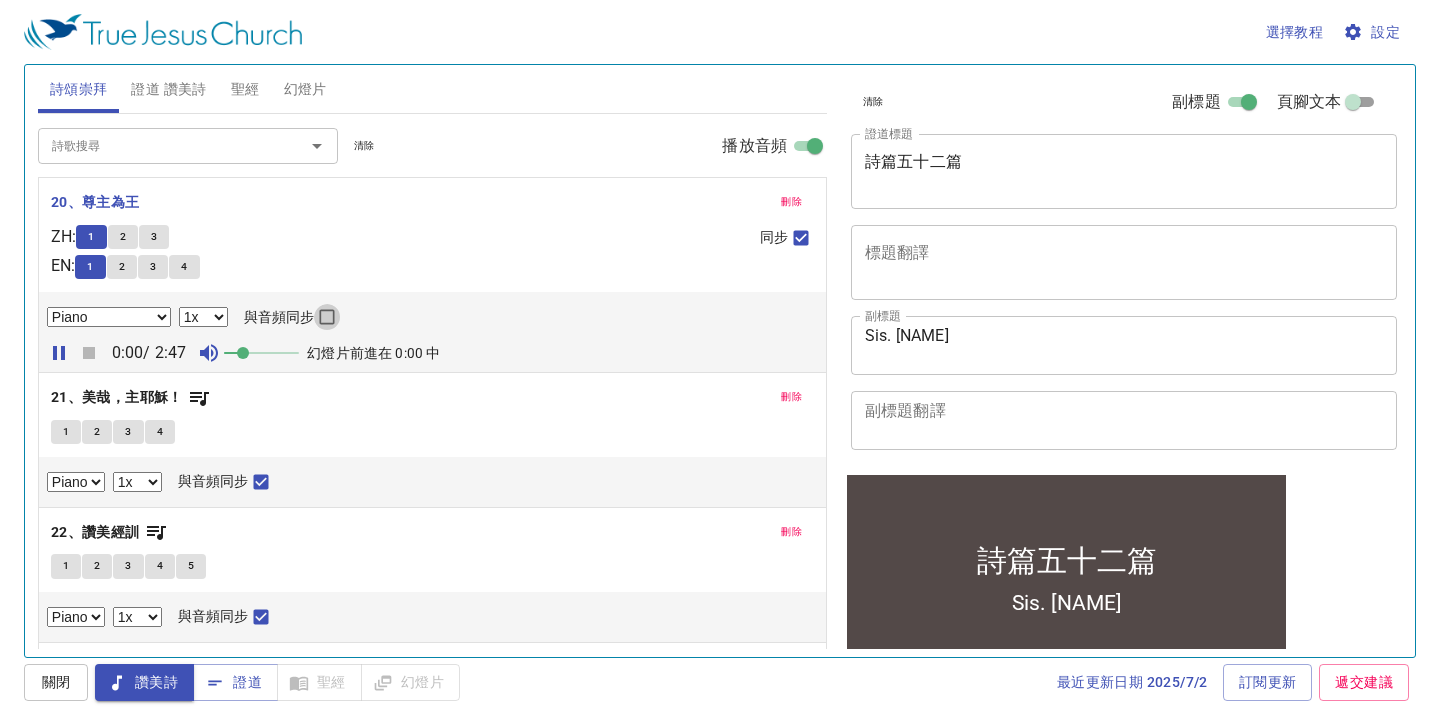 click on "與音頻同步" at bounding box center (327, 321) 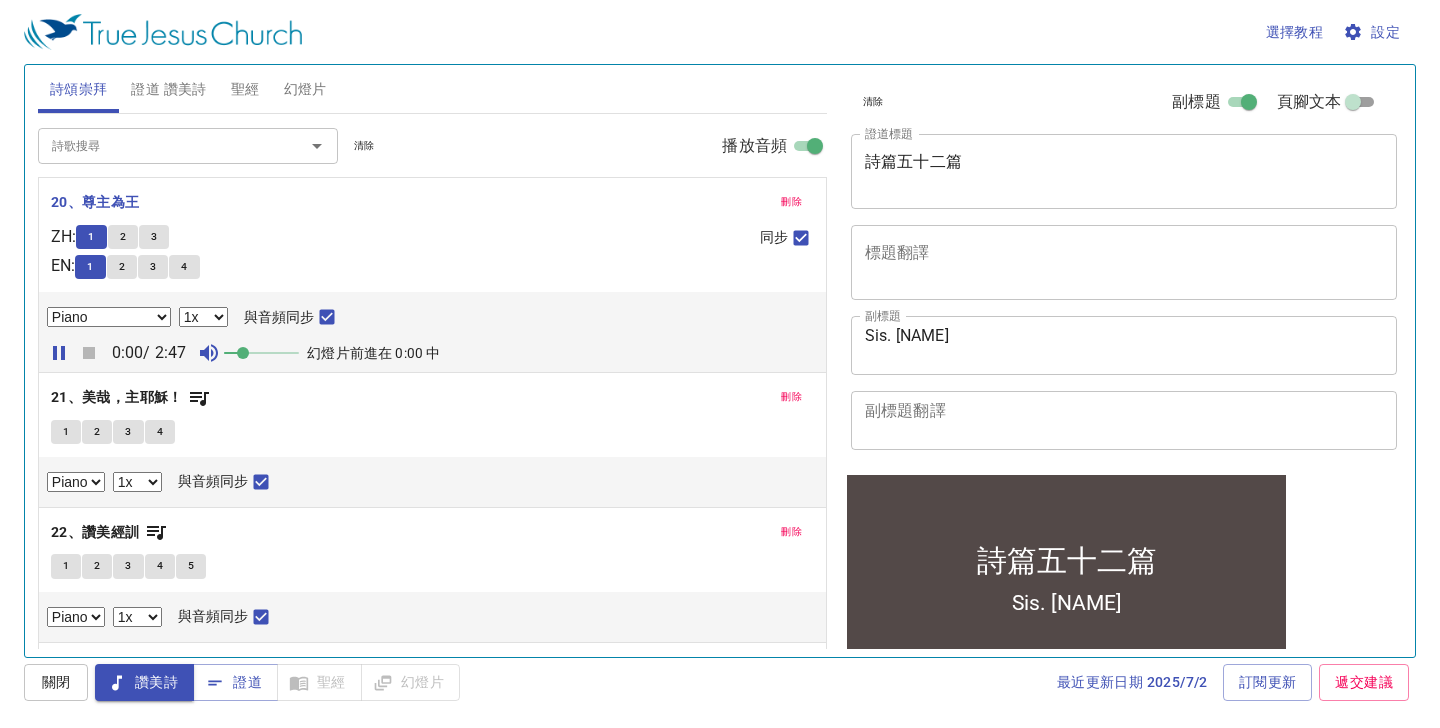 click on "與音頻同步" at bounding box center (327, 321) 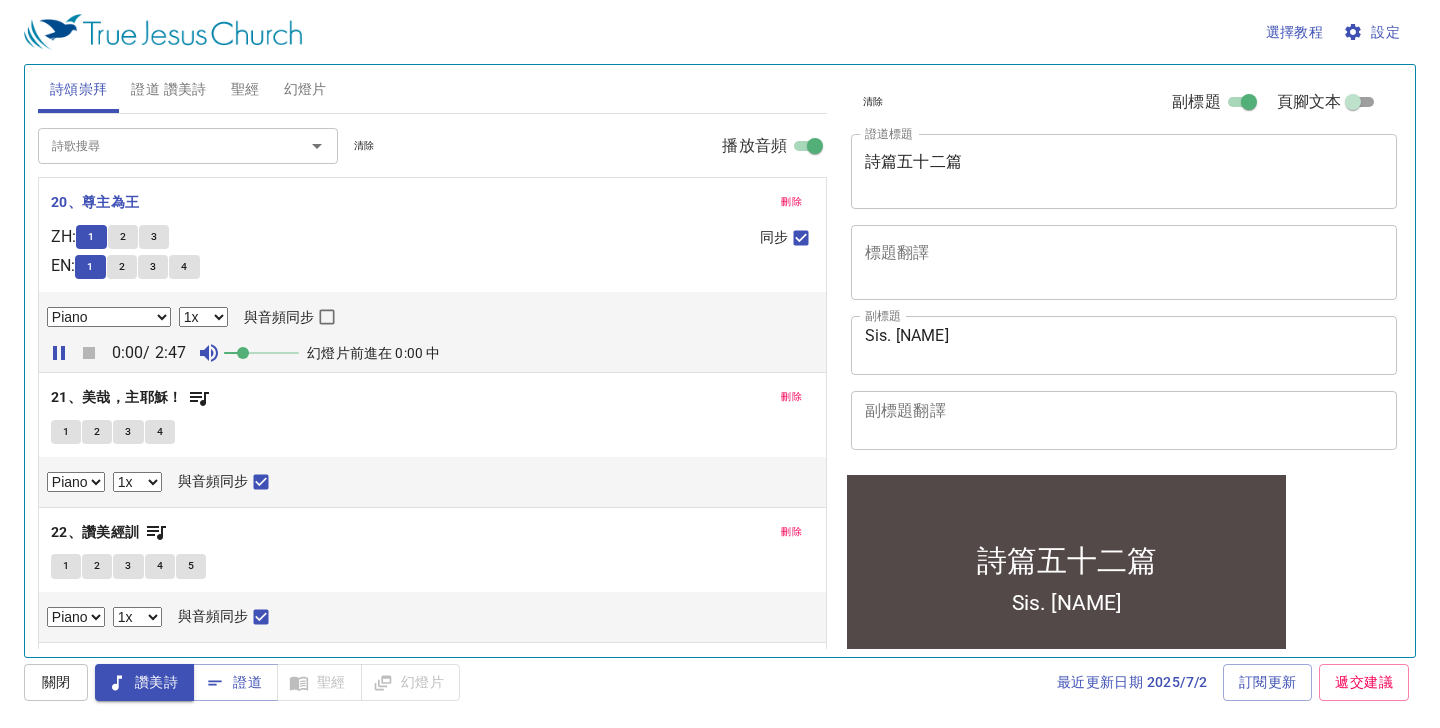 click on "播放音頻" at bounding box center (815, 150) 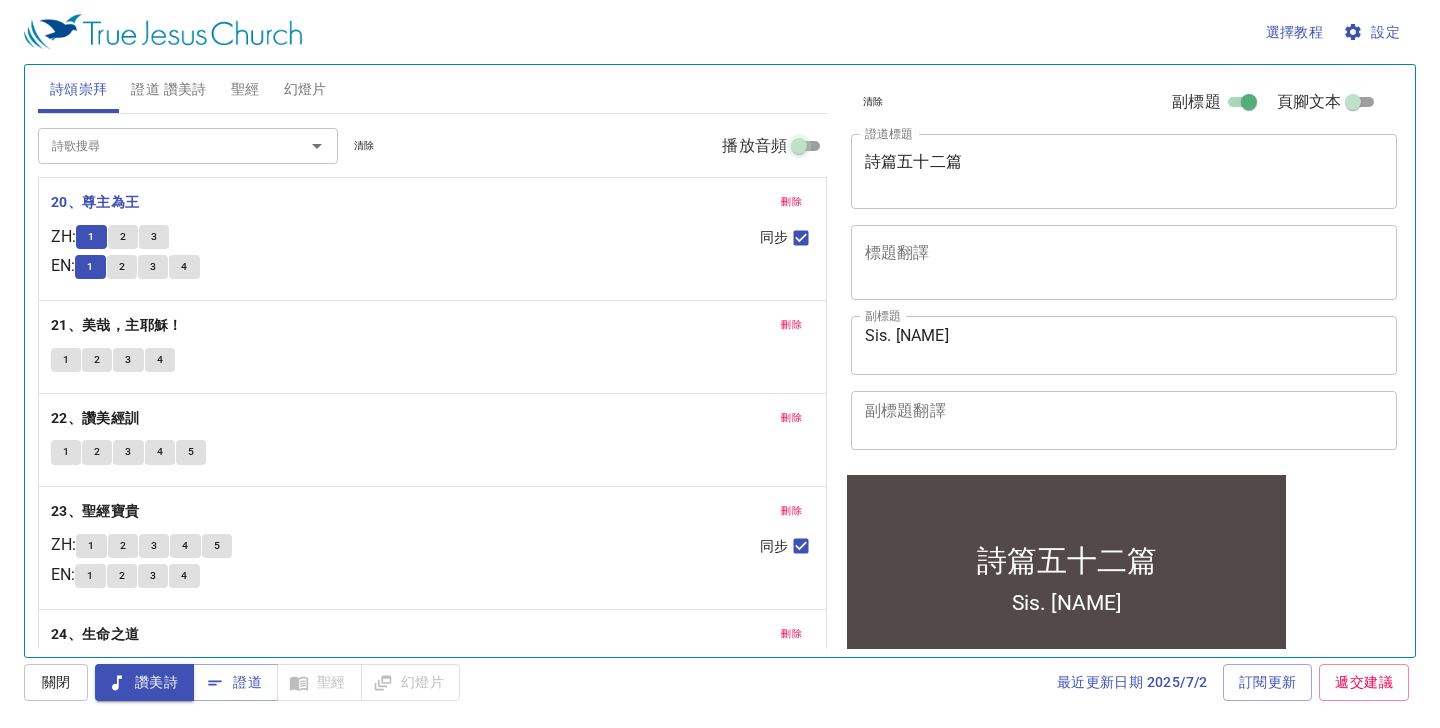 click on "播放音頻" at bounding box center (799, 150) 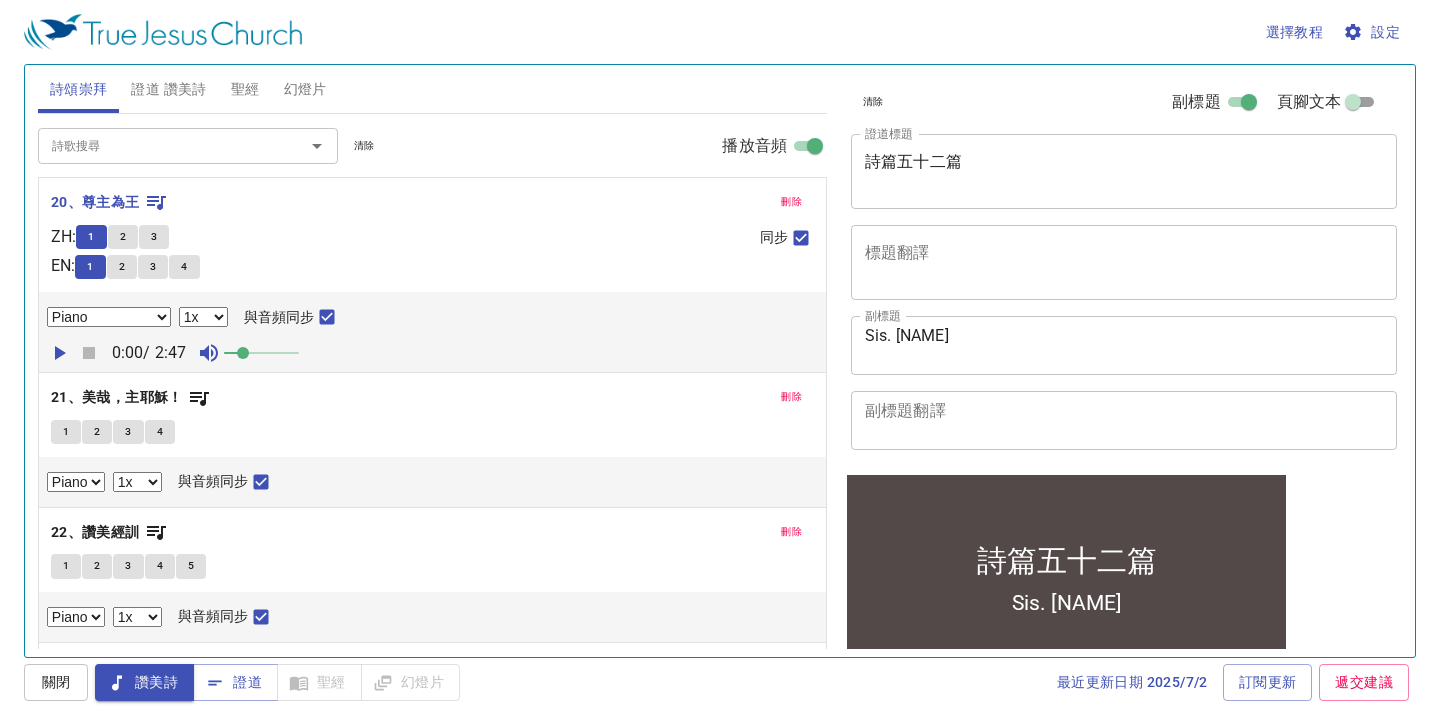 click on "1" at bounding box center (91, 237) 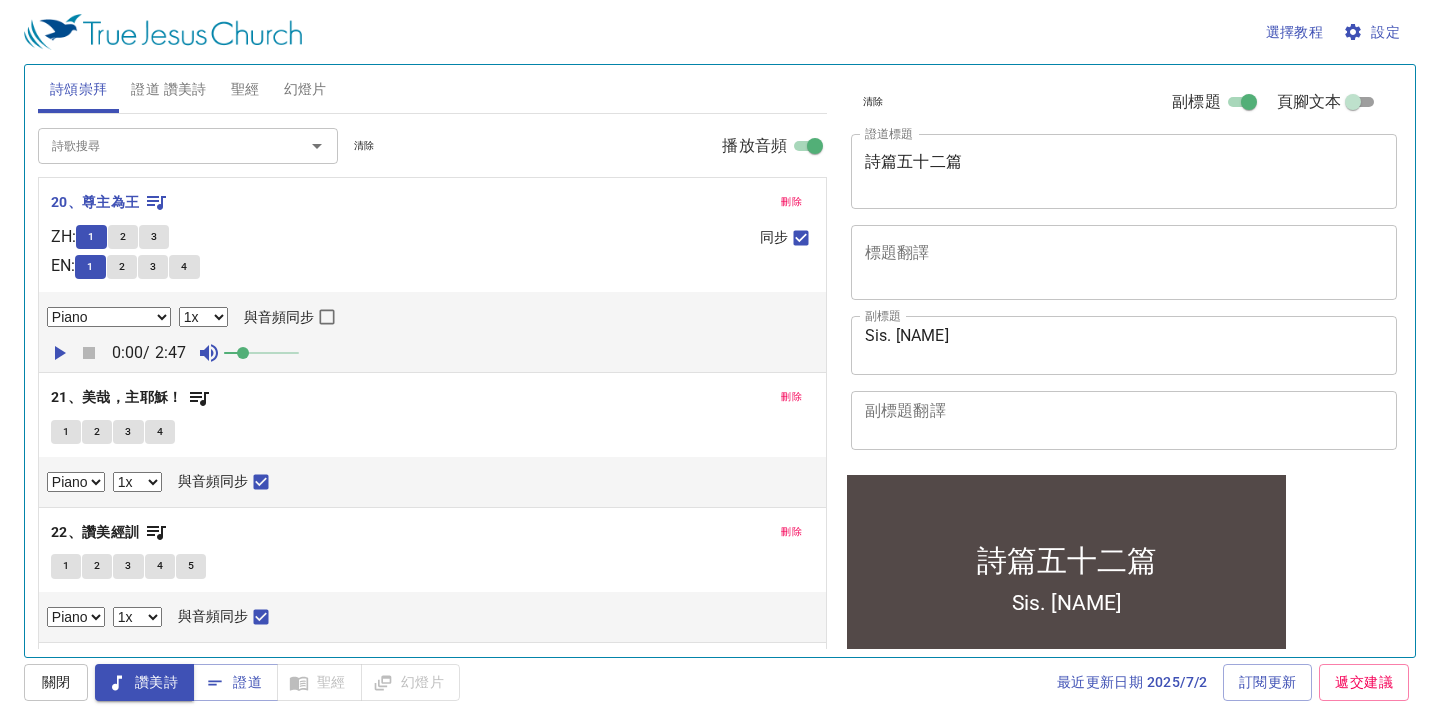 click on "1" at bounding box center [91, 237] 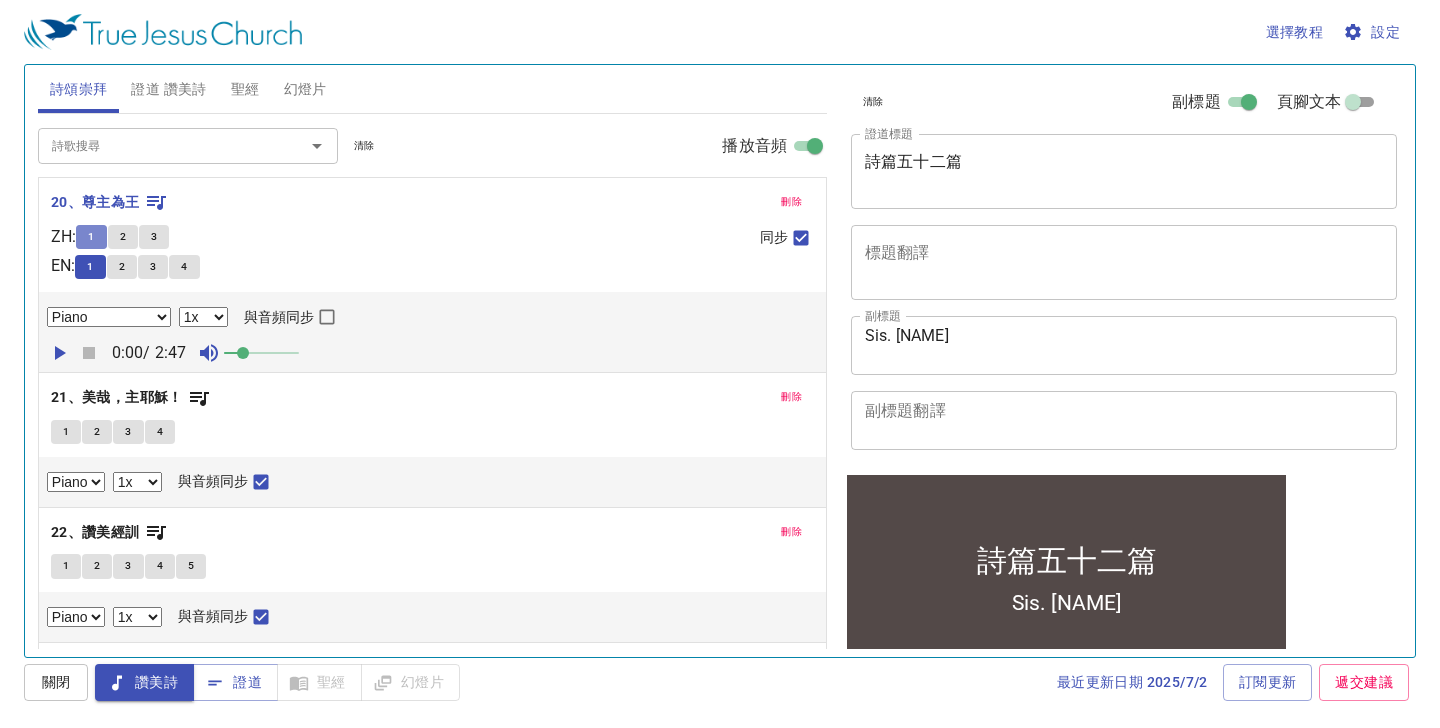 click on "1" at bounding box center [91, 237] 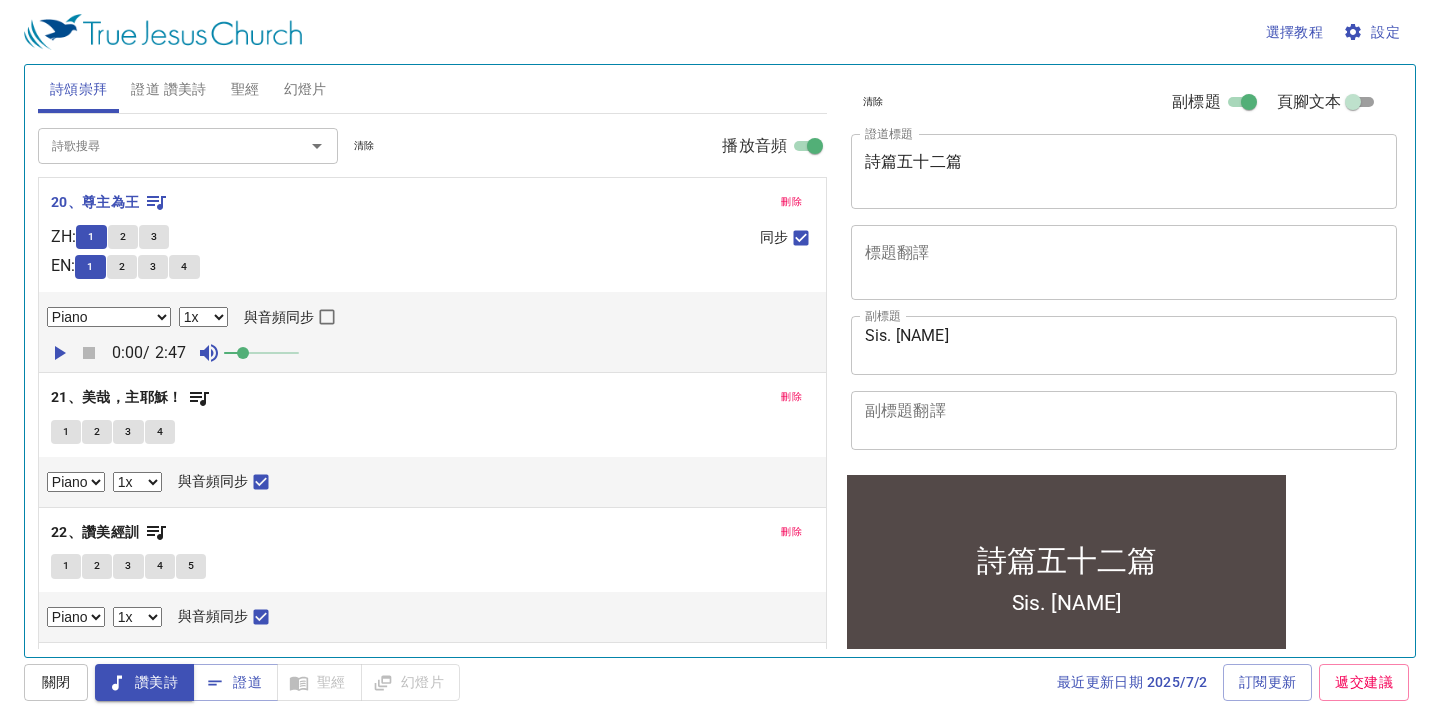 click 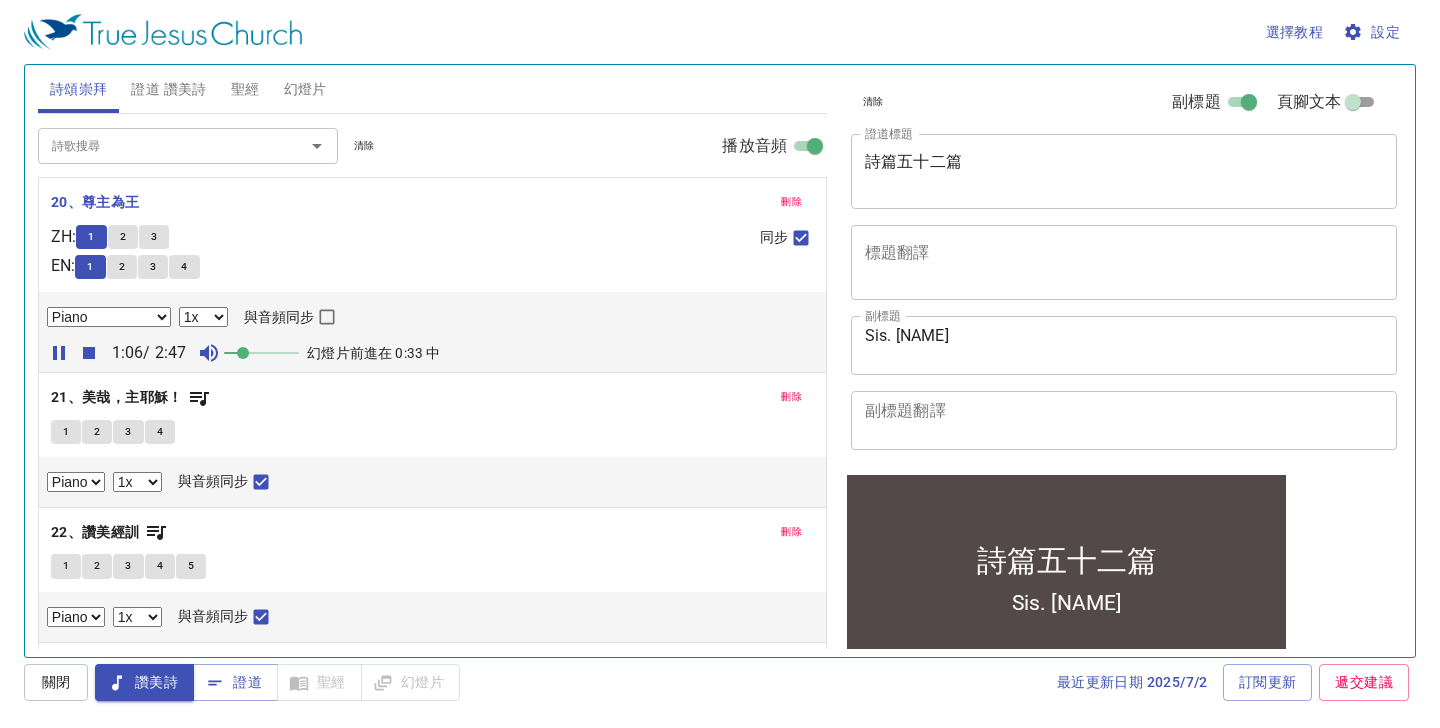 click on "與音頻同步" at bounding box center [327, 321] 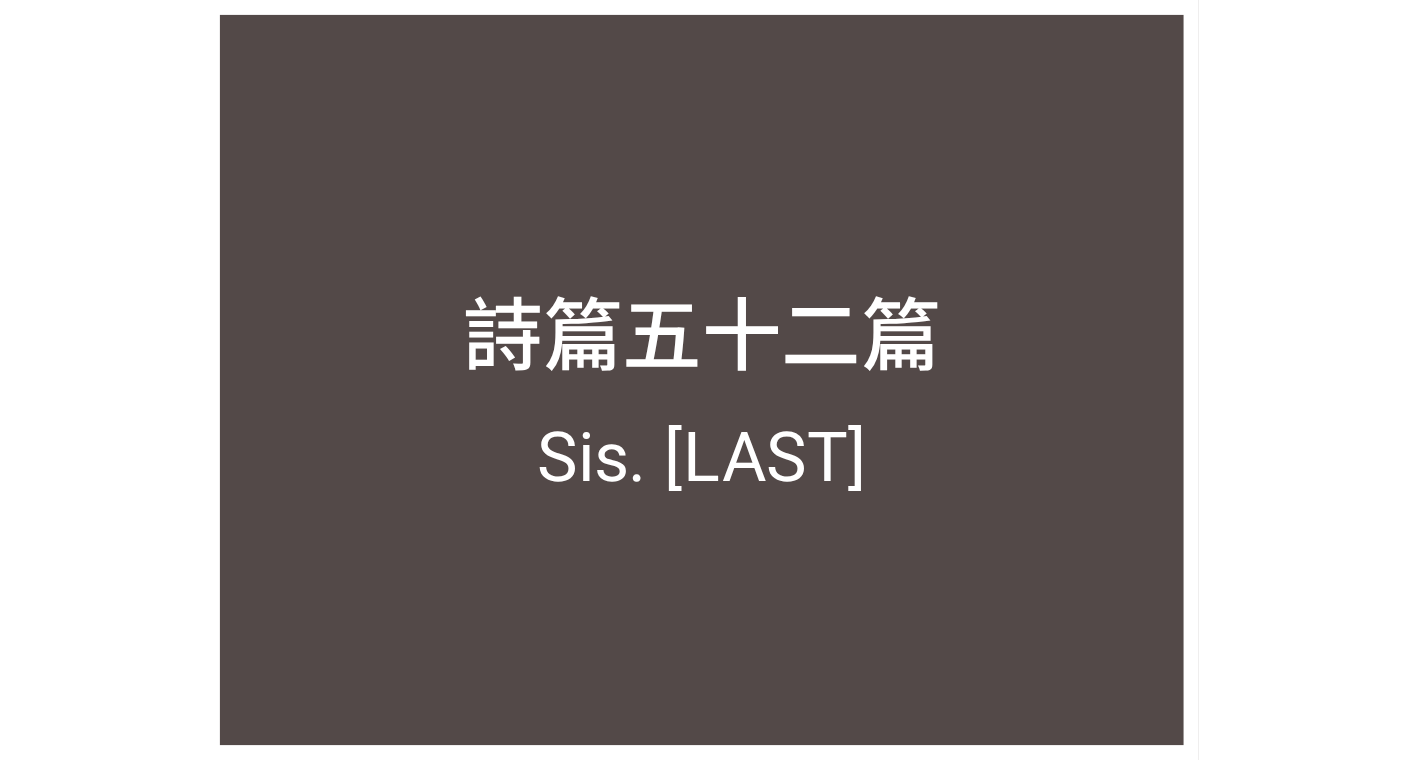 scroll, scrollTop: 0, scrollLeft: 0, axis: both 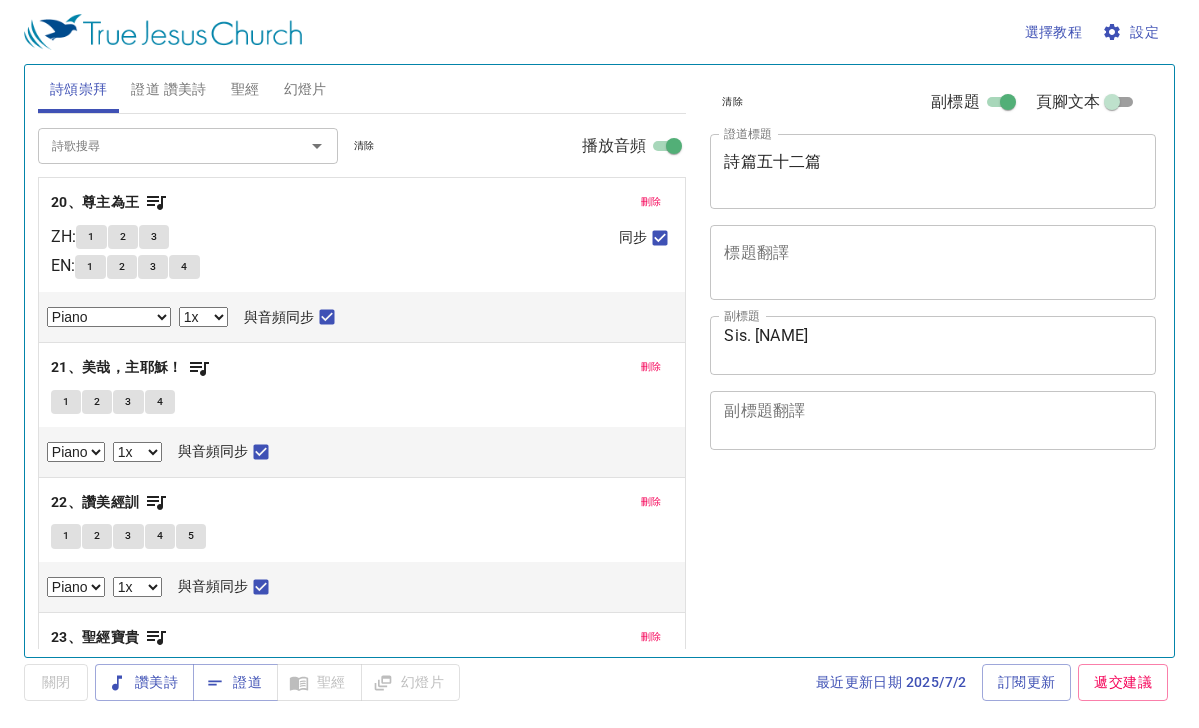 select on "1" 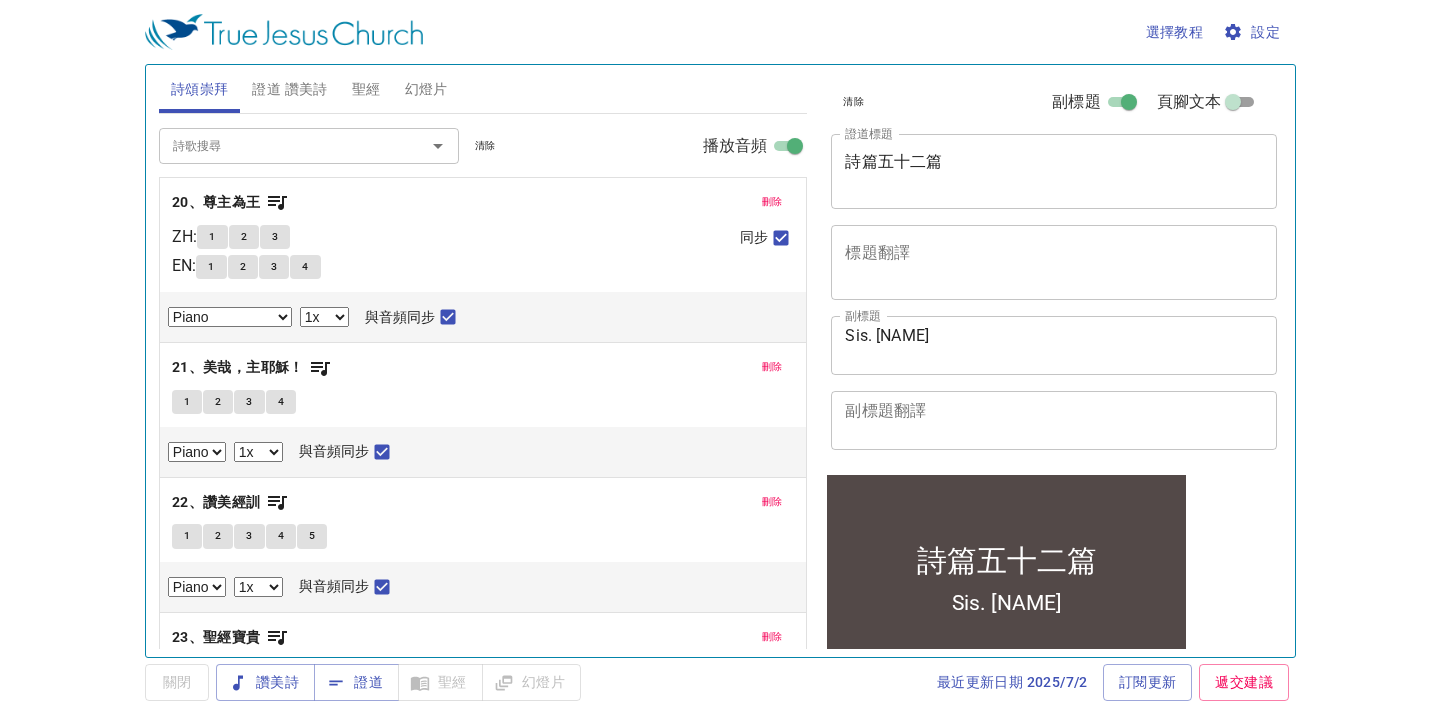 scroll, scrollTop: 0, scrollLeft: 0, axis: both 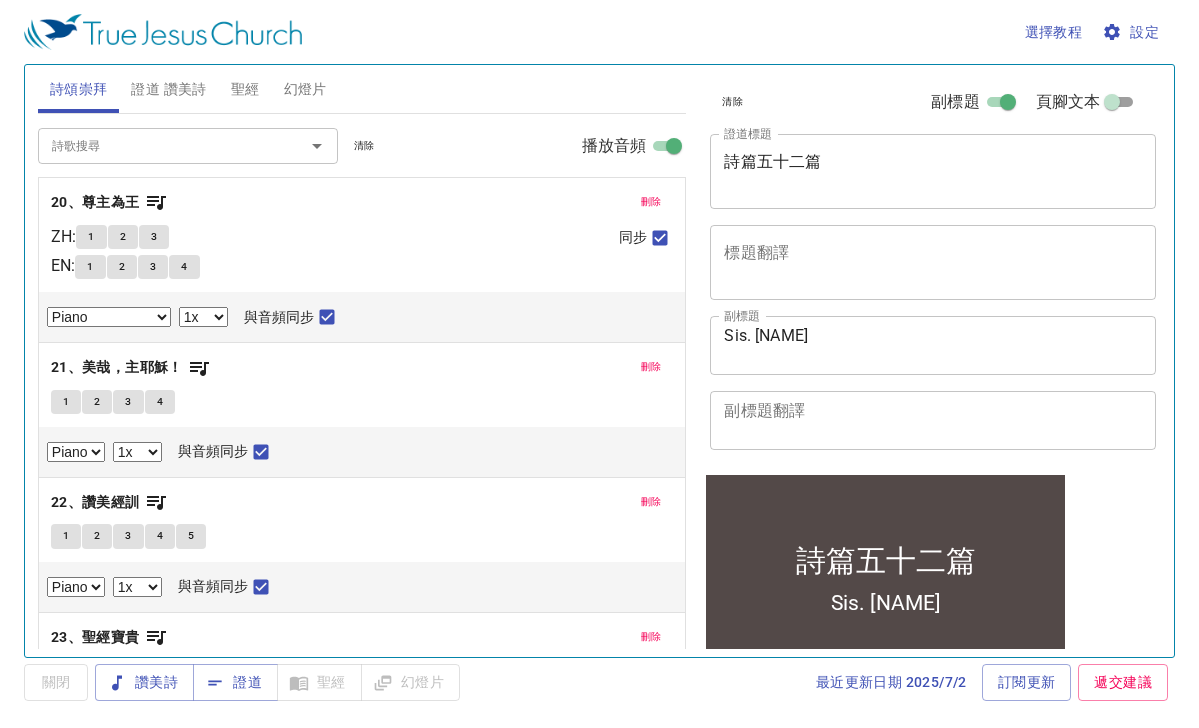 click on "播放音頻" at bounding box center [674, 150] 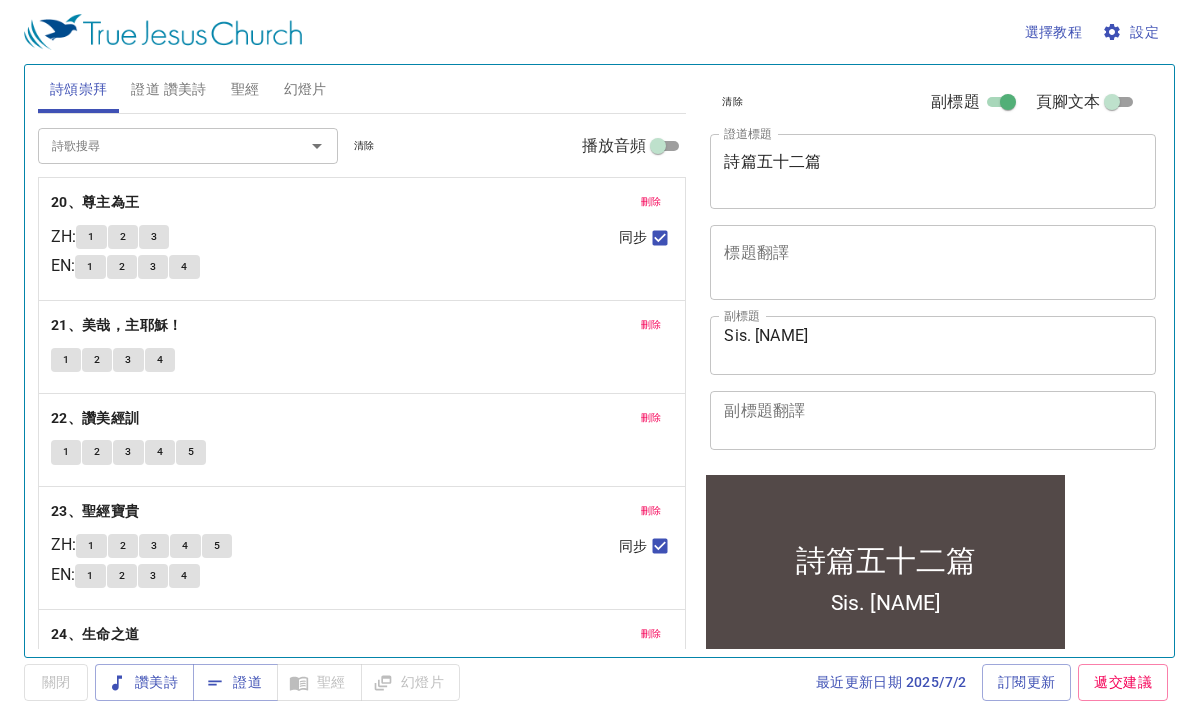 click on "播放音頻" at bounding box center (658, 150) 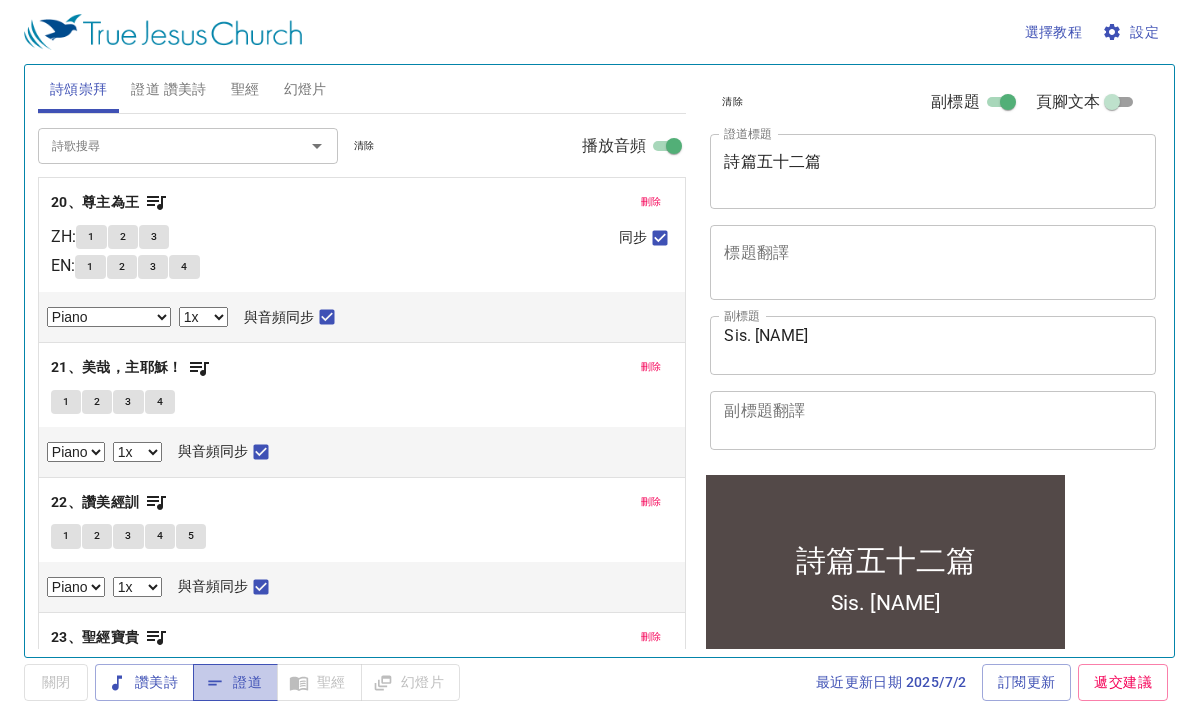 click on "證道" at bounding box center (235, 682) 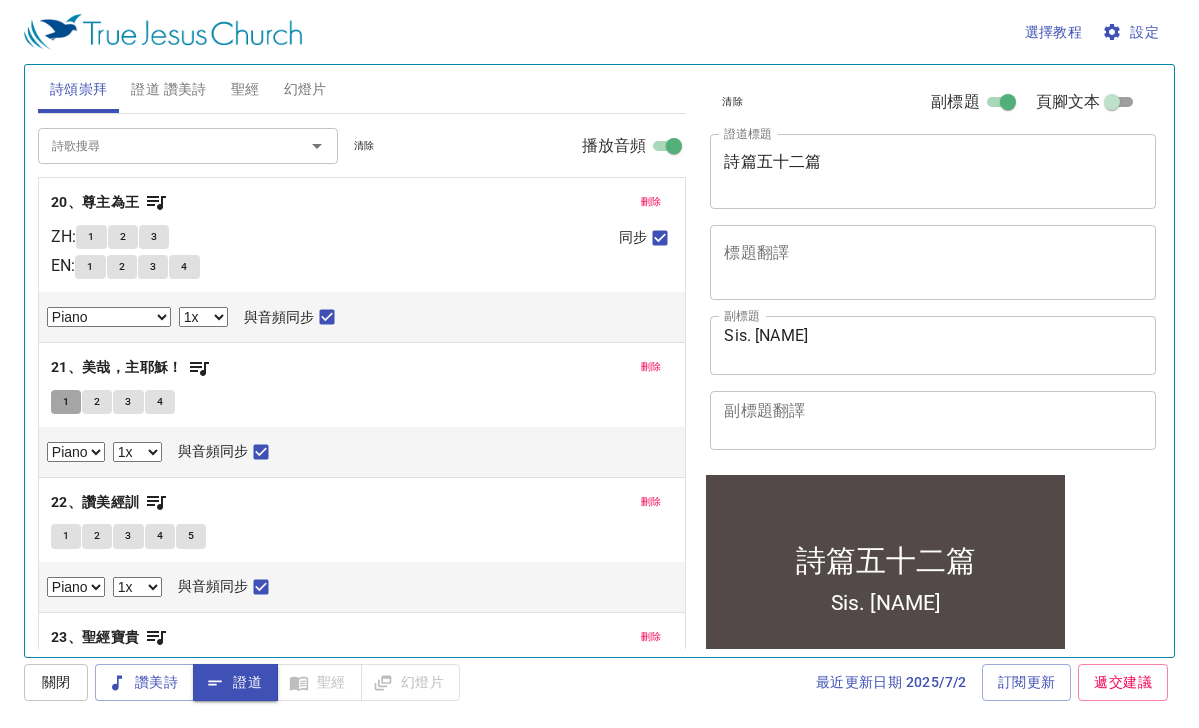 click on "1" at bounding box center (66, 402) 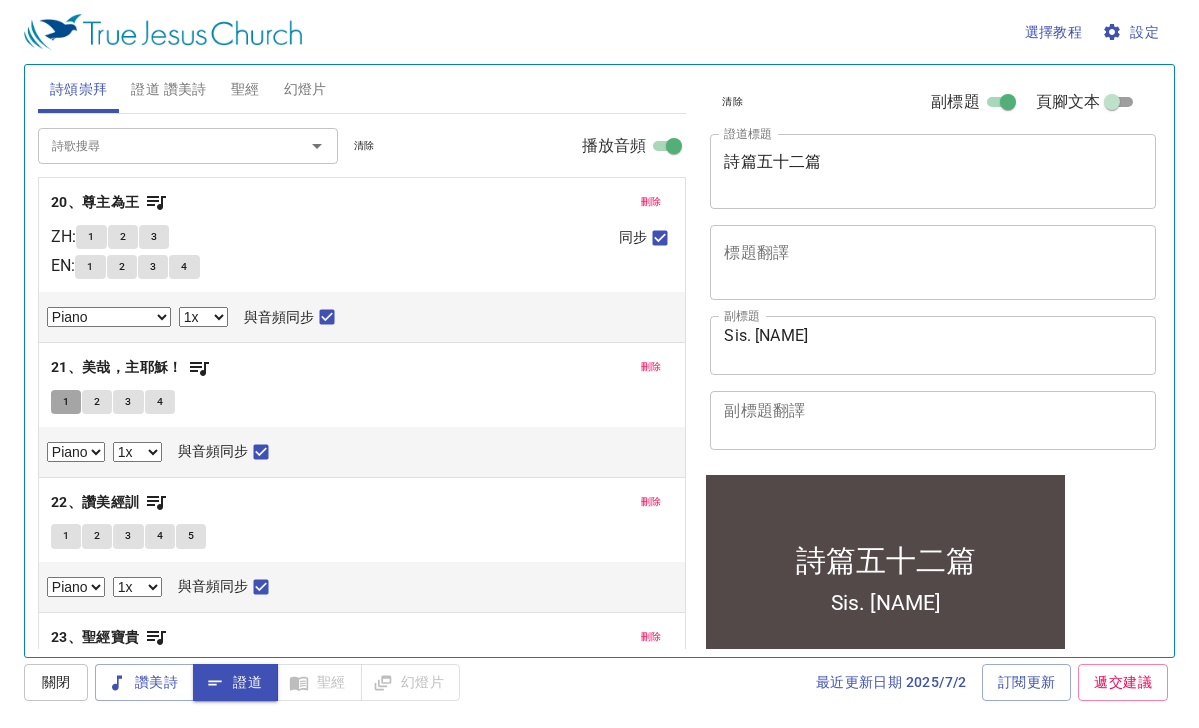 checkbox on "false" 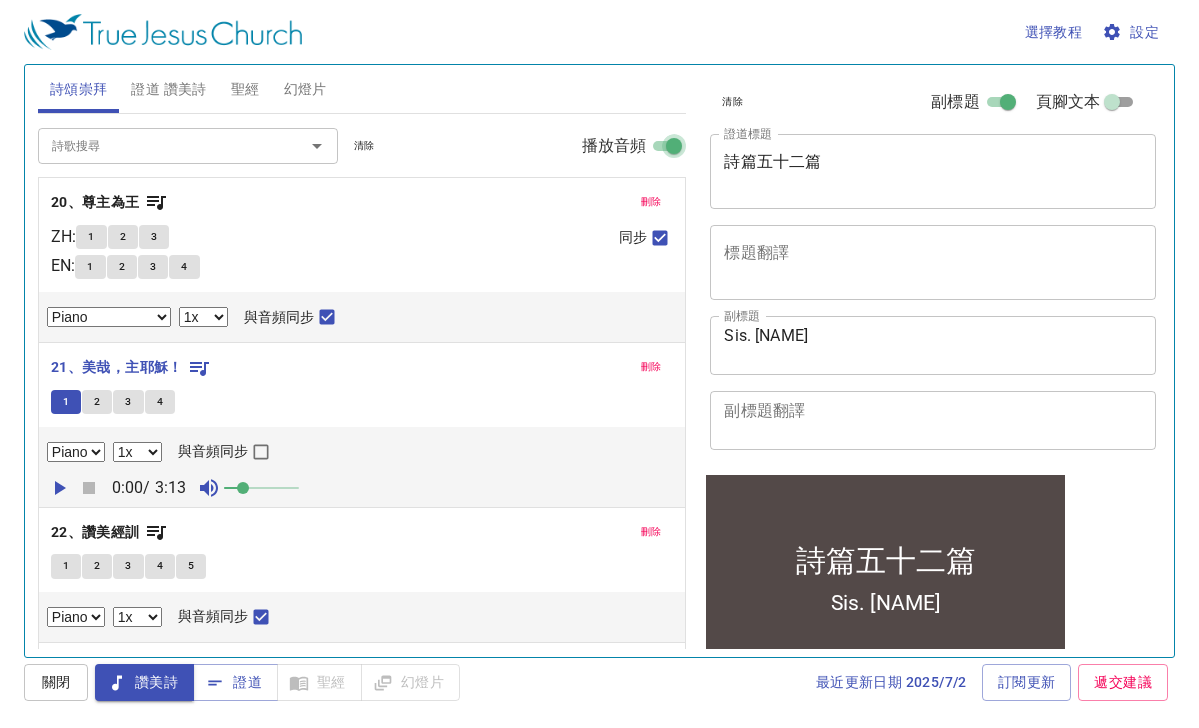 click on "播放音頻" at bounding box center [674, 150] 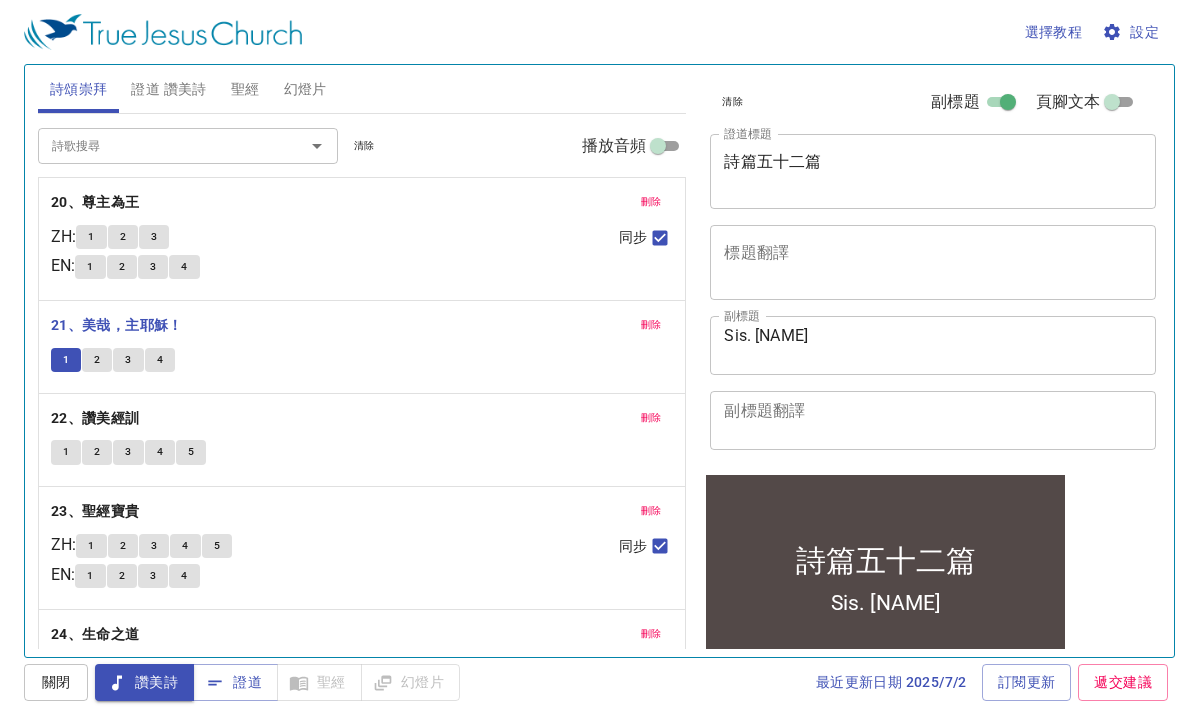 click on "播放音頻" at bounding box center [658, 150] 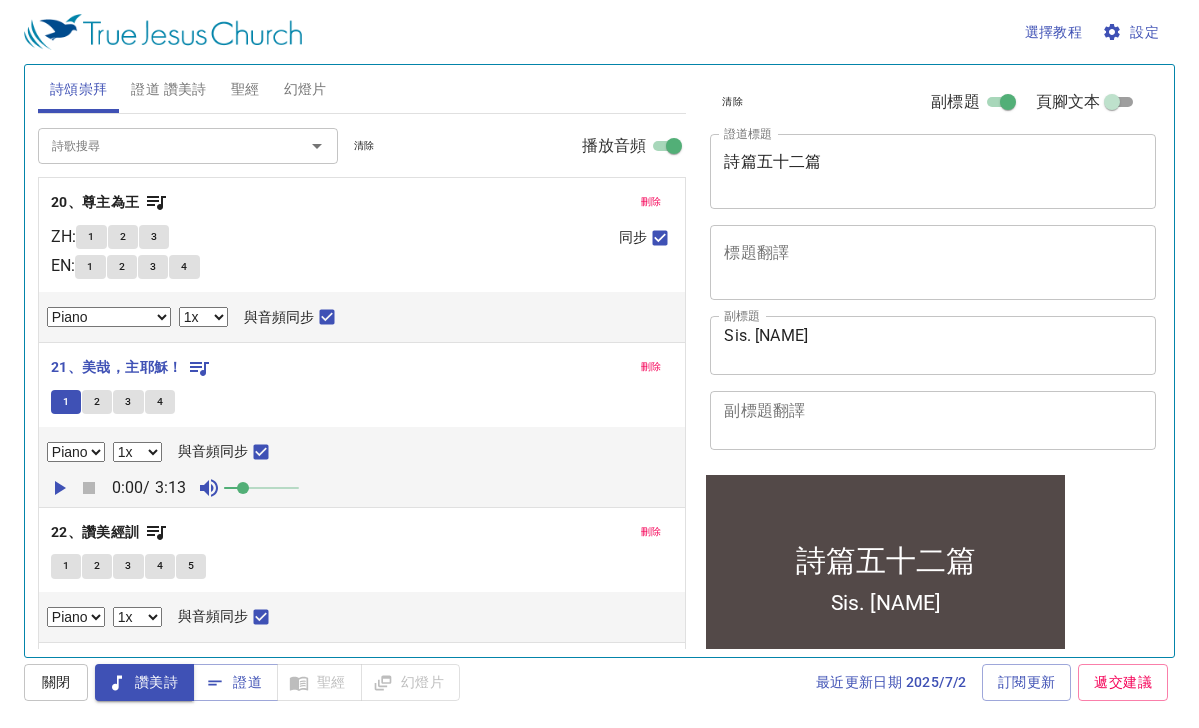 click 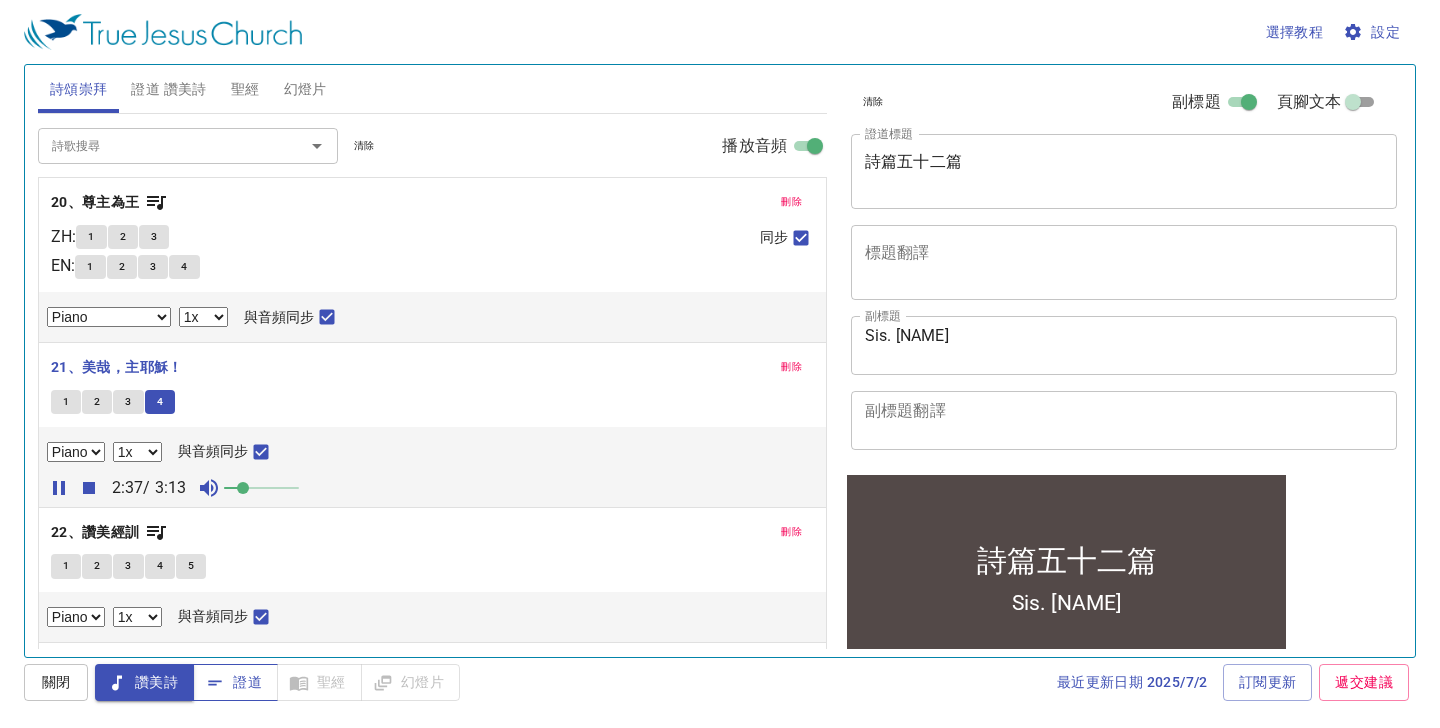 click on "證道" at bounding box center [235, 682] 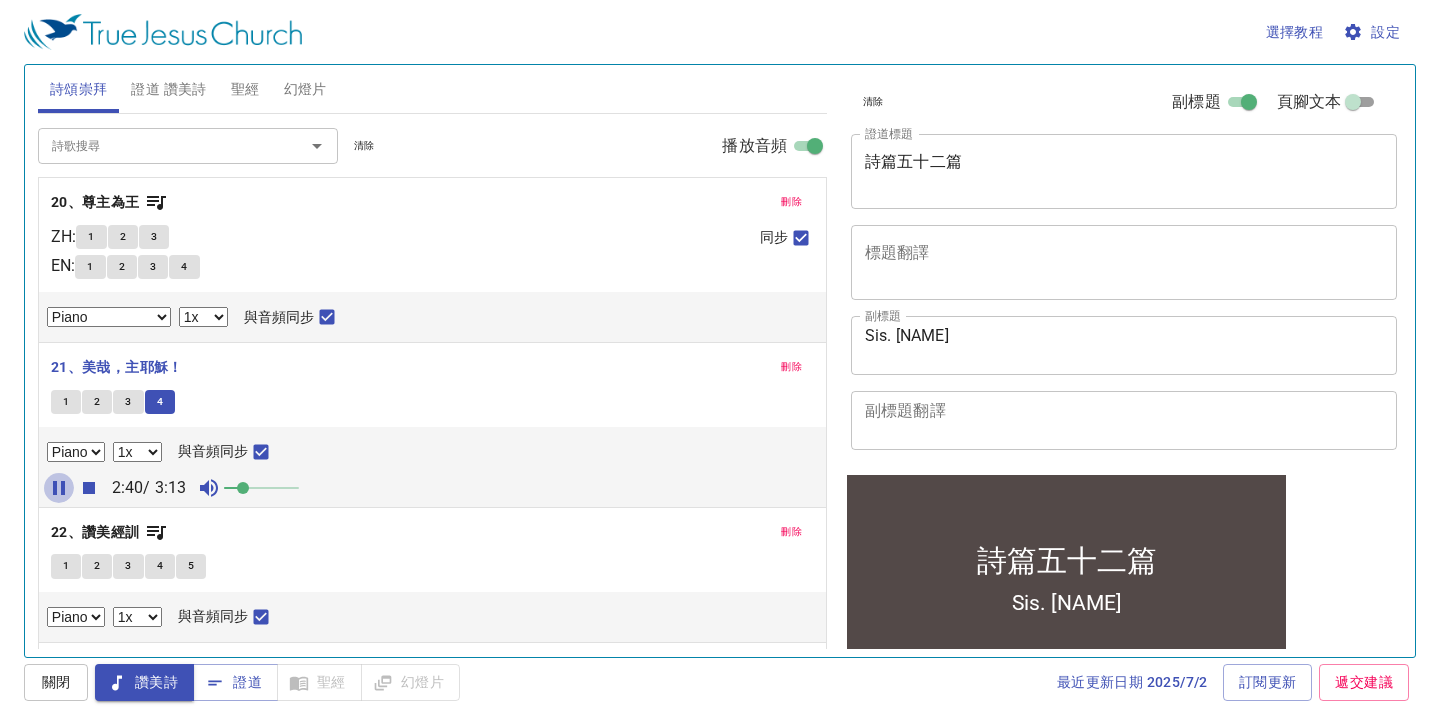 click 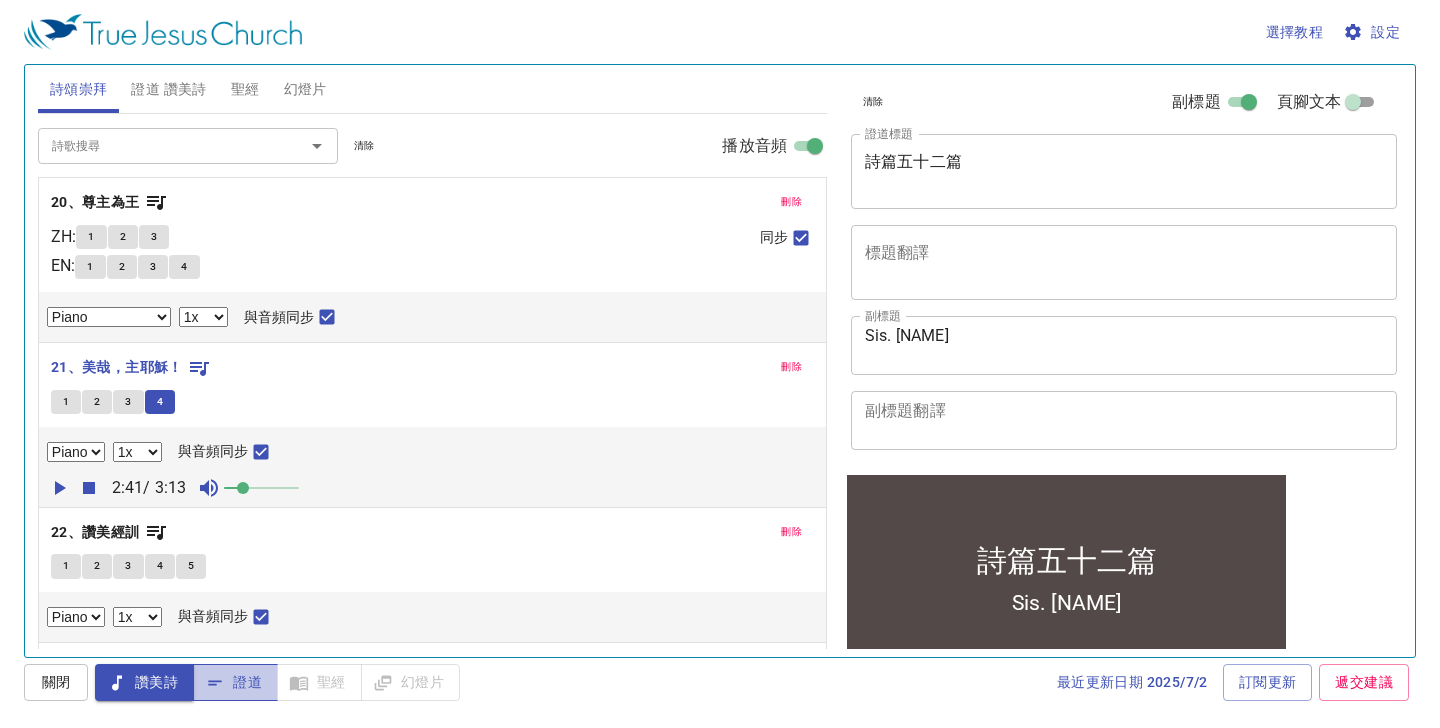 click on "證道" at bounding box center (235, 682) 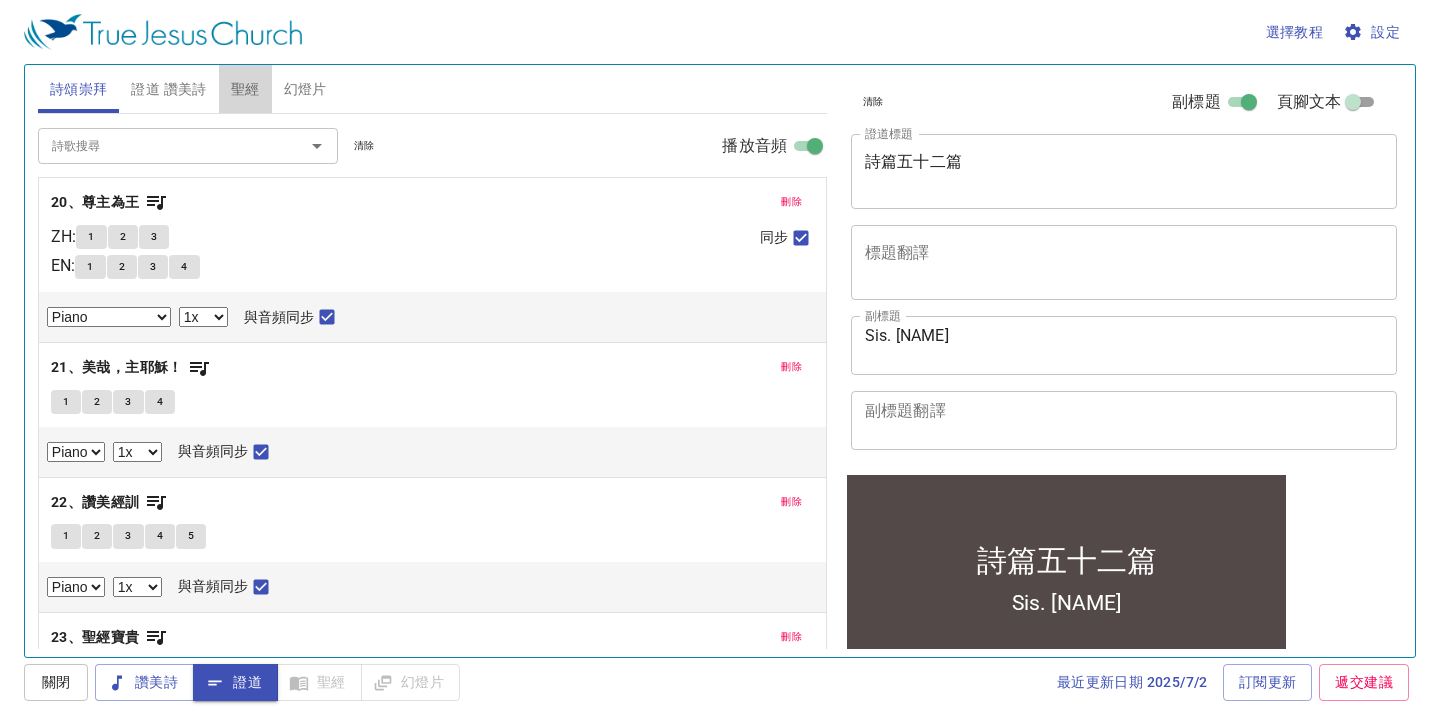 click on "聖經" at bounding box center (245, 89) 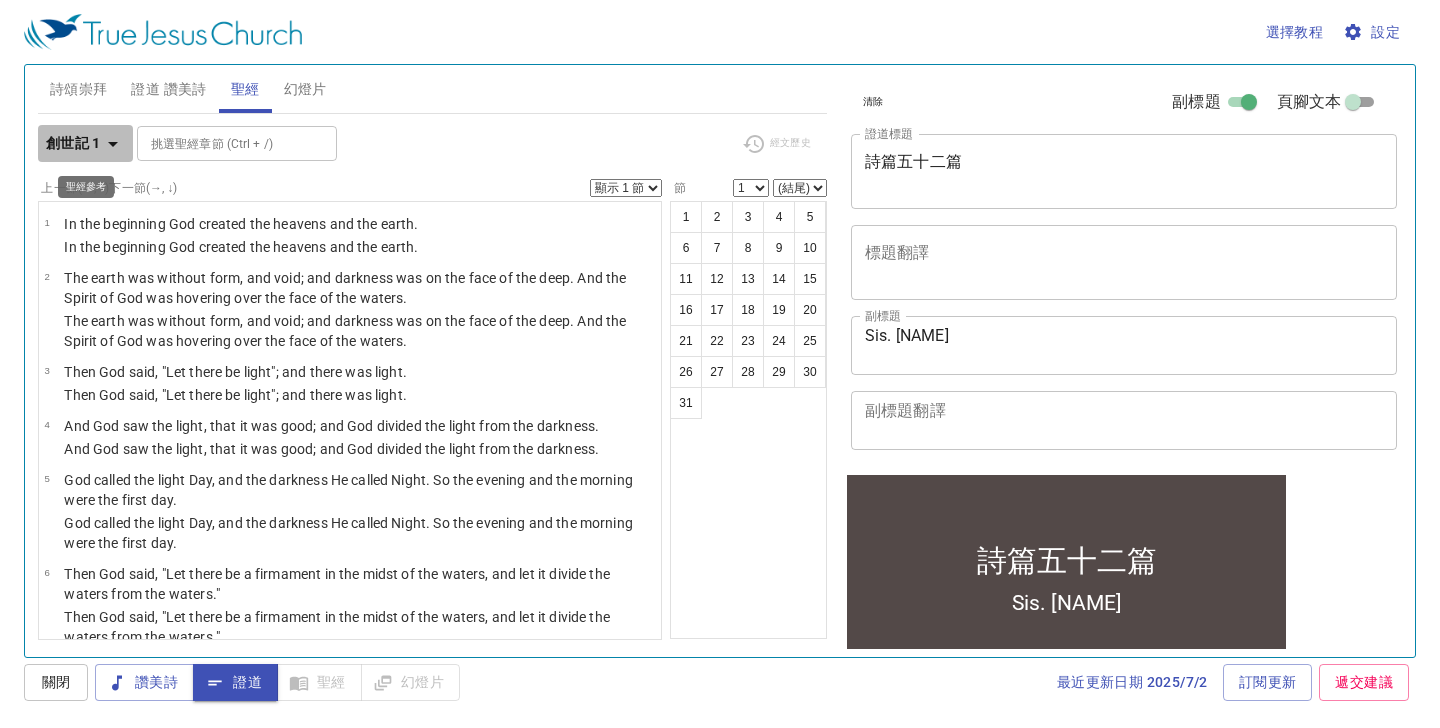 click 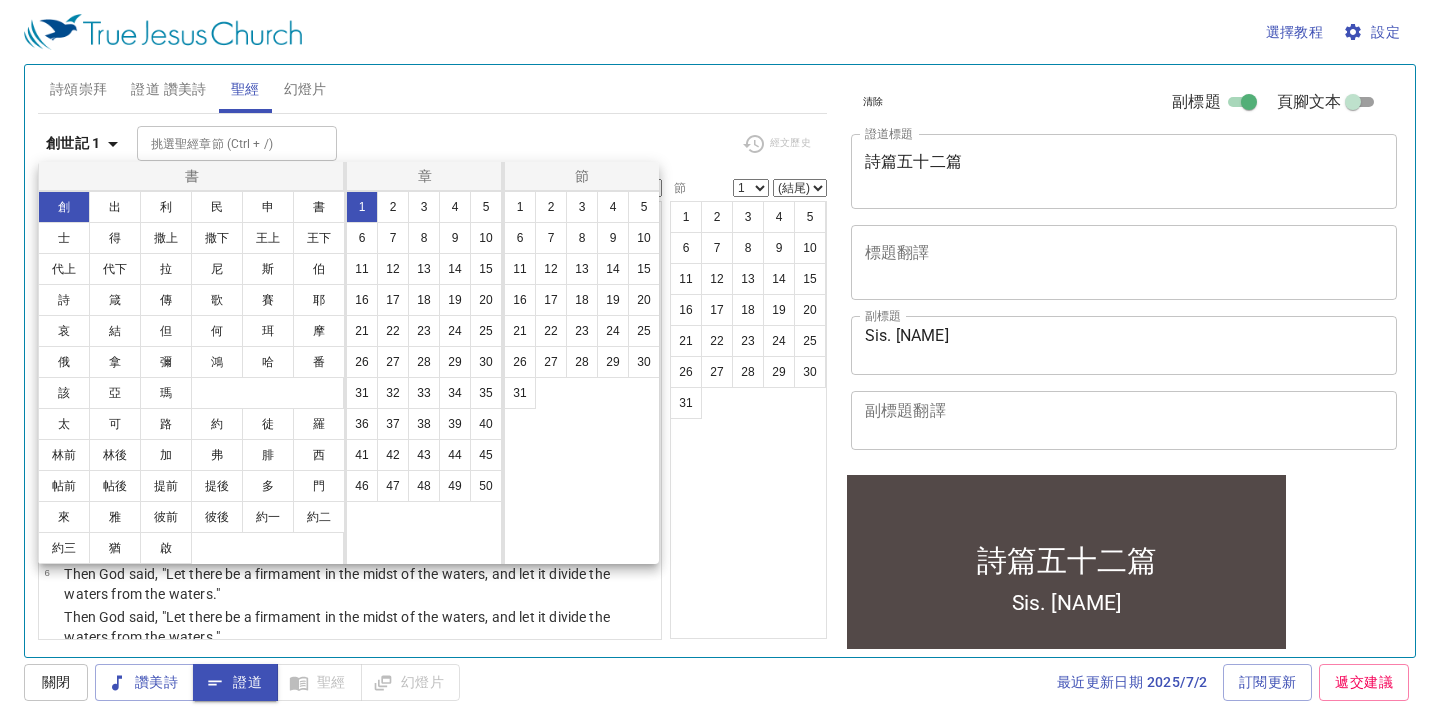 click at bounding box center [720, 364] 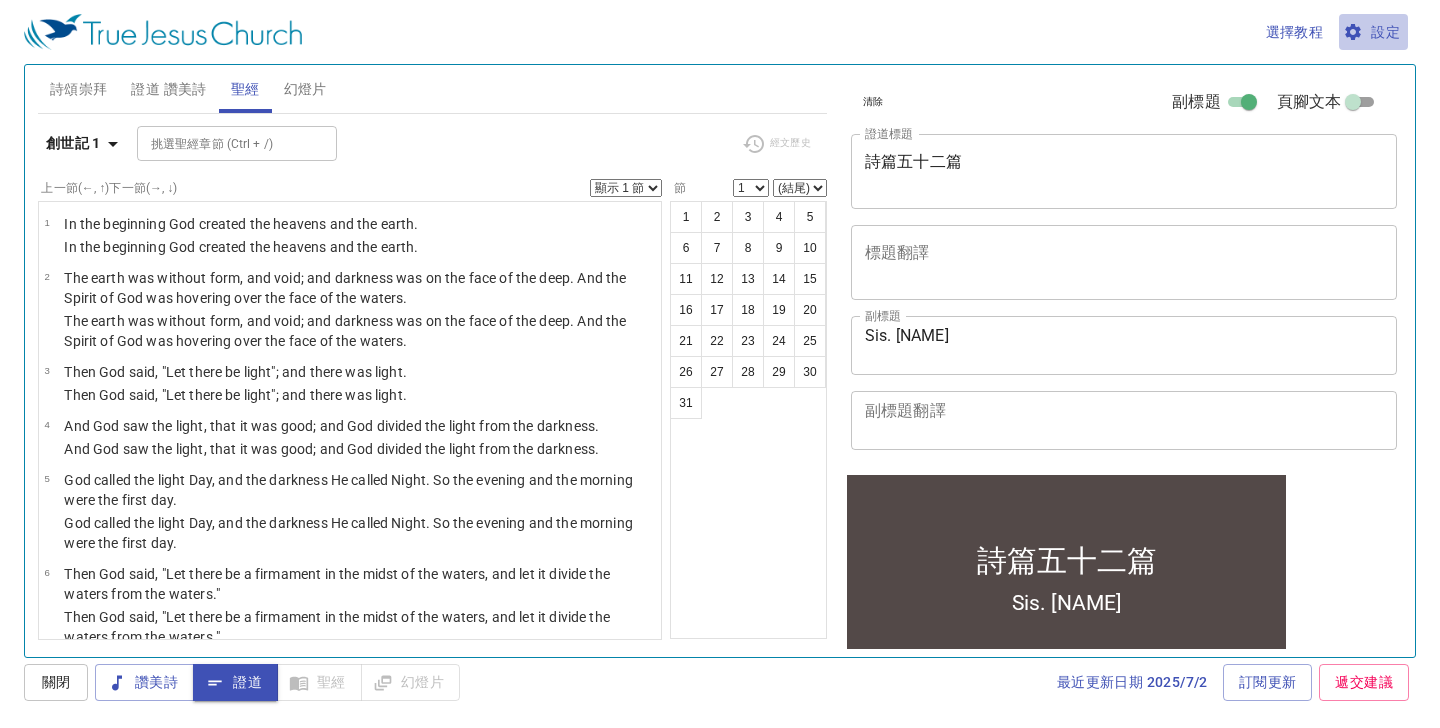click on "設定" at bounding box center [1373, 32] 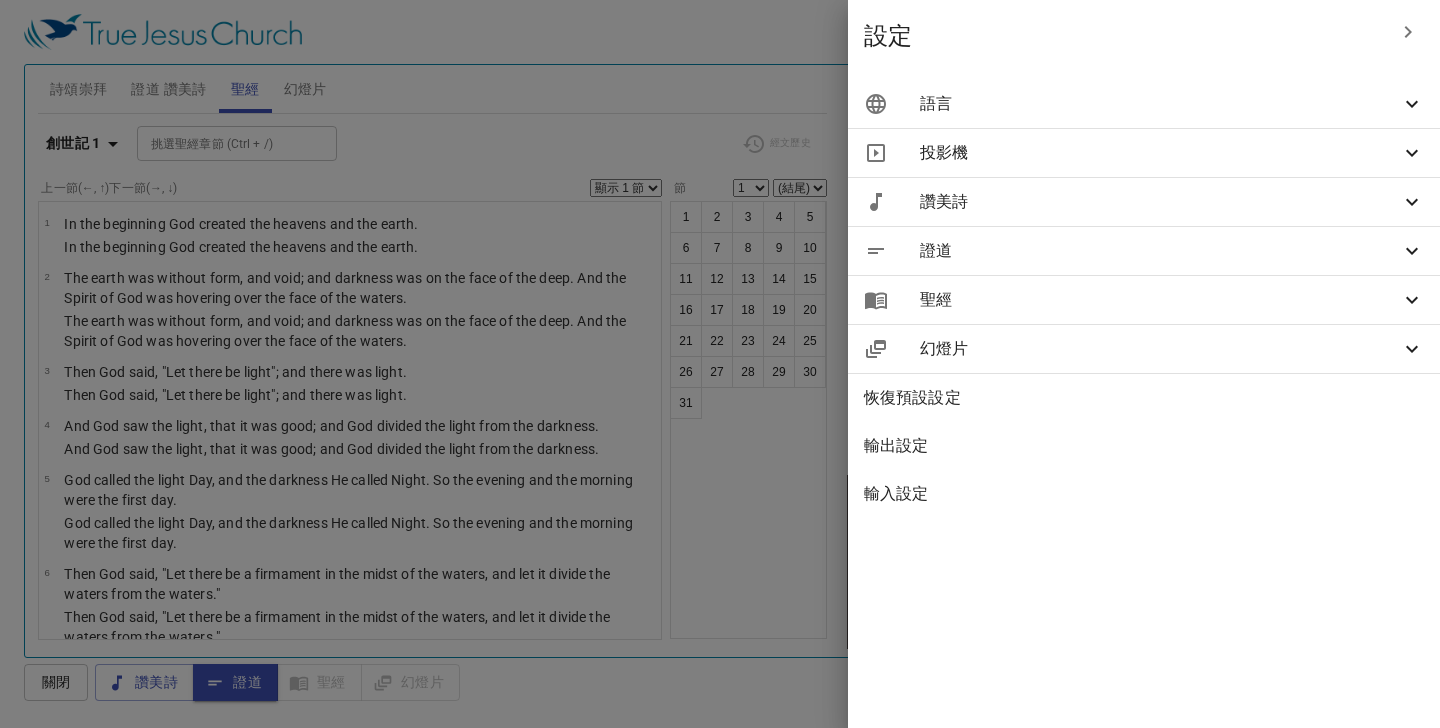 click 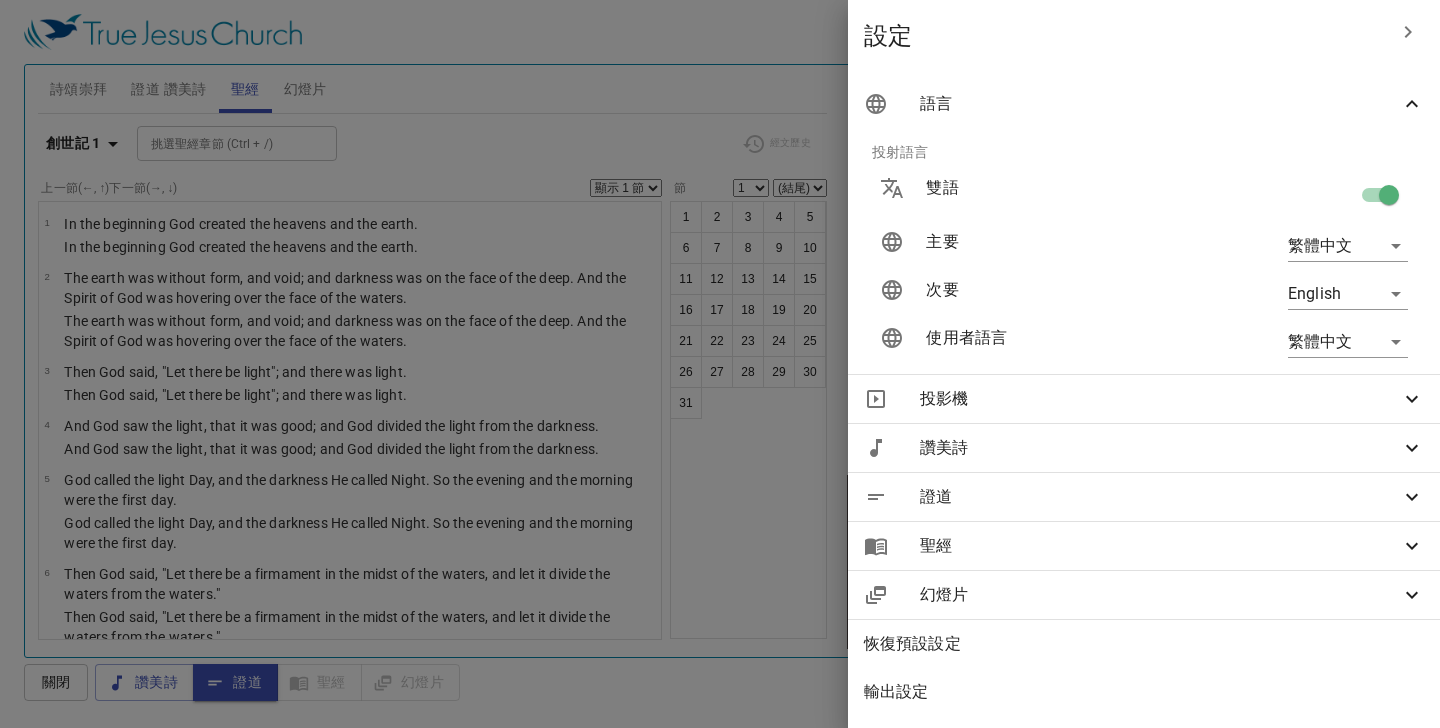 click on "選擇教程 設定 詩頌崇拜 證道 讚美詩 聖經 幻燈片 詩歌搜尋 詩歌搜尋   清除 播放音頻 刪除 20、尊主為王   ZH :   1 2 3 EN :   1 2 3 4 同步 Piano Piano (3 verses) 0.6x 0.7x 0.8x 0.9x 1x 1.1x 1.2x 1.3x 1.4x 1.5x 1.7x 2x 與音頻同步 刪除 21、美哉，主耶穌！   1 2 3 4 Piano 0.6x 0.7x 0.8x 0.9x 1x 1.1x 1.2x 1.3x 1.4x 1.5x 1.7x 2x 與音頻同步 刪除 22、讚美經訓   1 2 3 4 5 Piano 0.6x 0.7x 0.8x 0.9x 1x 1.1x 1.2x 1.3x 1.4x 1.5x 1.7x 2x 與音頻同步 刪除 23、聖經寶貴   ZH :   1 2 3 4 5 EN :   1 2 3 4 同步 Piano Piano (5 verses) 0.6x 0.7x 0.8x 0.9x 1x 1.1x 1.2x 1.3x 1.4x 1.5x 1.7x 2x 與音頻同步 刪除 24、生命之道   ZH :   1 1C 2 2C 3 3C 4 4C EN :   1 1C 2 2C 3 3C 同步 Piano Piano (4 verses) 0.6x 0.7x 0.8x 0.9x 1x 1.1x 1.2x 1.3x 1.4x 1.5x 1.7x 2x 與音頻同步 刪除 25、神言純潔真誠   1 1C 2 2C 3 3C Piano 0.6x 0.7x 0.8x 0.9x 1x 1.1x 1.2x 1.3x 1.4x 1.5x 1.7x 2x 與音頻同步 詩歌搜尋 詩歌搜尋" at bounding box center (720, 364) 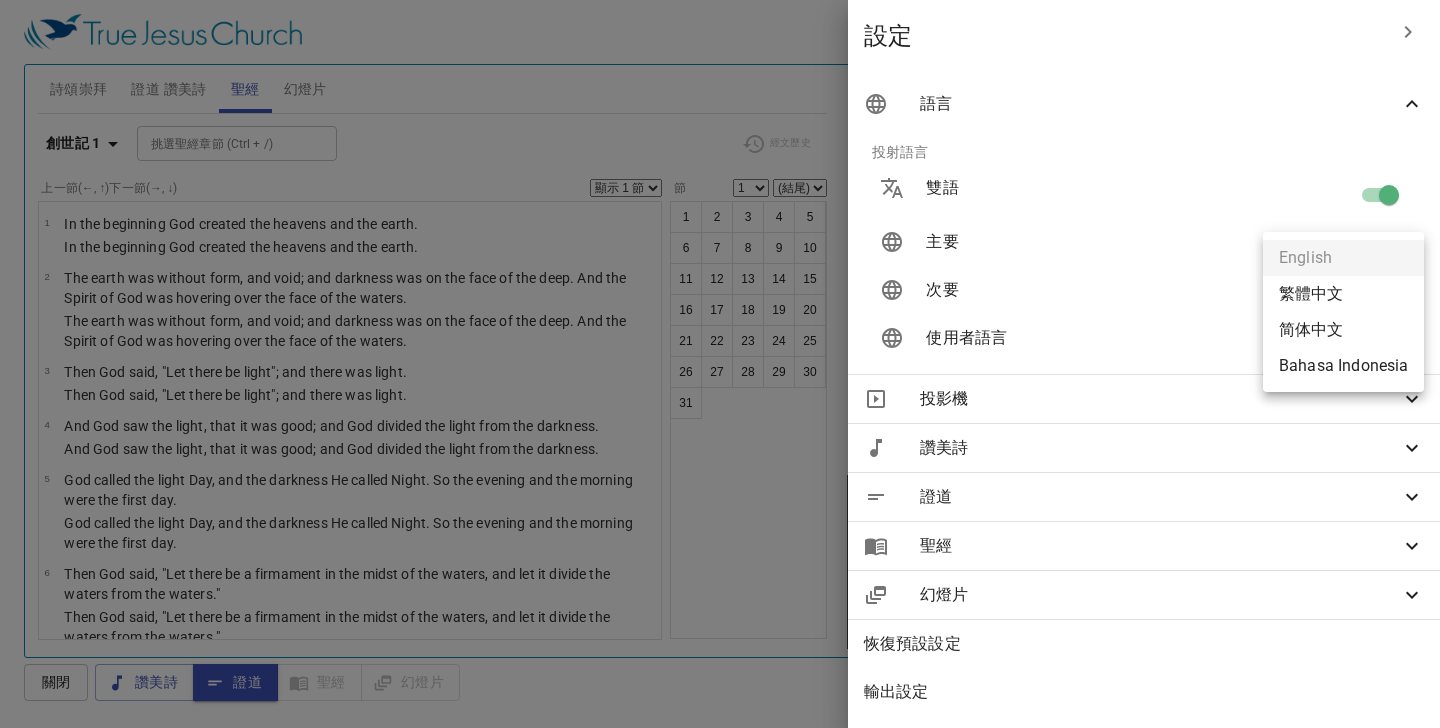 click on "简体中文" at bounding box center [1343, 330] 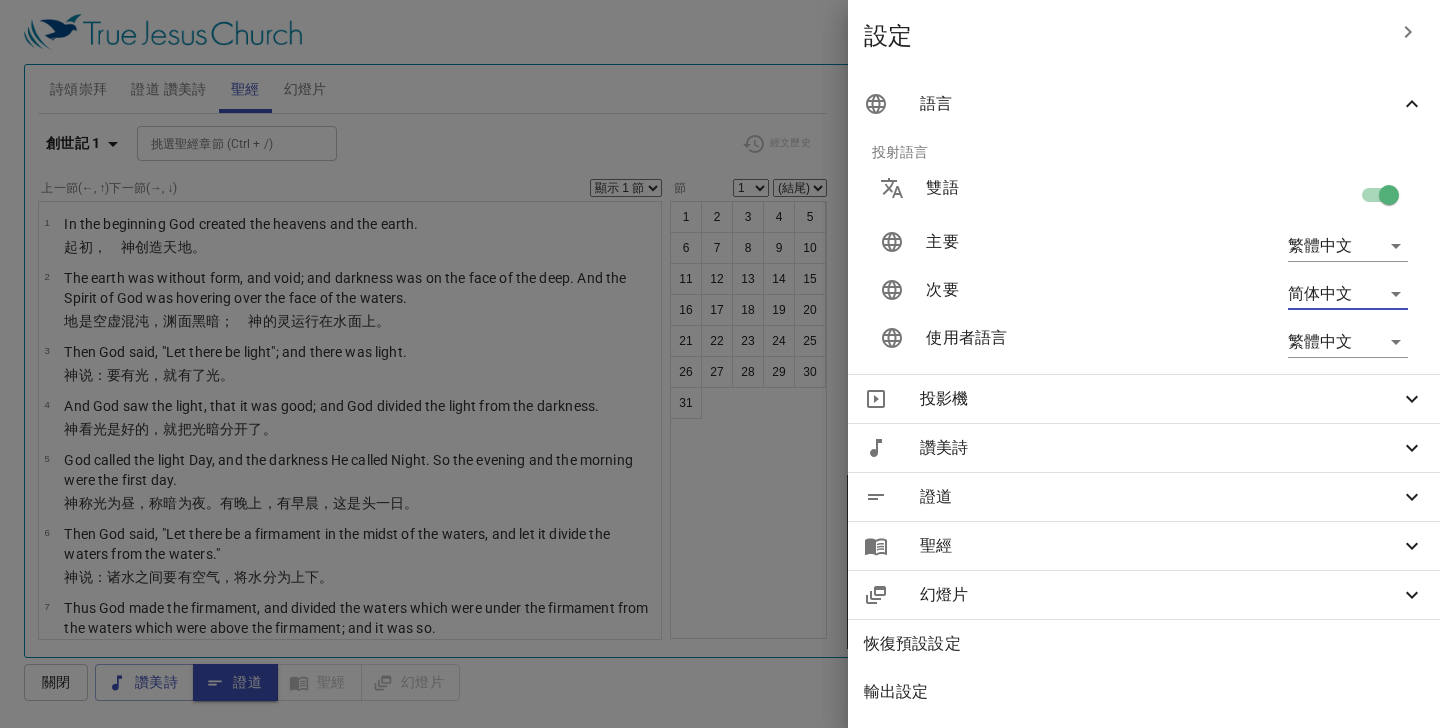 click at bounding box center (720, 364) 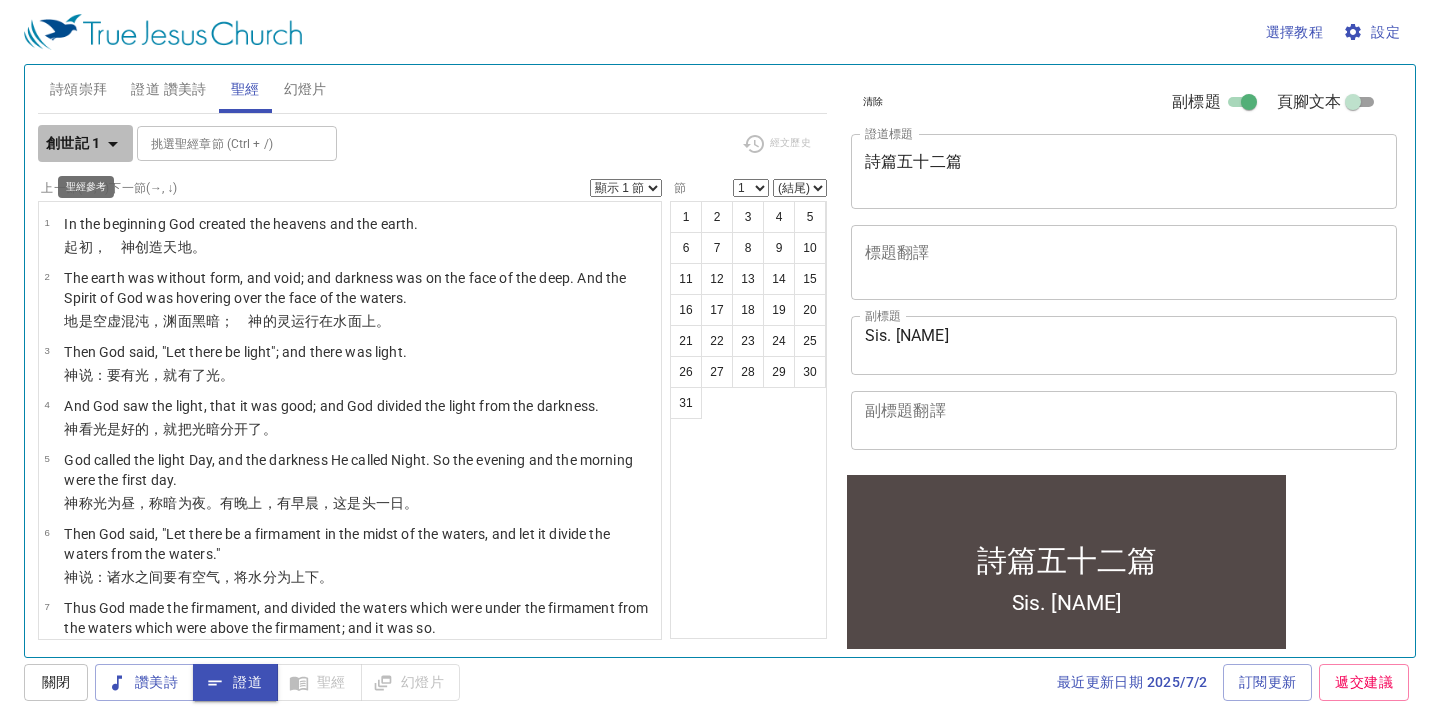 click 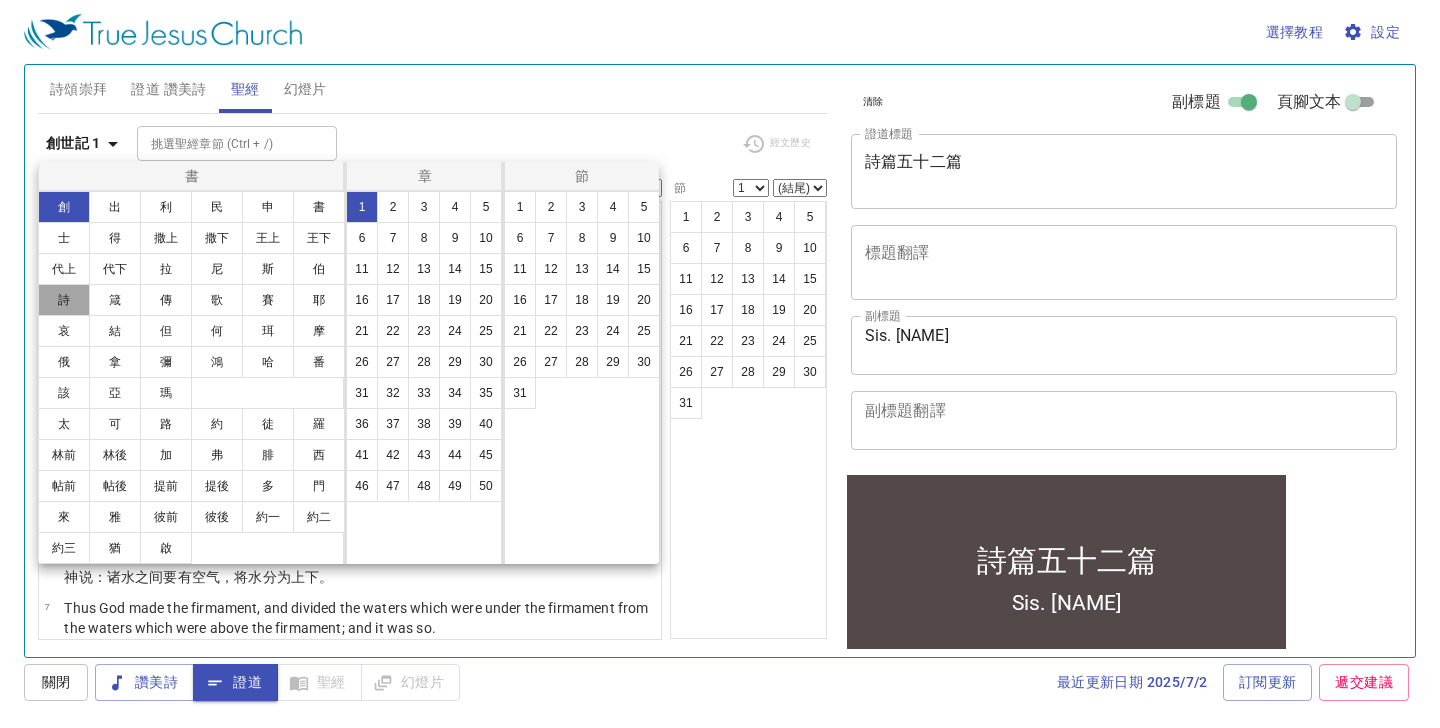 click on "詩" at bounding box center (64, 300) 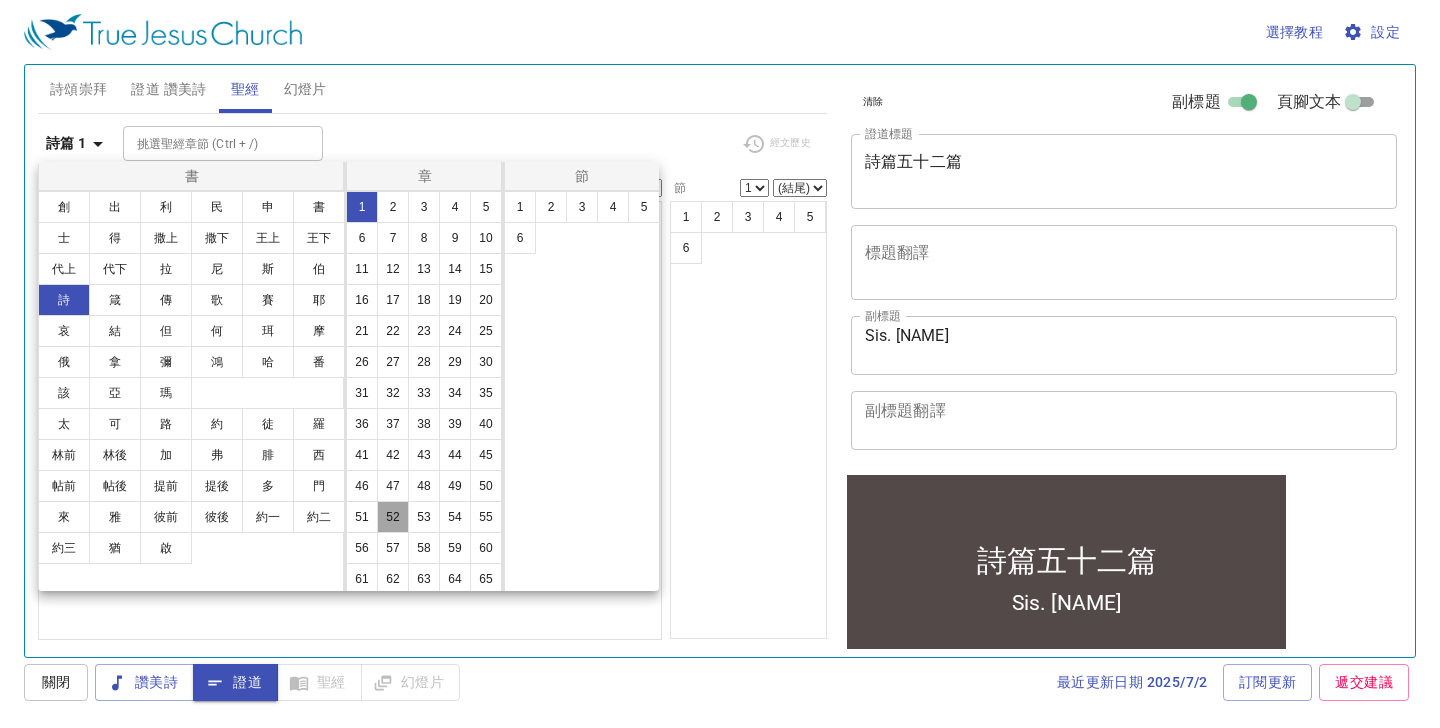 click on "52" at bounding box center (393, 517) 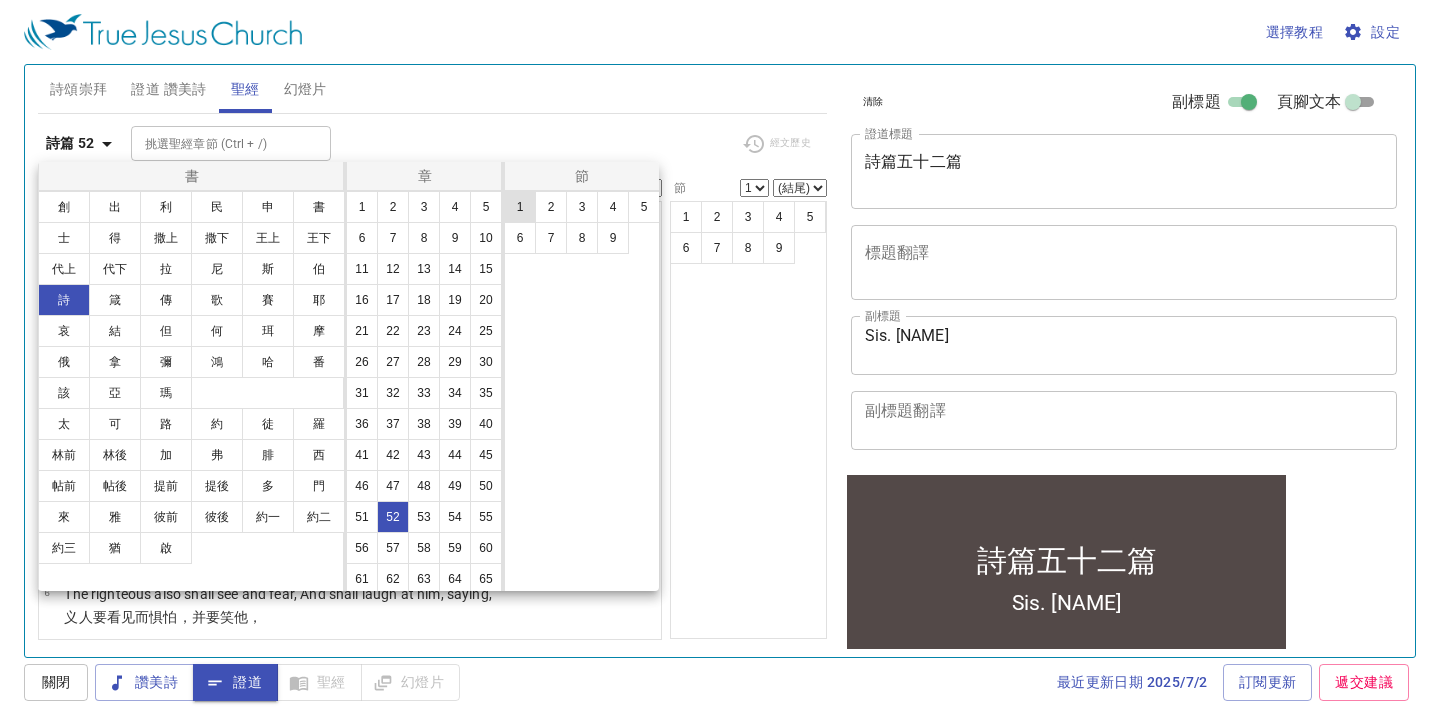 click on "1" at bounding box center (520, 207) 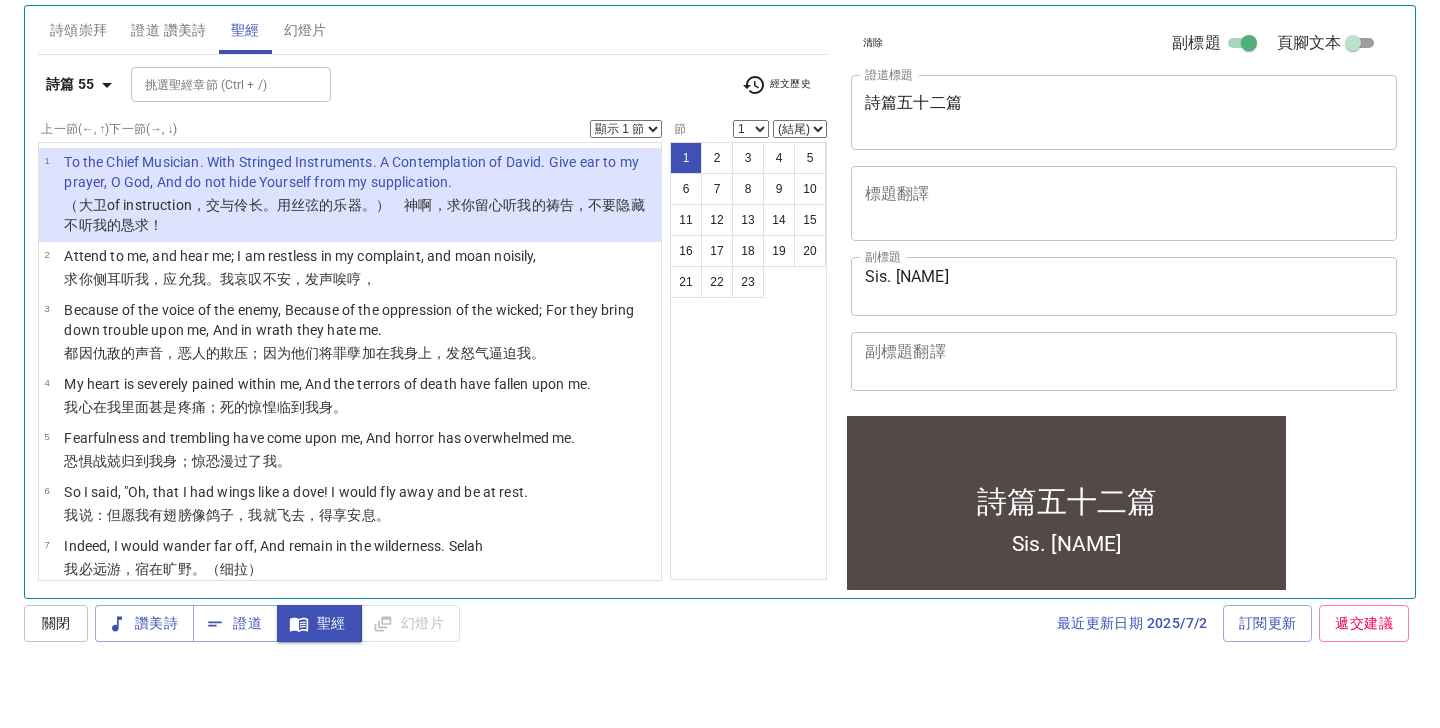 scroll, scrollTop: 0, scrollLeft: 0, axis: both 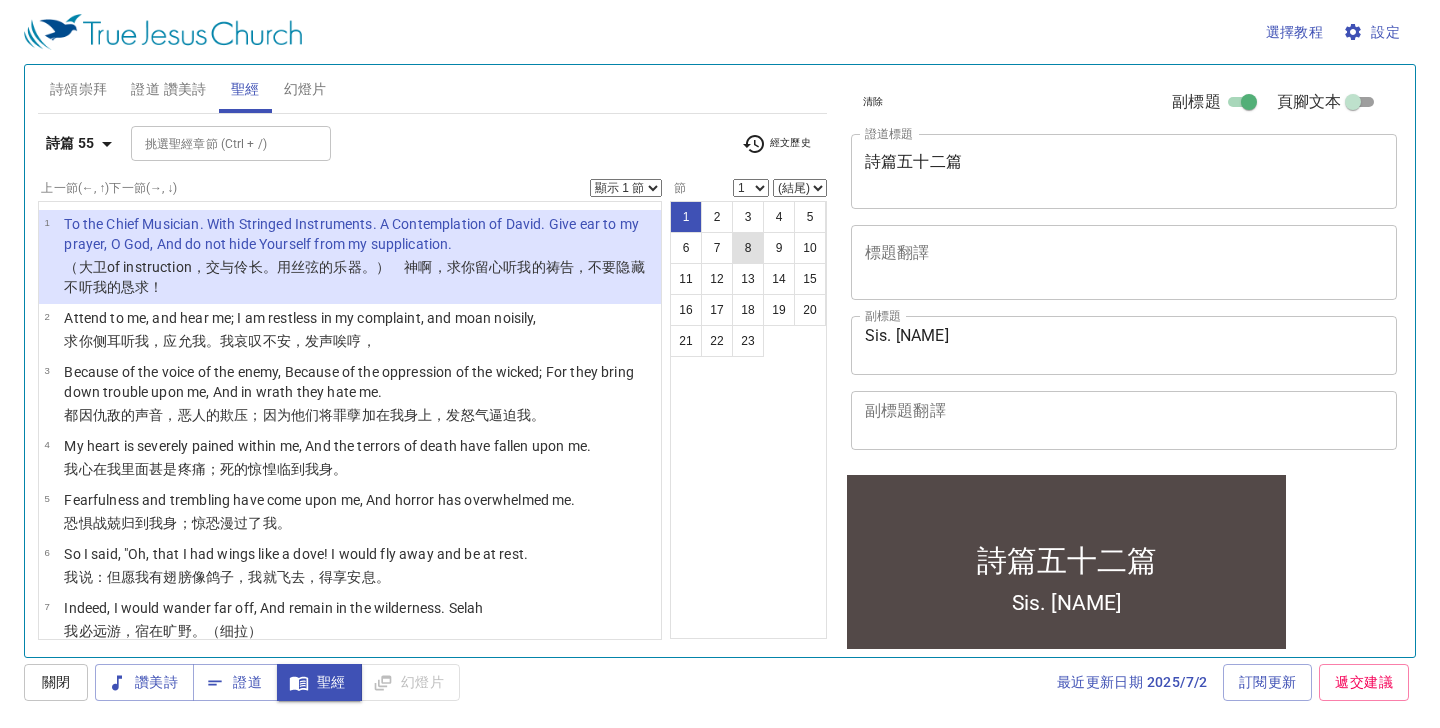 click on "8" at bounding box center (748, 248) 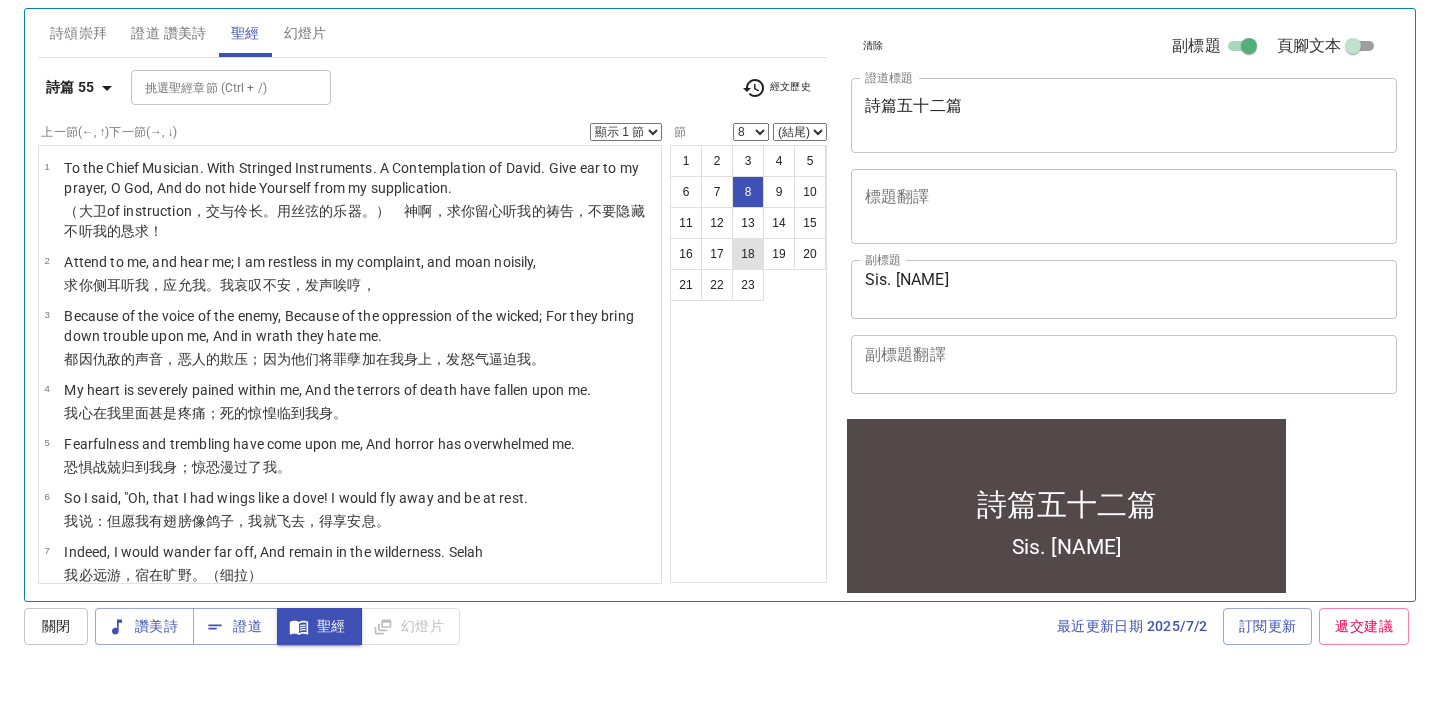 scroll, scrollTop: 254, scrollLeft: 0, axis: vertical 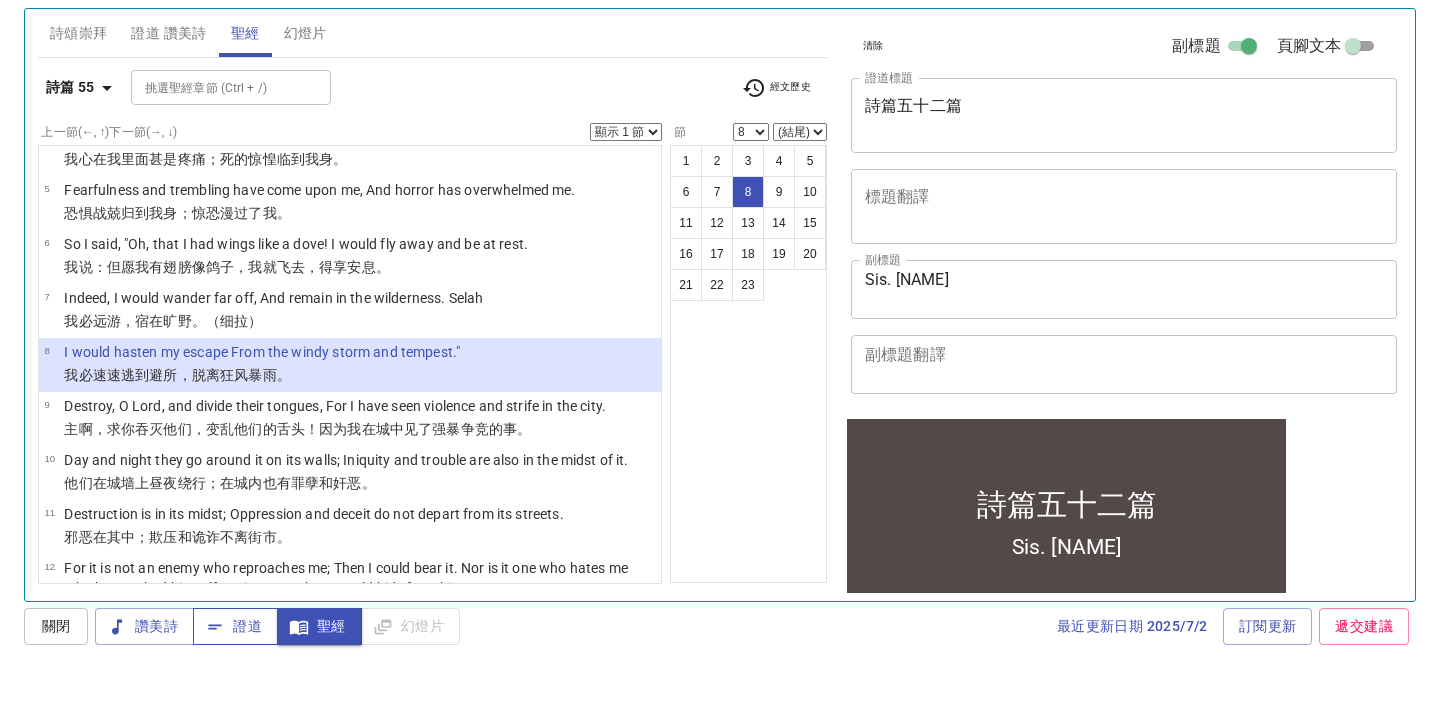 click on "證道" at bounding box center (235, 682) 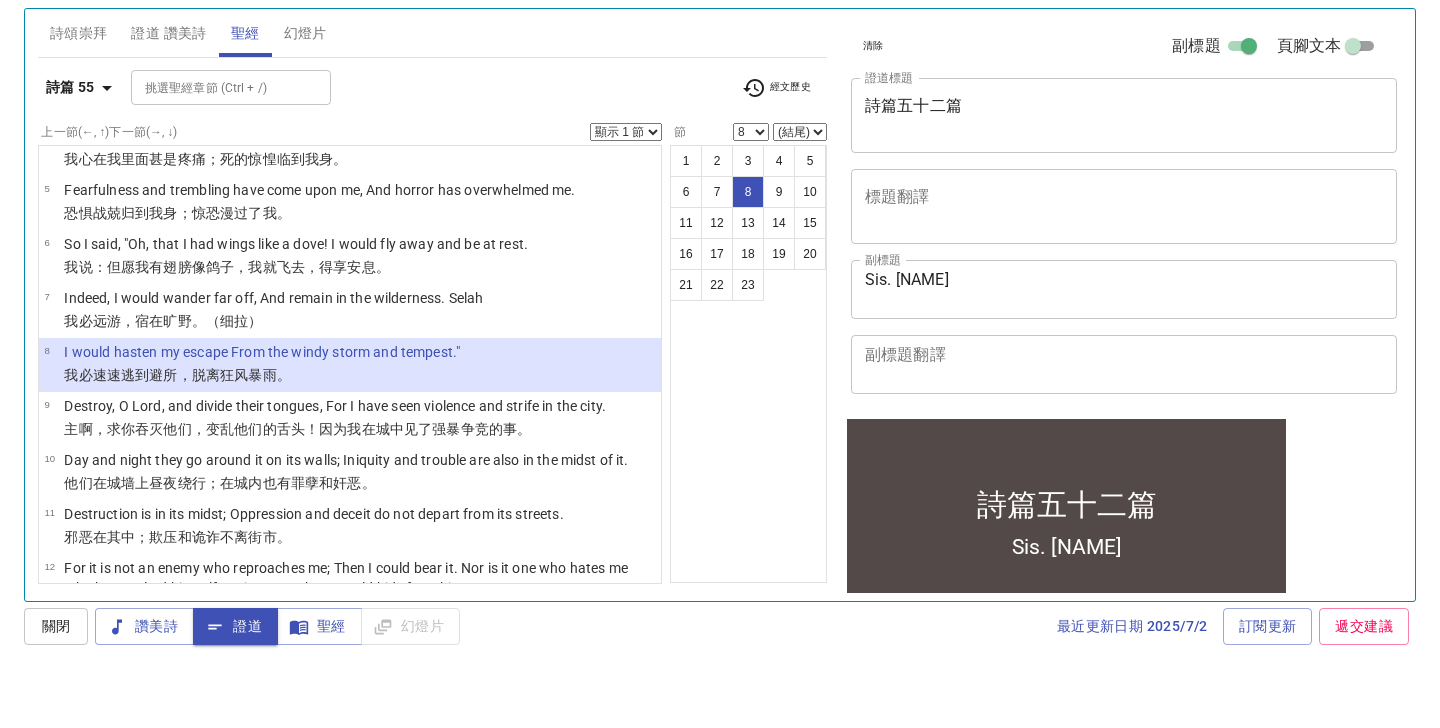 click on "逃到避所 ，脱离狂风暴雨 。" at bounding box center [206, 431] 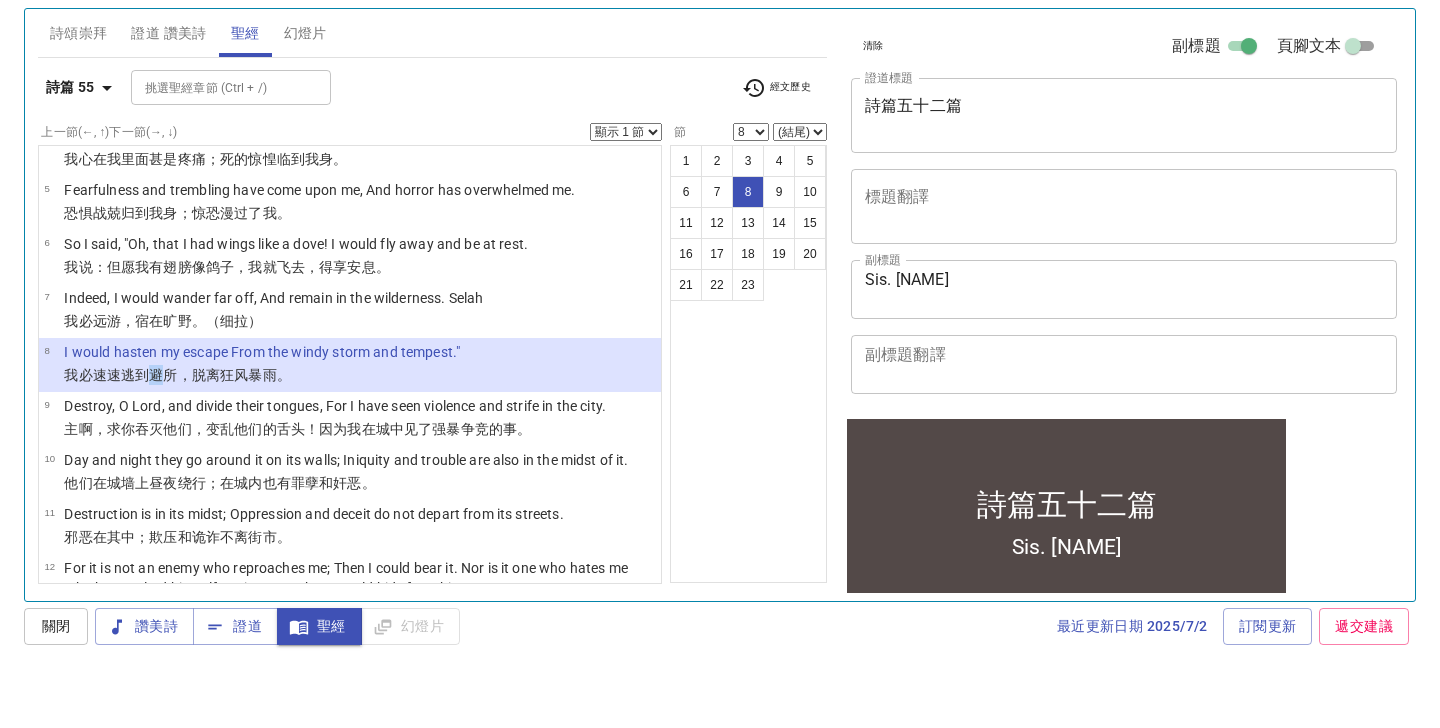 click on "逃到避所 ，脱离狂风暴雨 。" at bounding box center [206, 431] 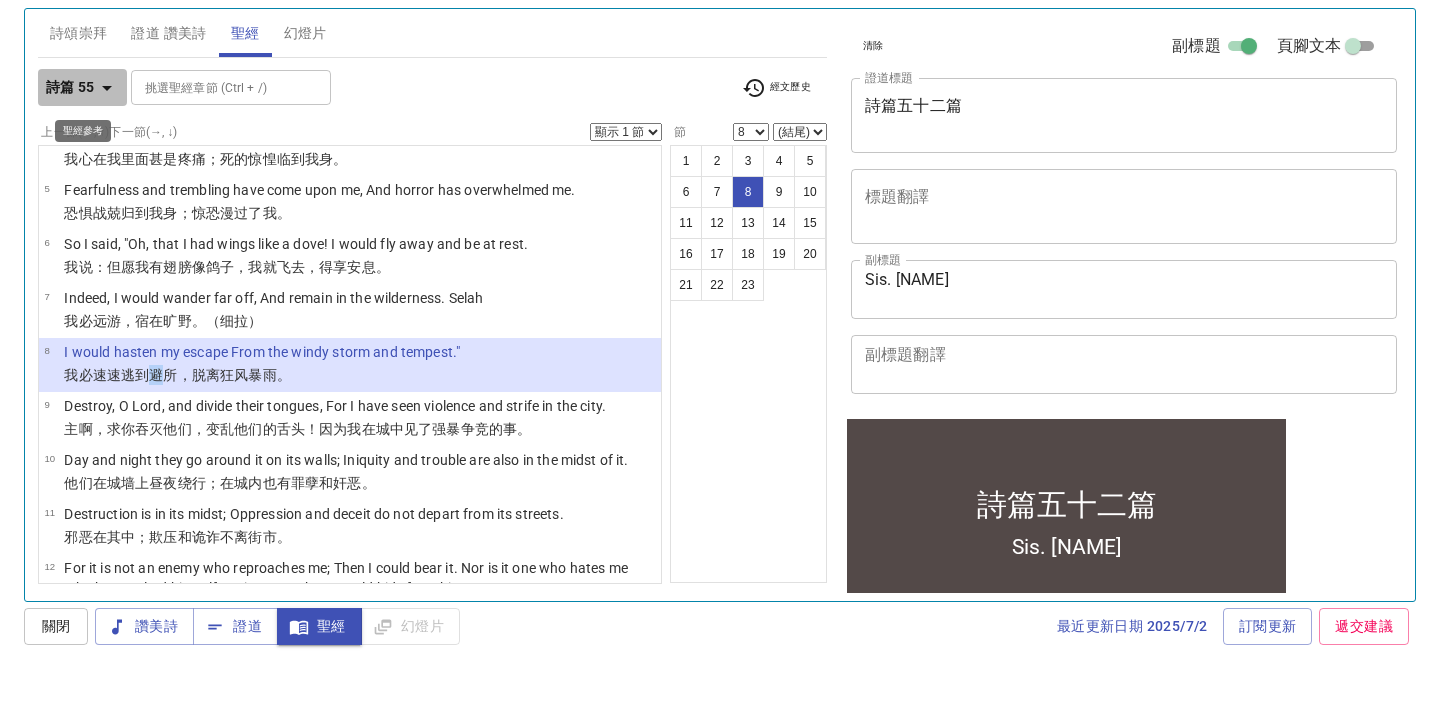 click 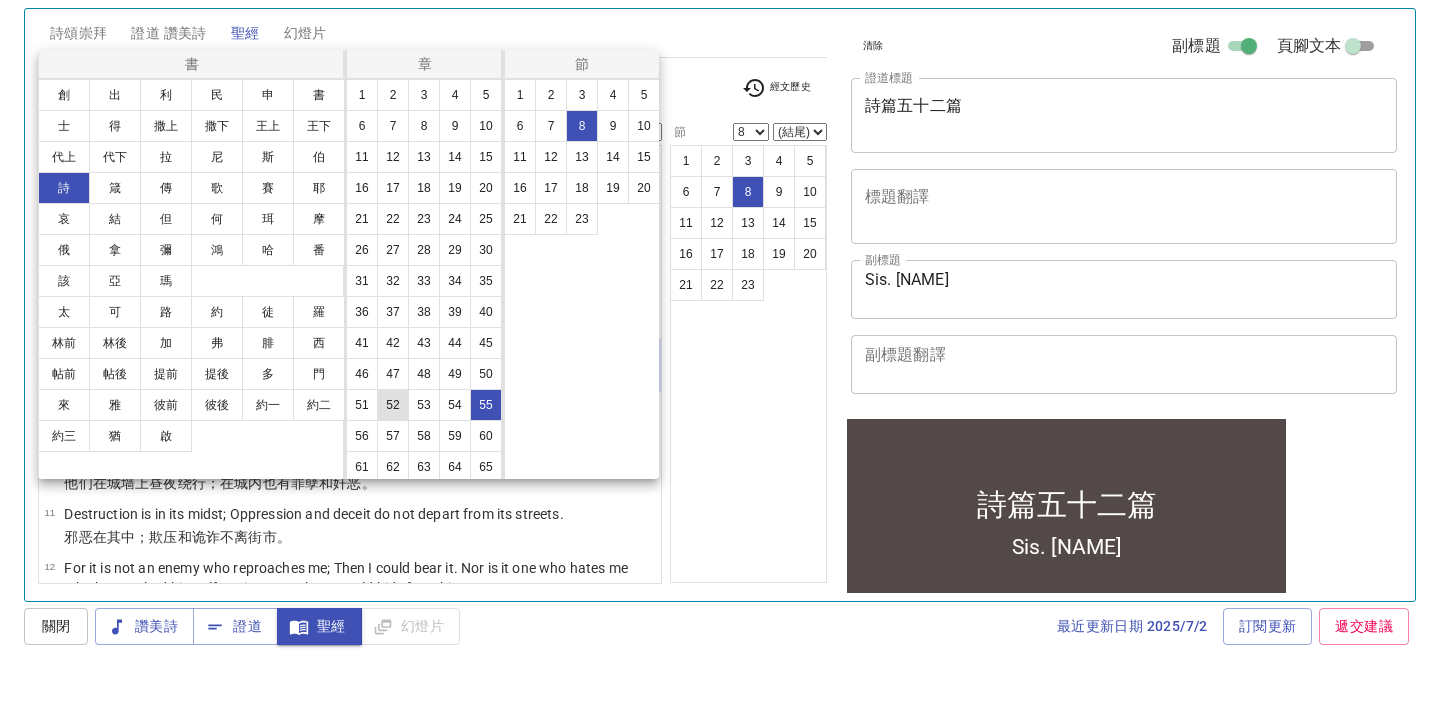 click on "52" at bounding box center (393, 461) 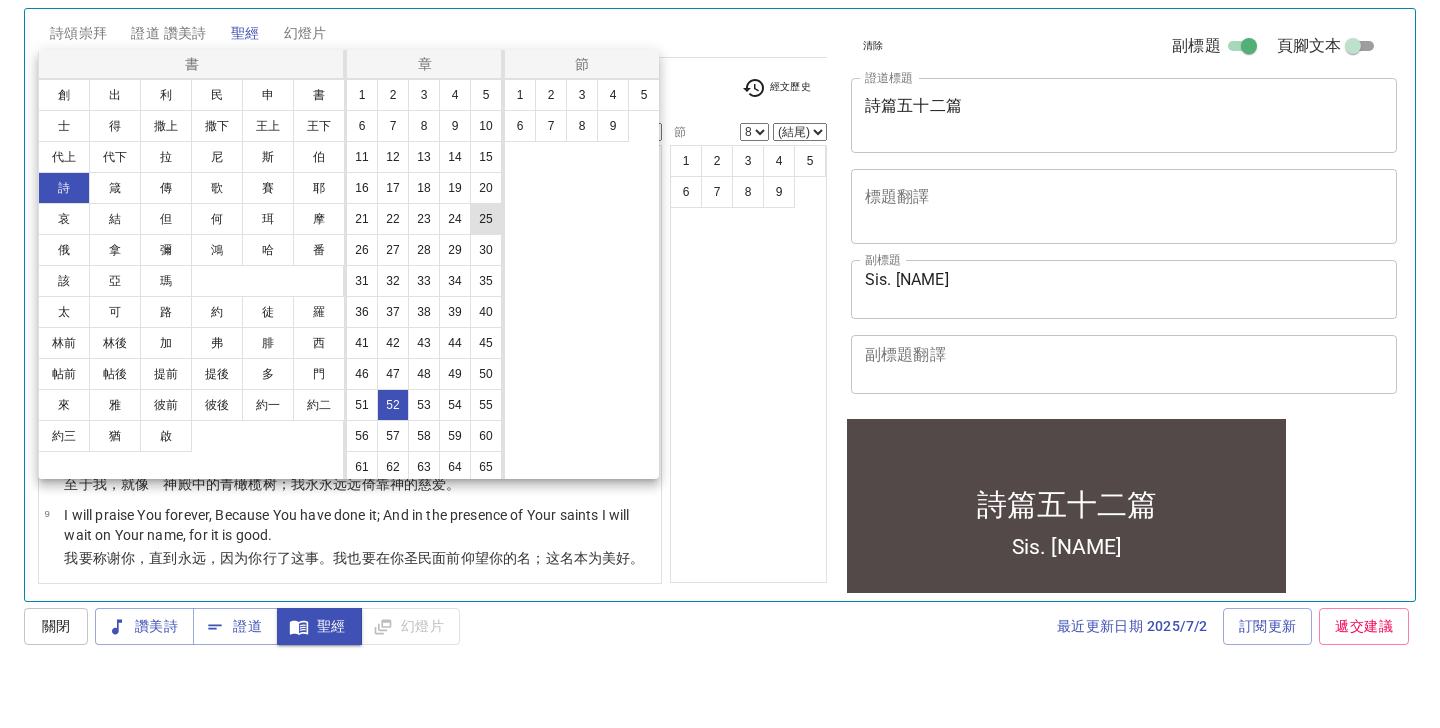 scroll, scrollTop: 0, scrollLeft: 0, axis: both 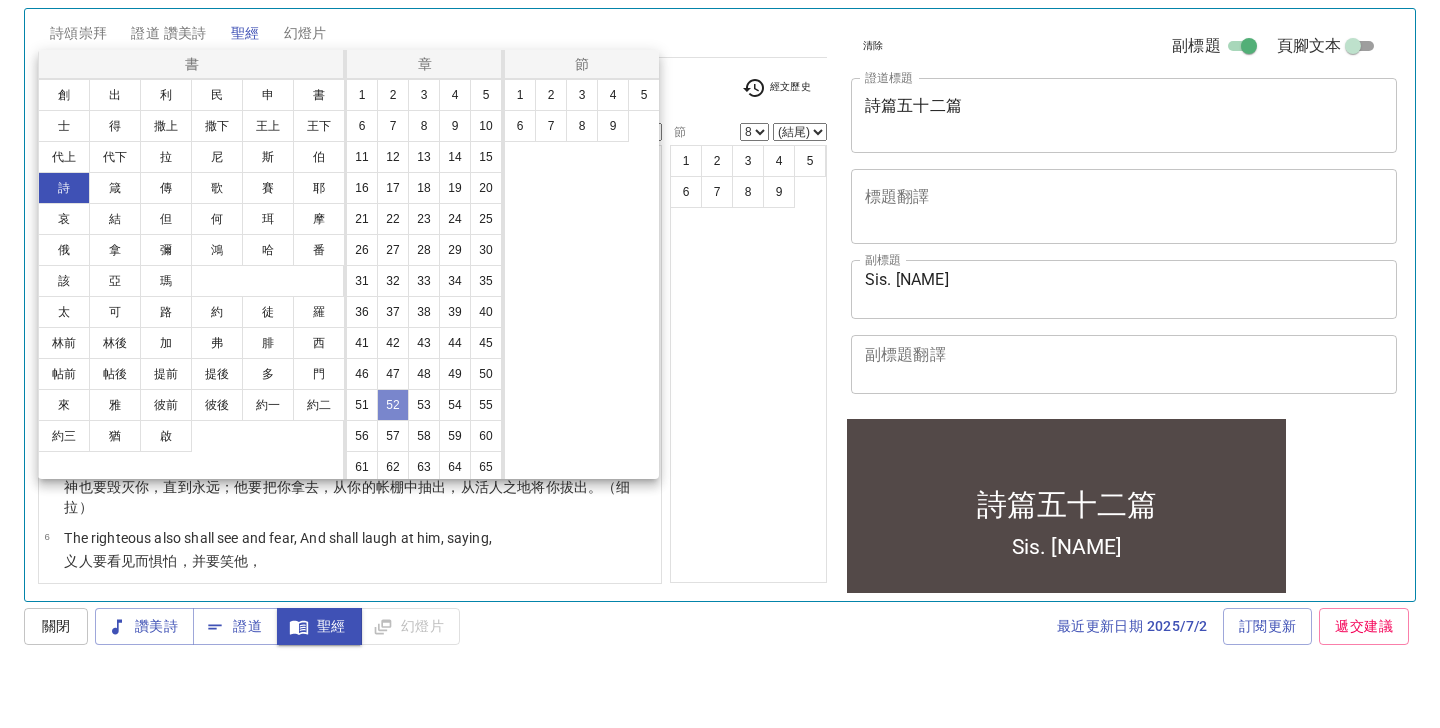 click on "52" at bounding box center (393, 461) 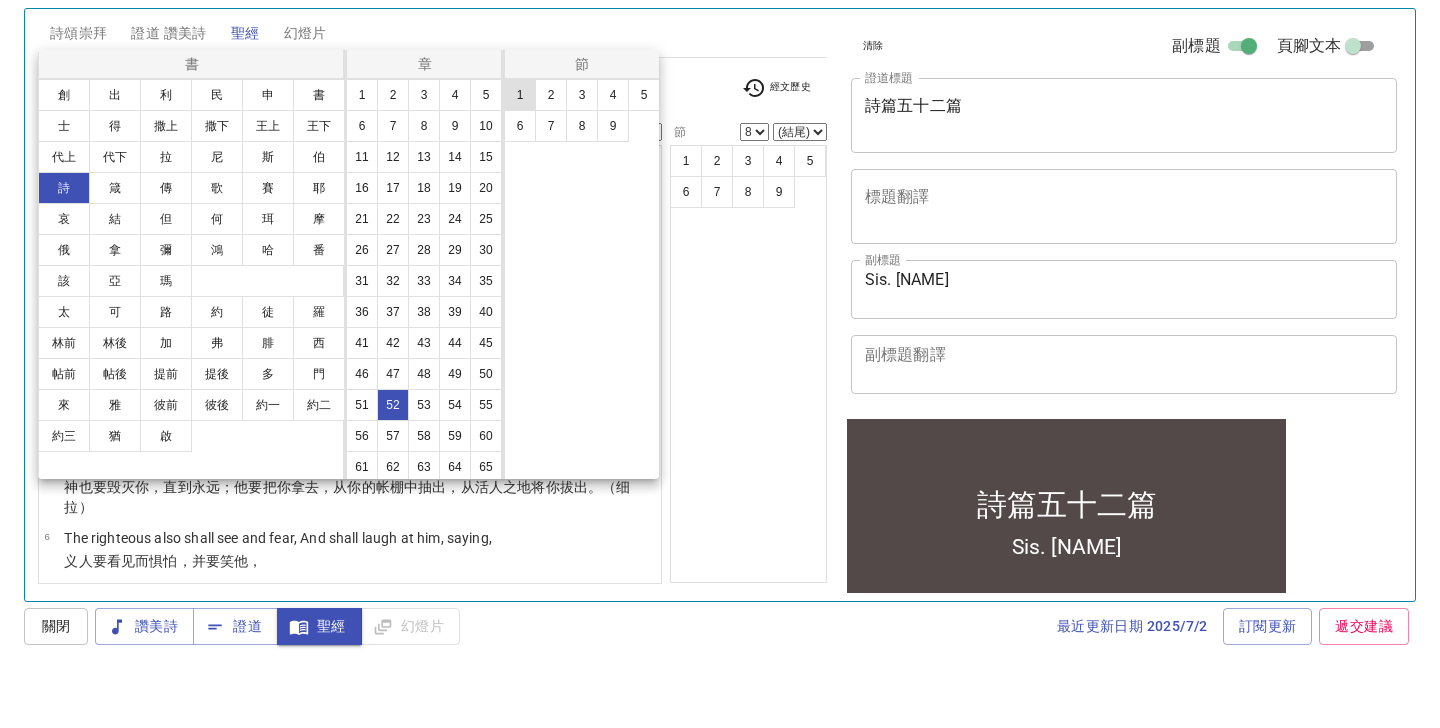 click on "1" at bounding box center (520, 151) 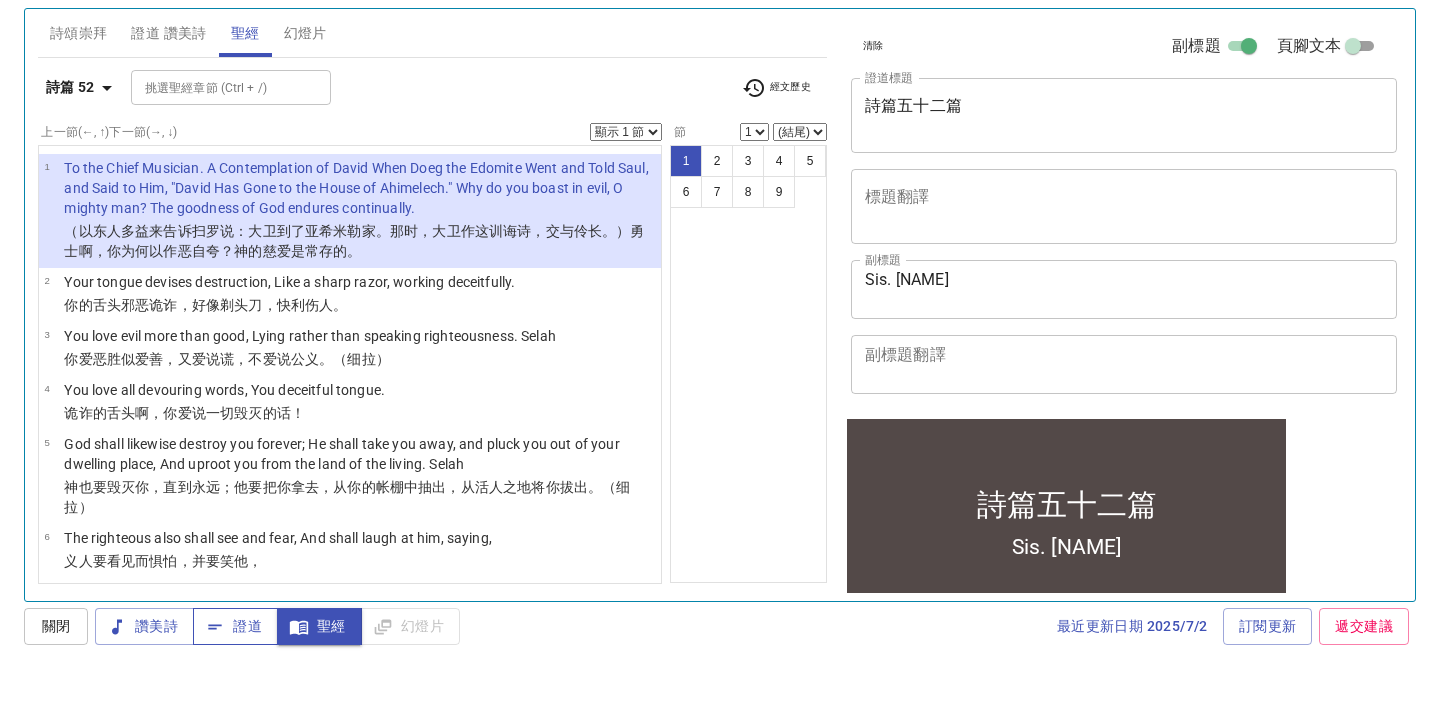 click on "證道" at bounding box center (235, 682) 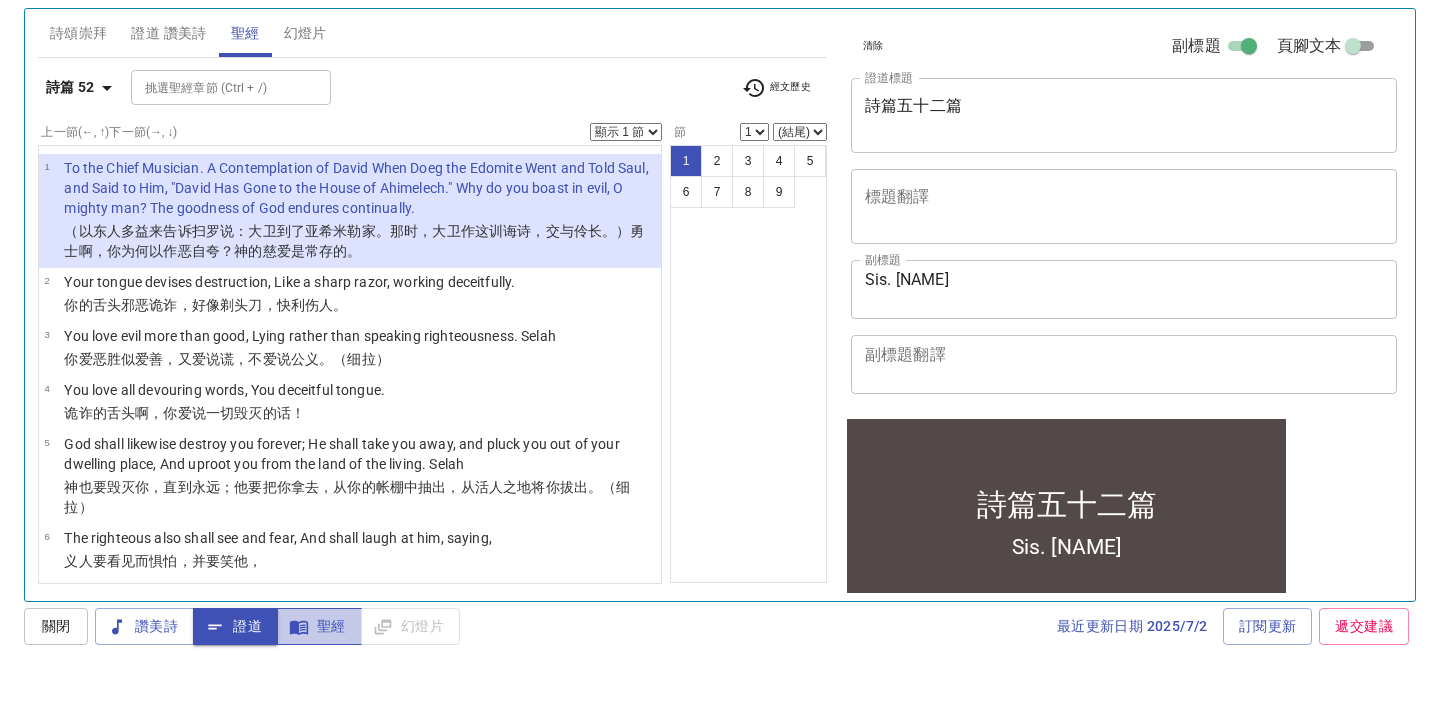 click on "聖經" at bounding box center [319, 682] 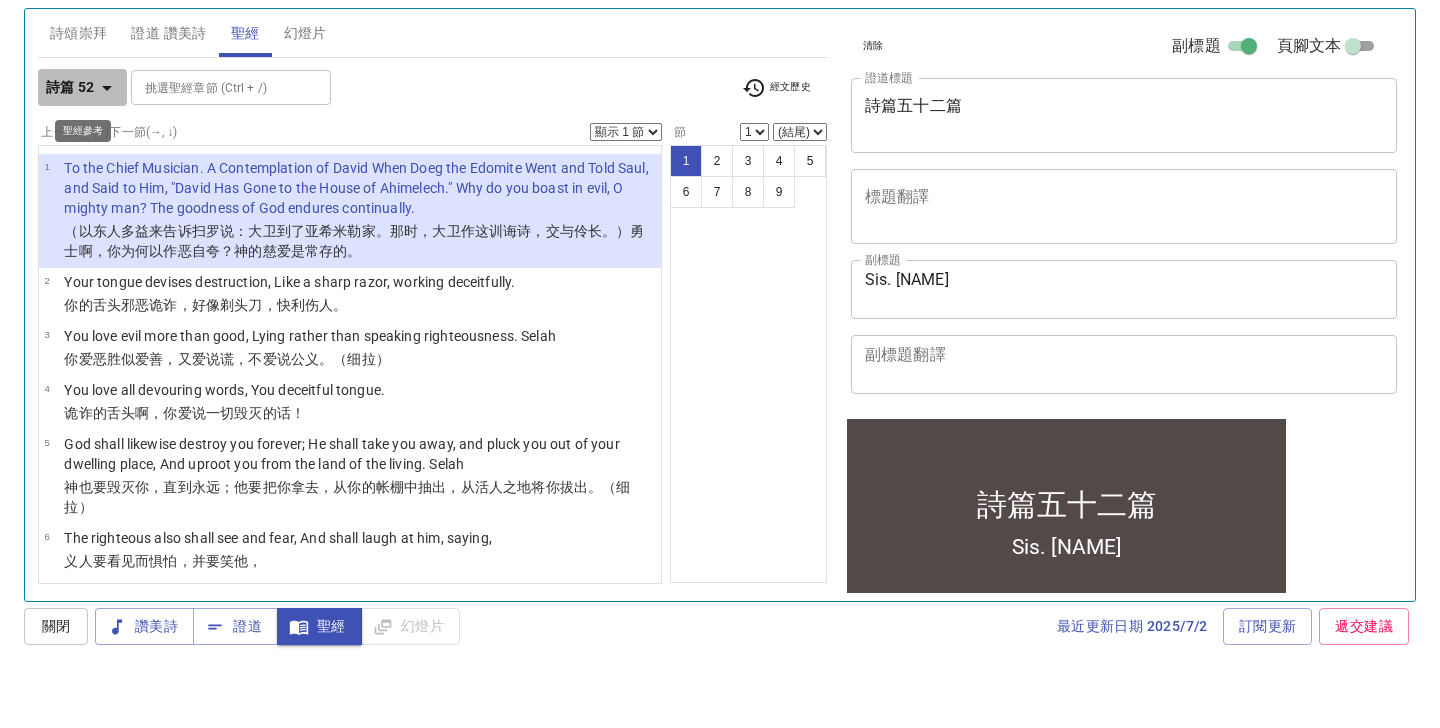 click 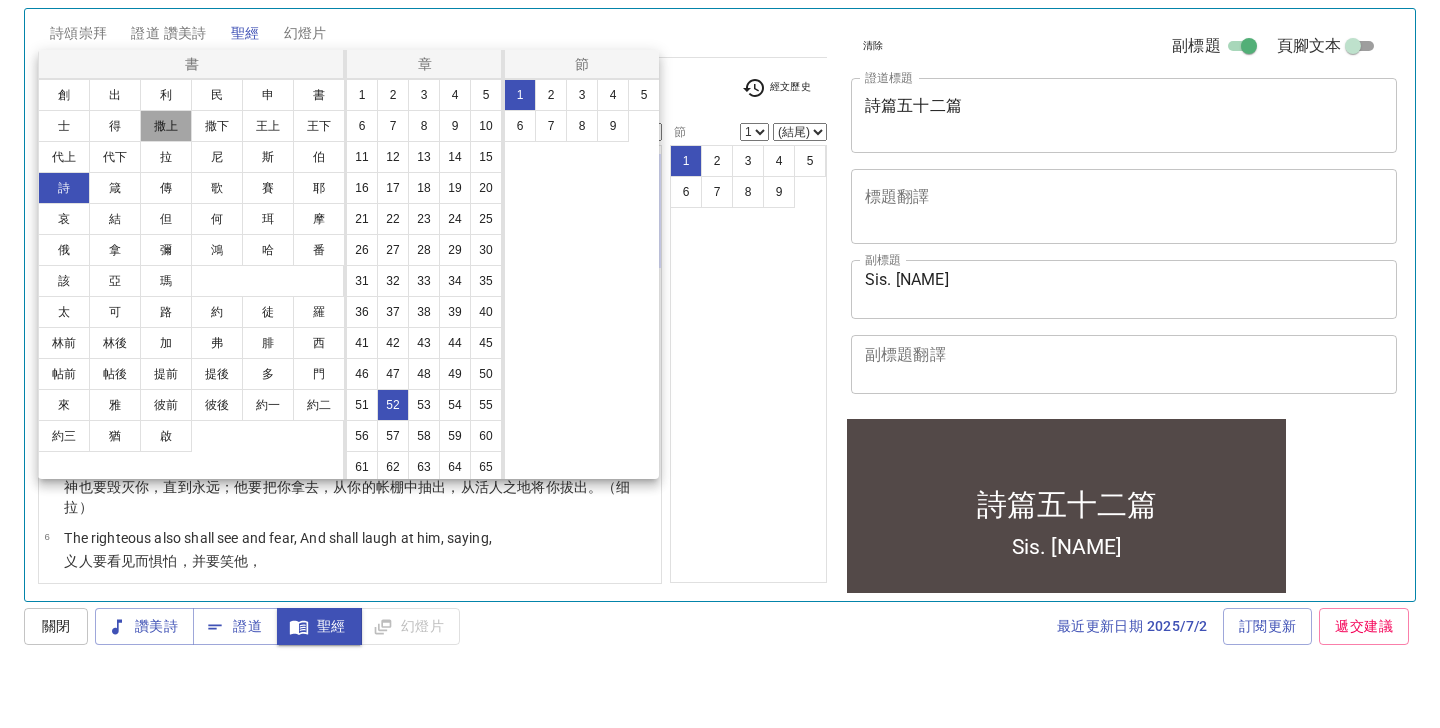 click on "撒上" at bounding box center [166, 182] 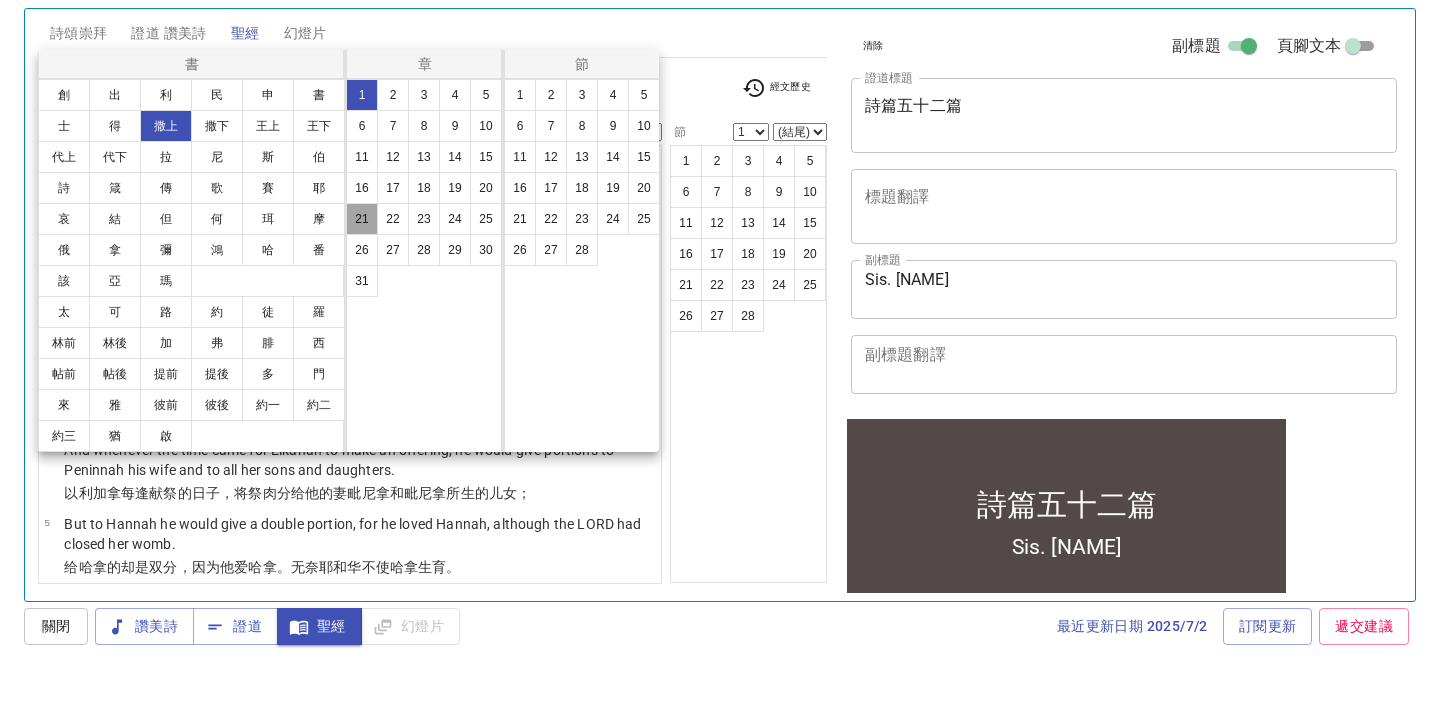 click on "21" at bounding box center (362, 275) 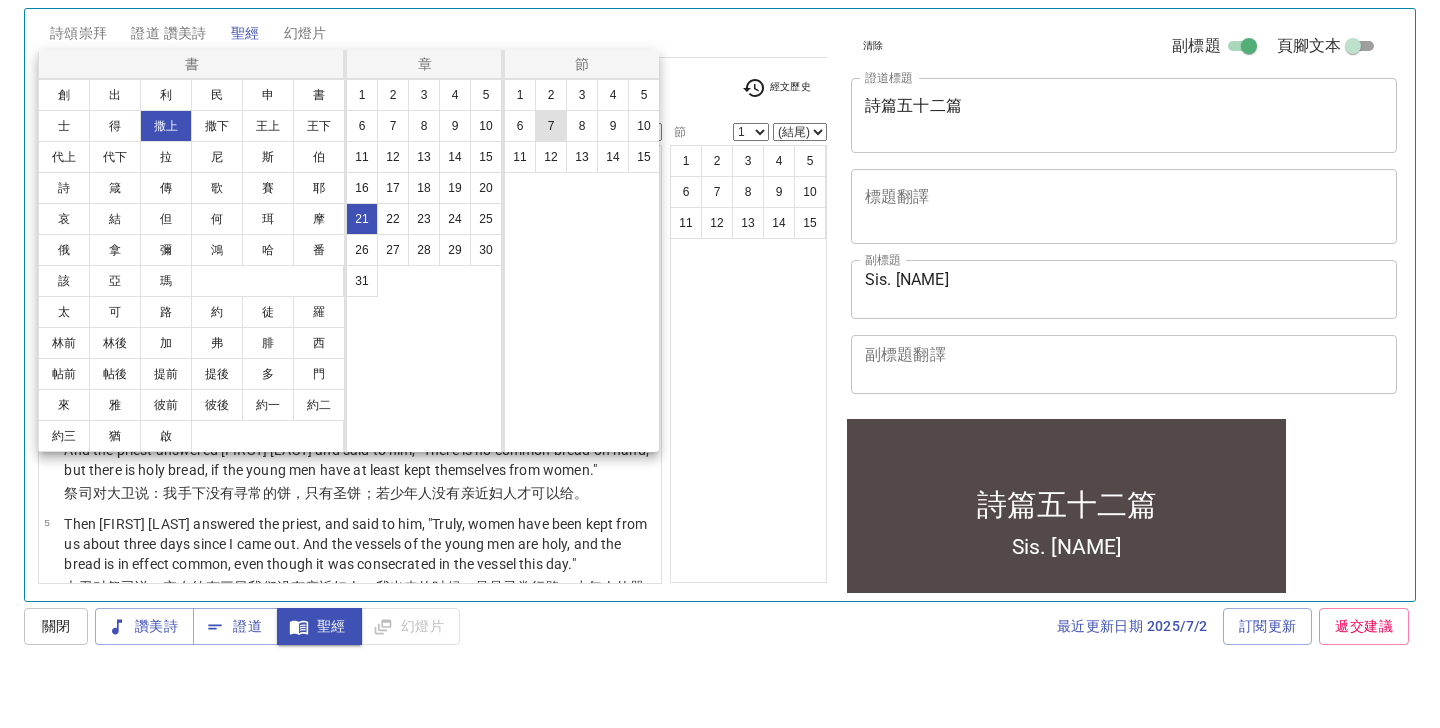 click on "7" at bounding box center [551, 182] 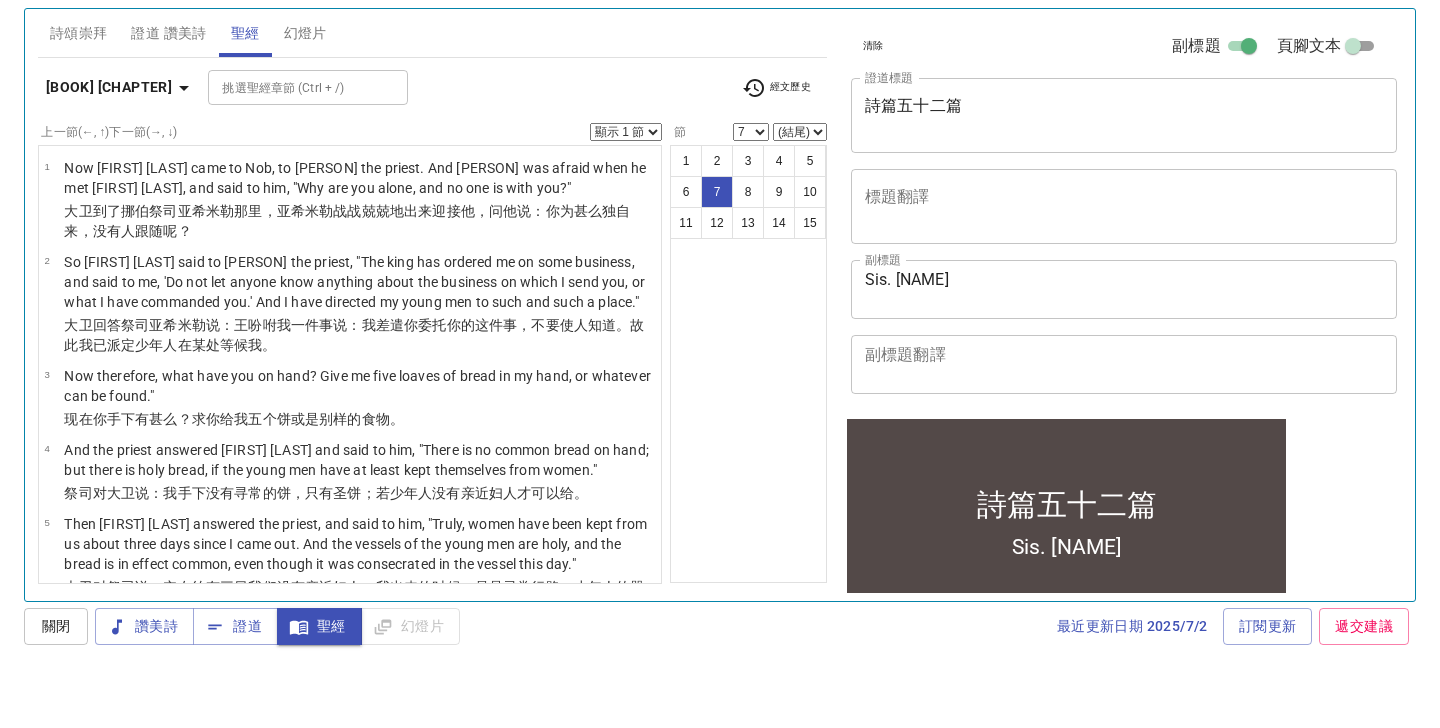 scroll, scrollTop: 390, scrollLeft: 0, axis: vertical 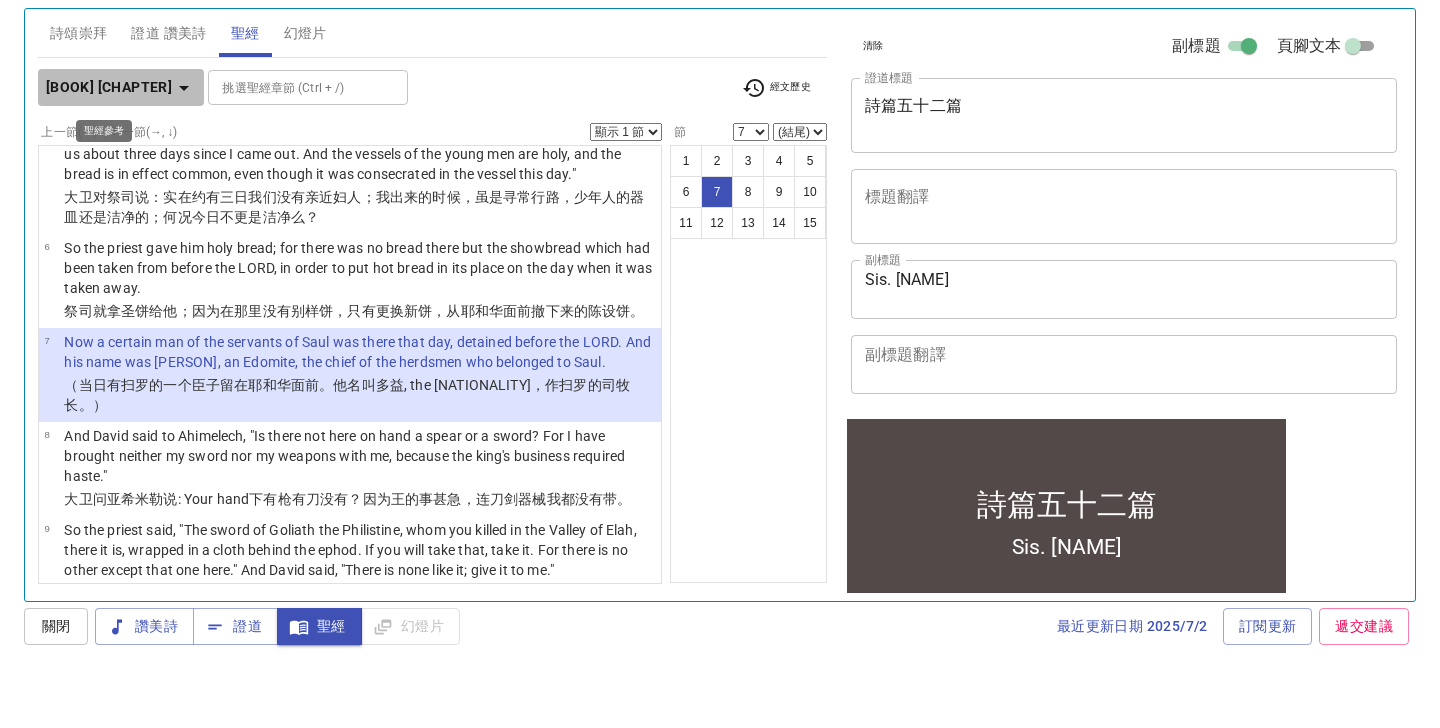 click 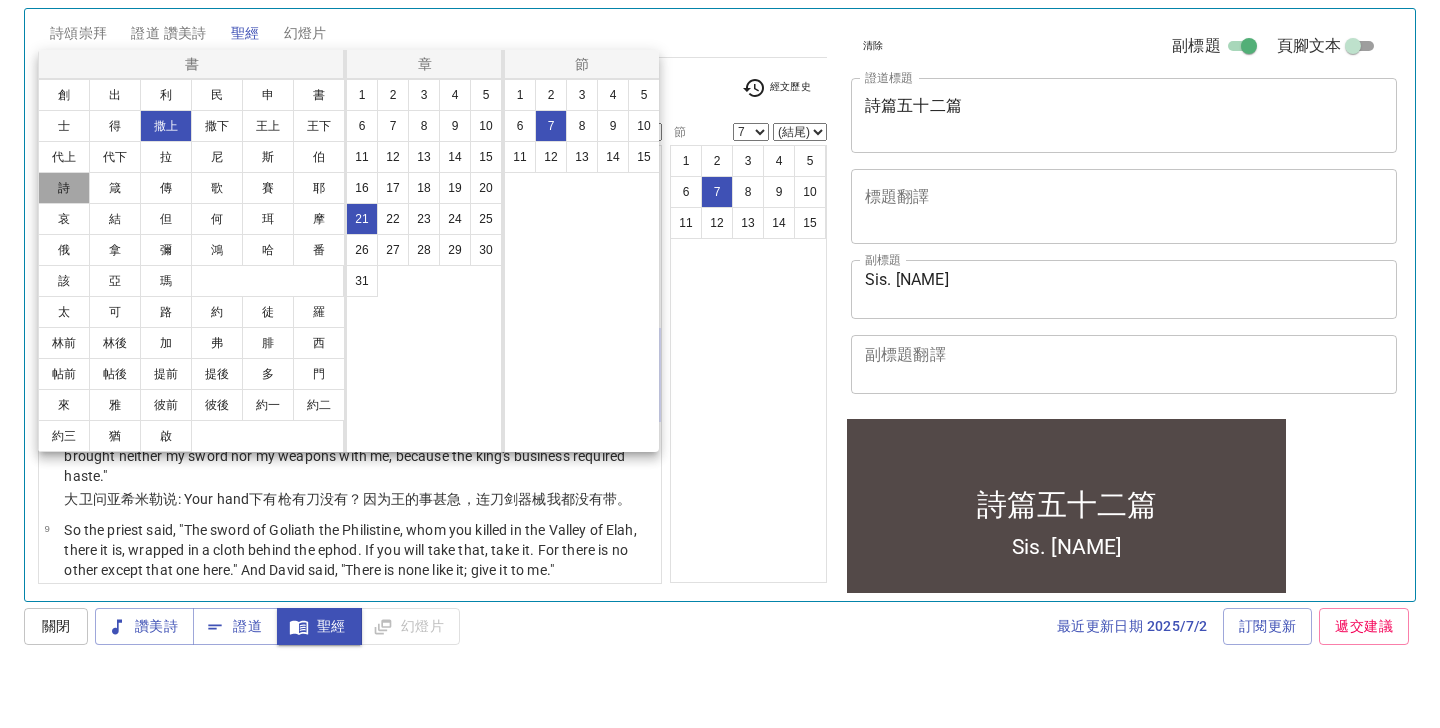 click on "詩" at bounding box center [64, 244] 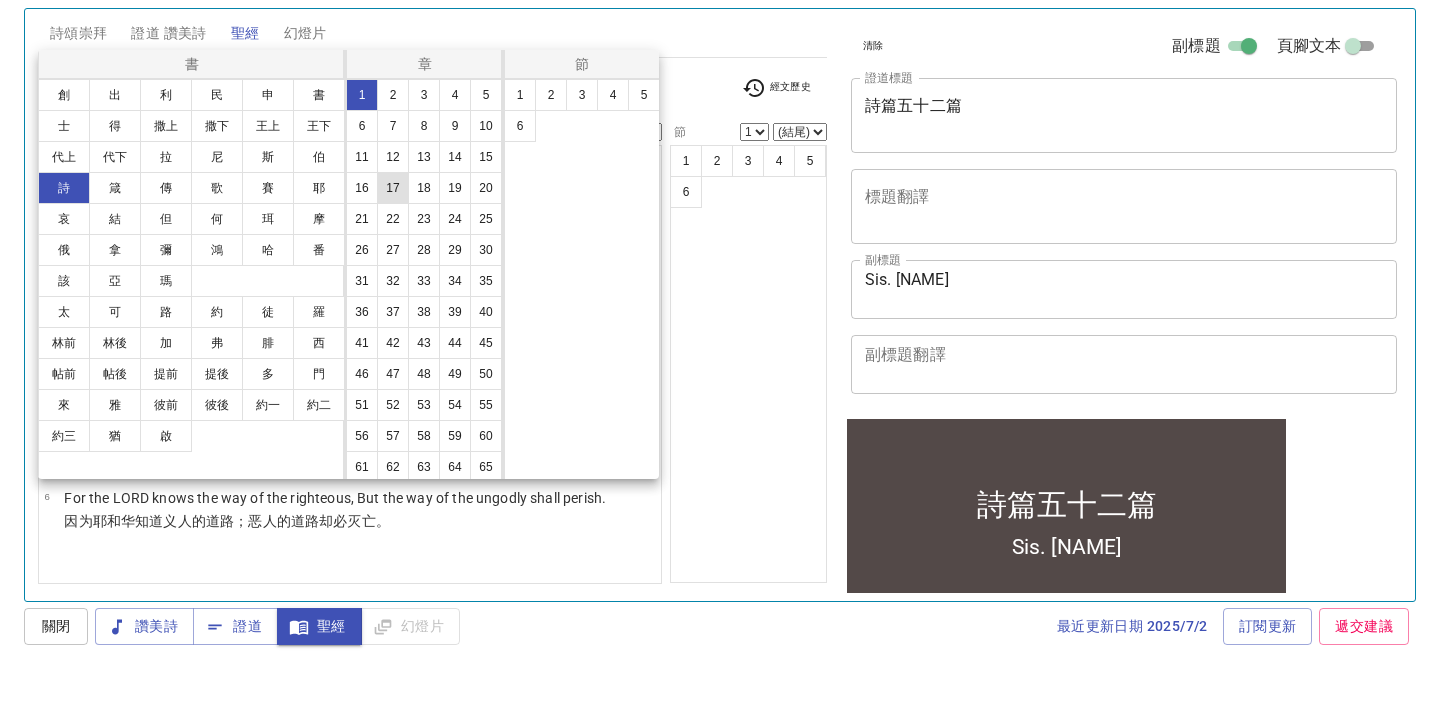 scroll, scrollTop: 0, scrollLeft: 0, axis: both 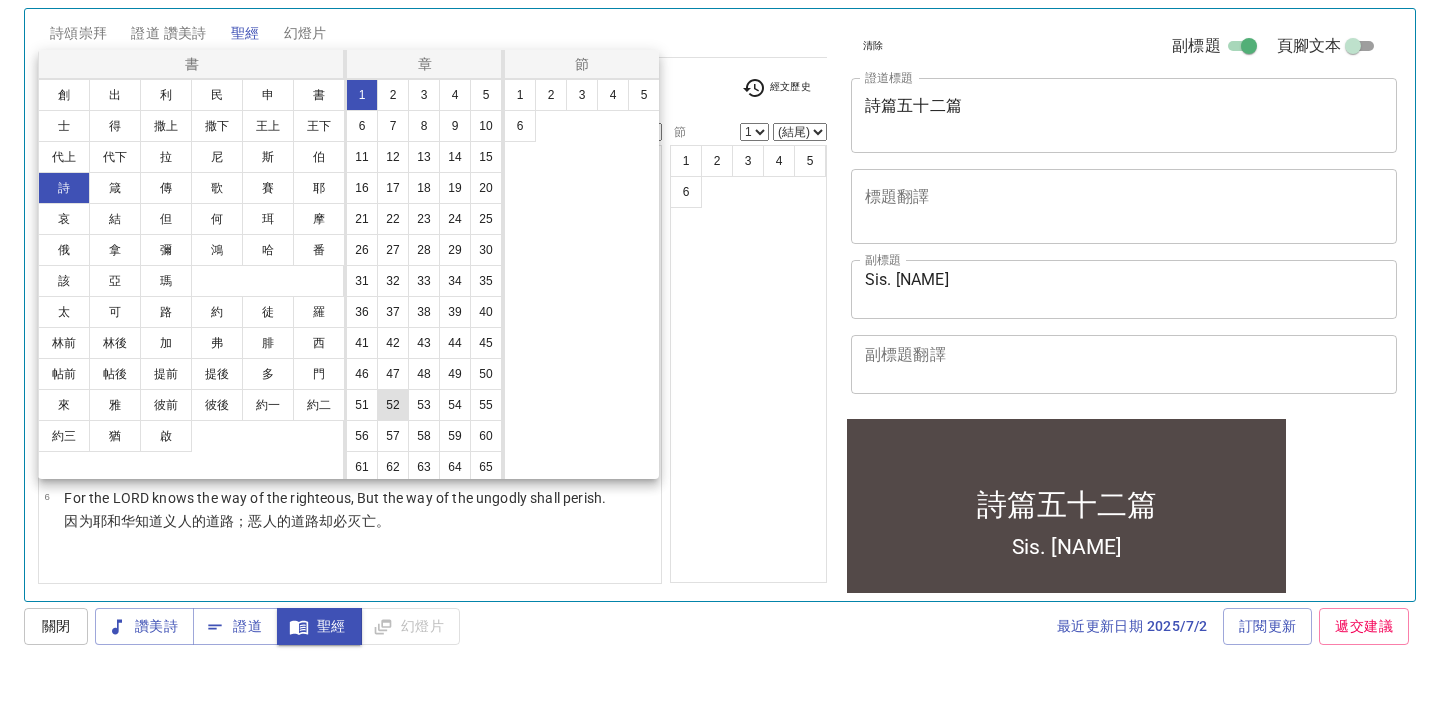 click on "52" at bounding box center [393, 461] 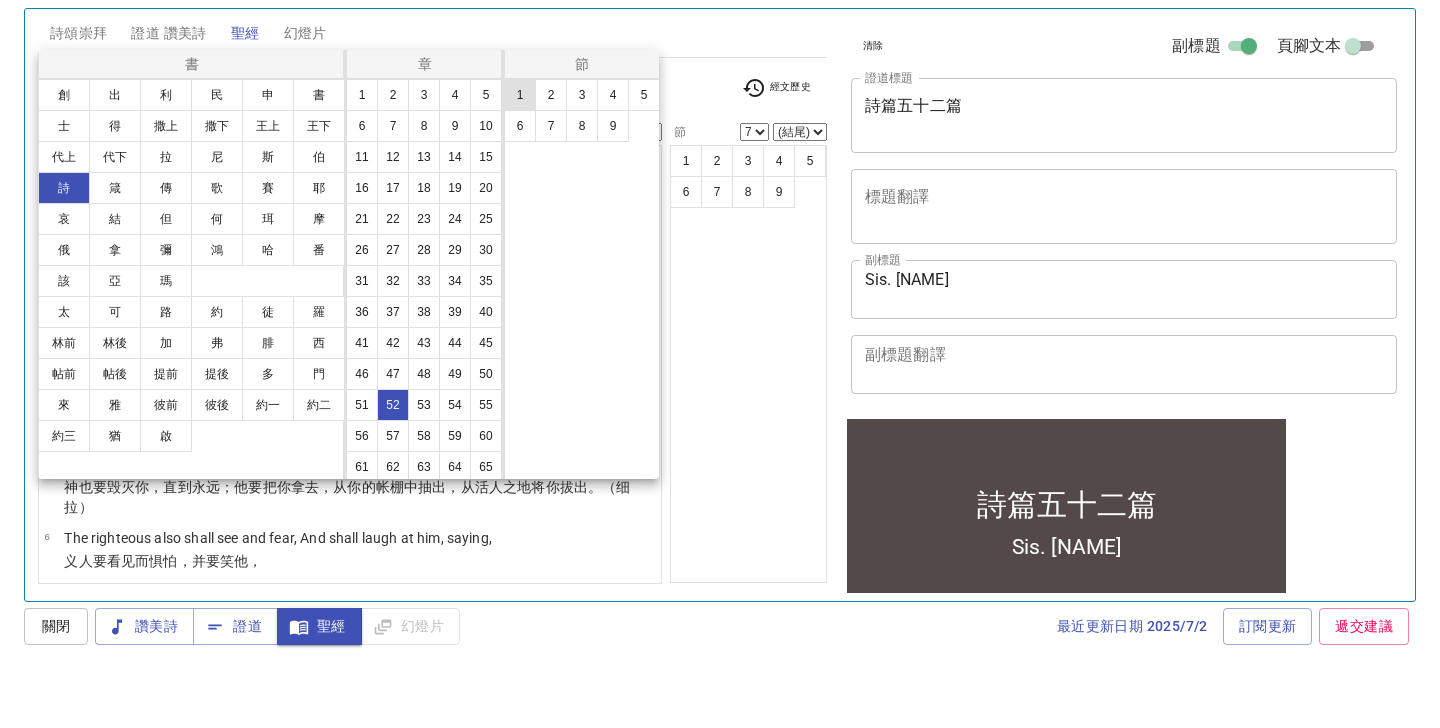 click on "1" at bounding box center [520, 151] 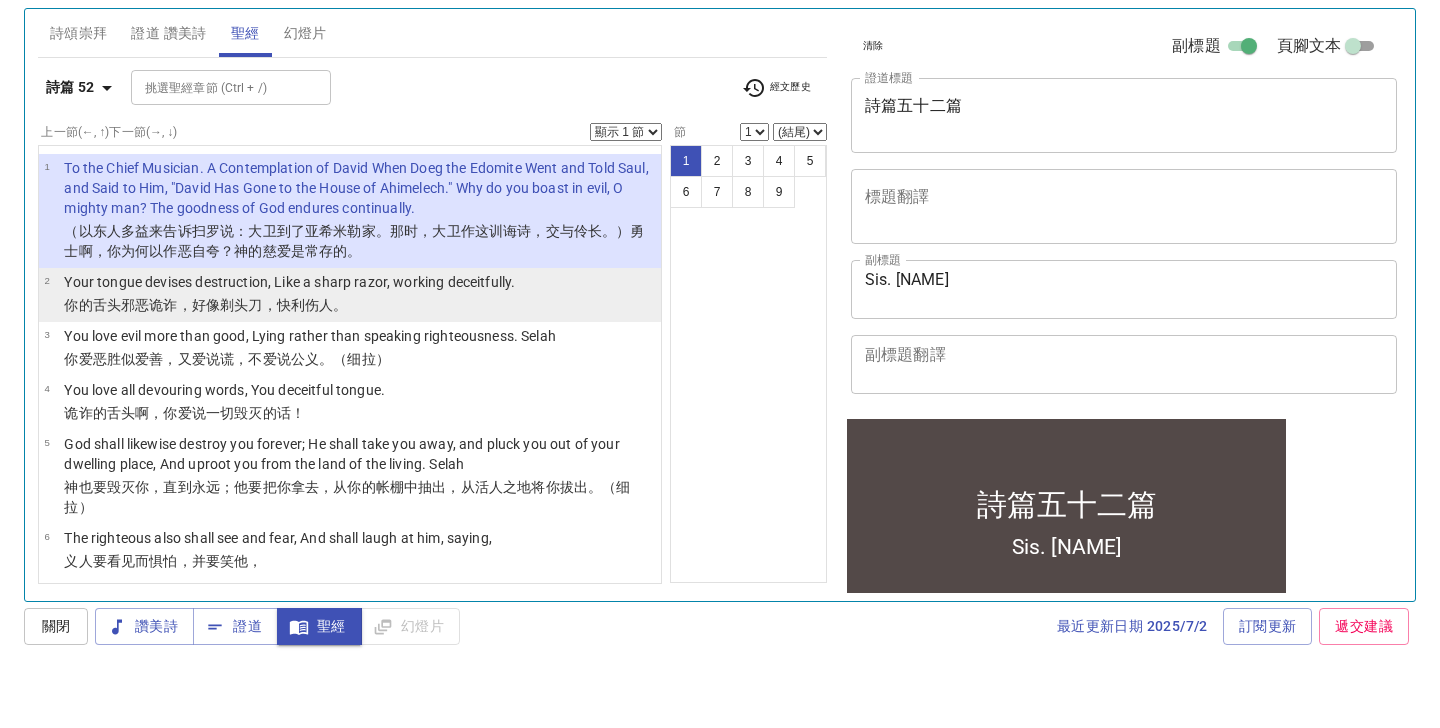 click on "Your tongue devises destruction, Like a sharp razor, working deceitfully." at bounding box center [289, 338] 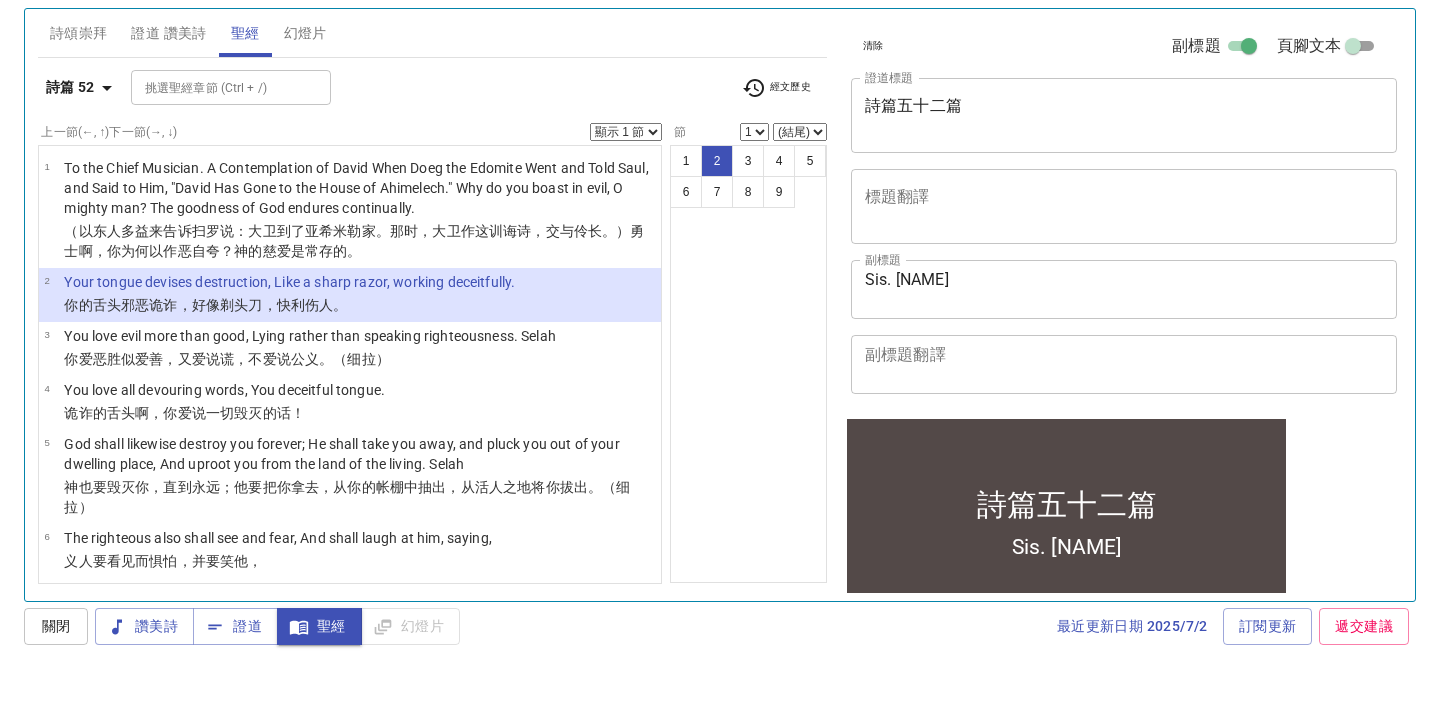 select on "2" 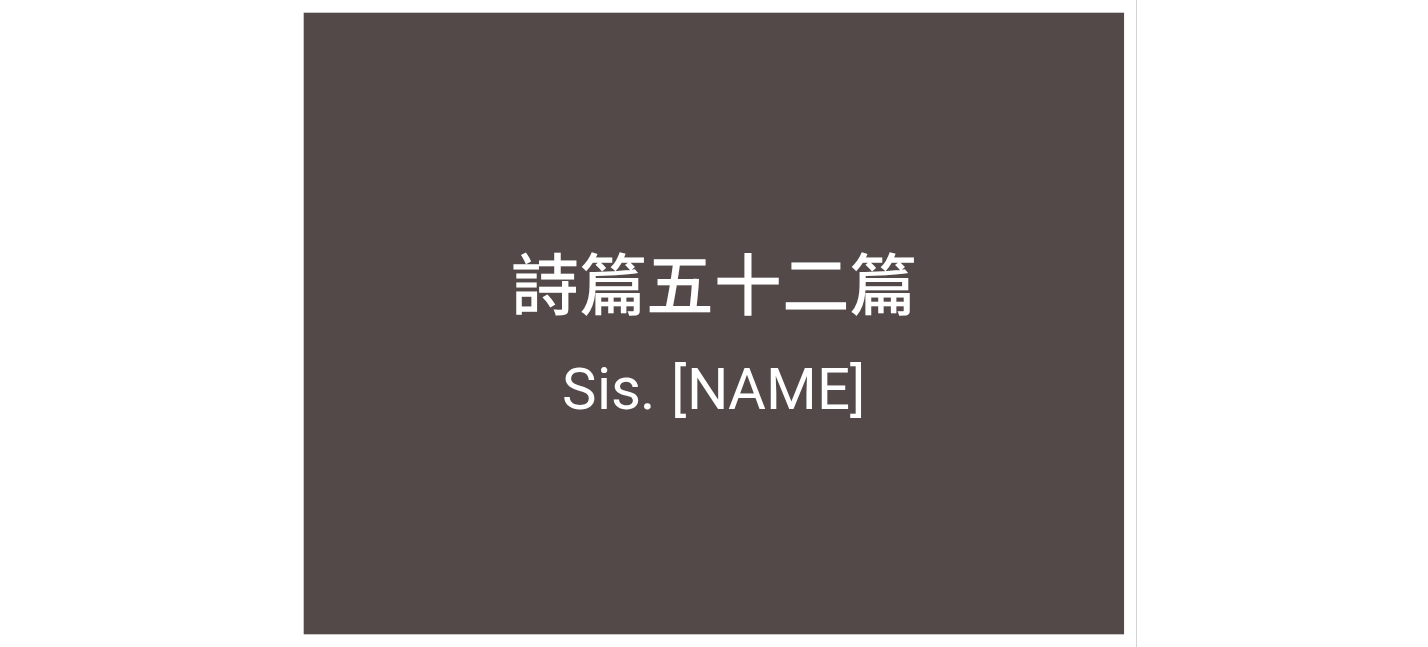 scroll, scrollTop: 0, scrollLeft: 0, axis: both 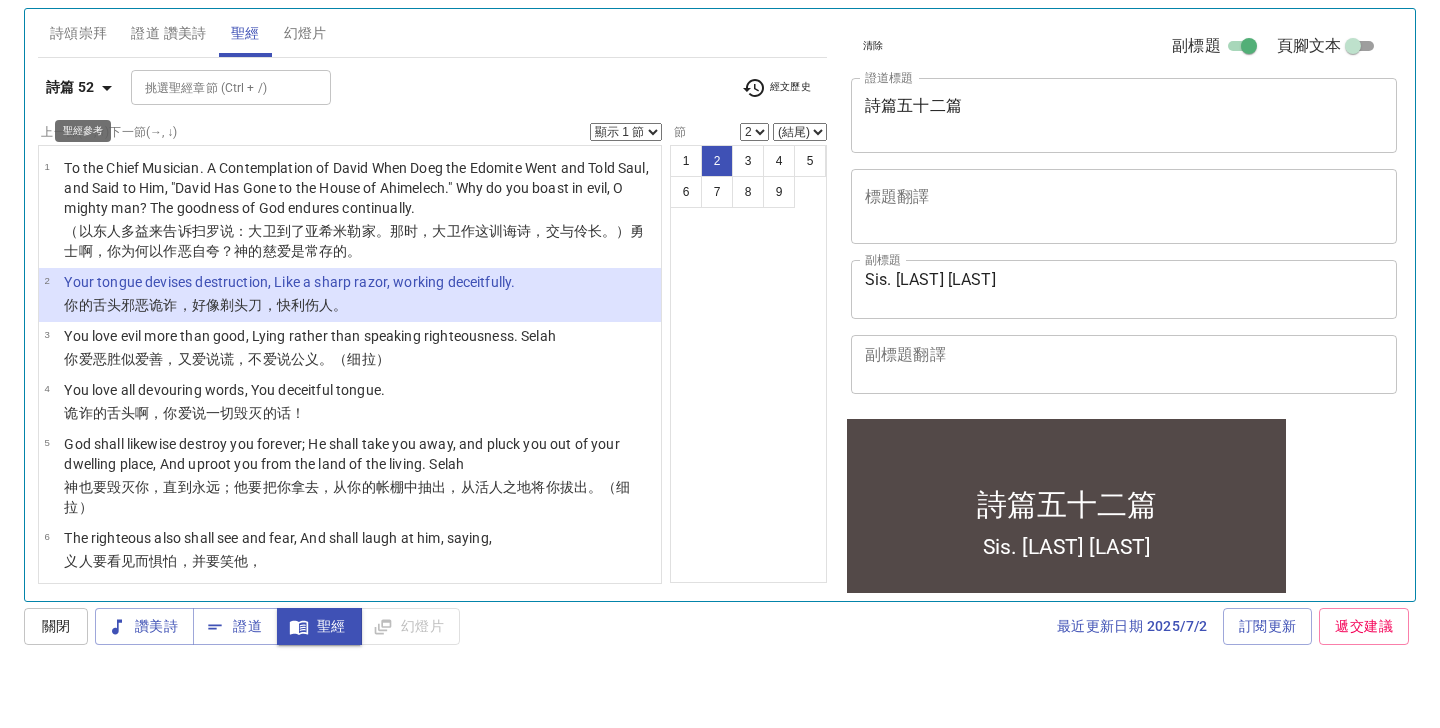 click 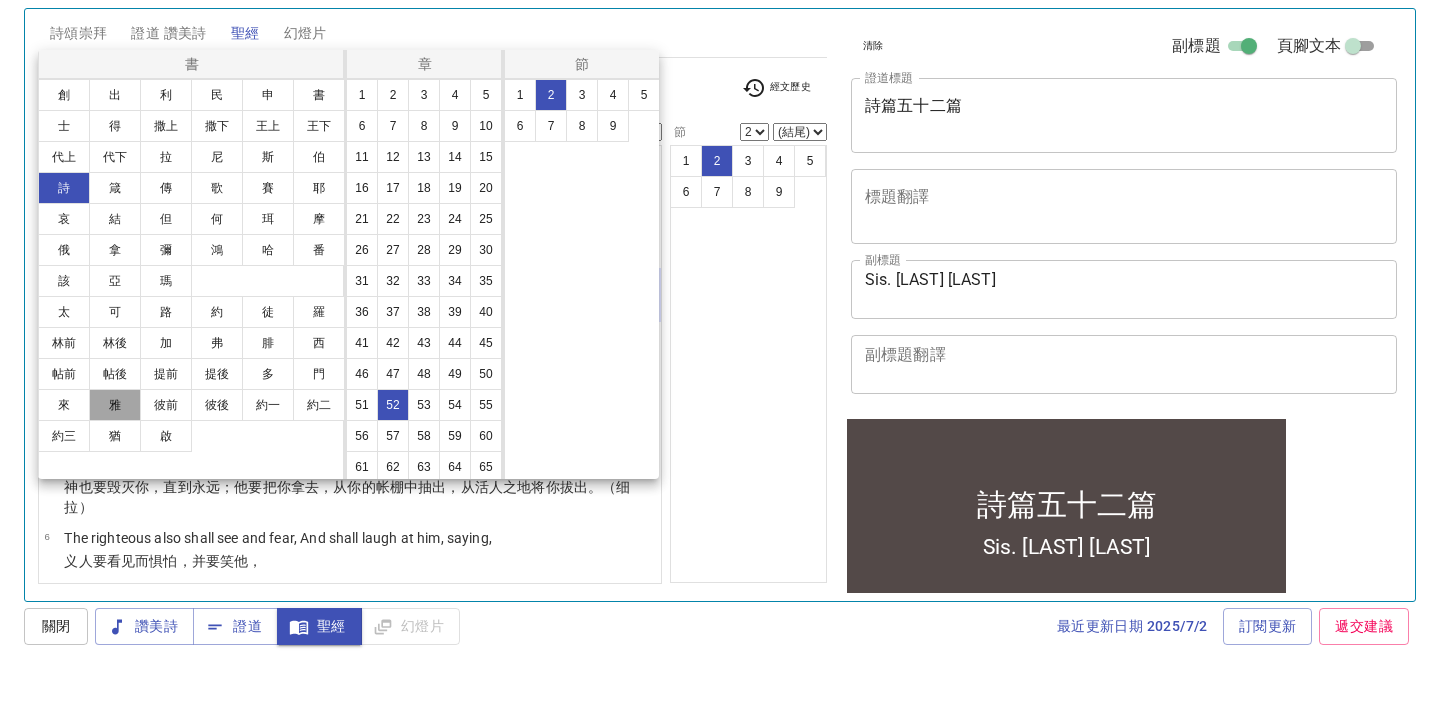 click on "雅" at bounding box center [115, 461] 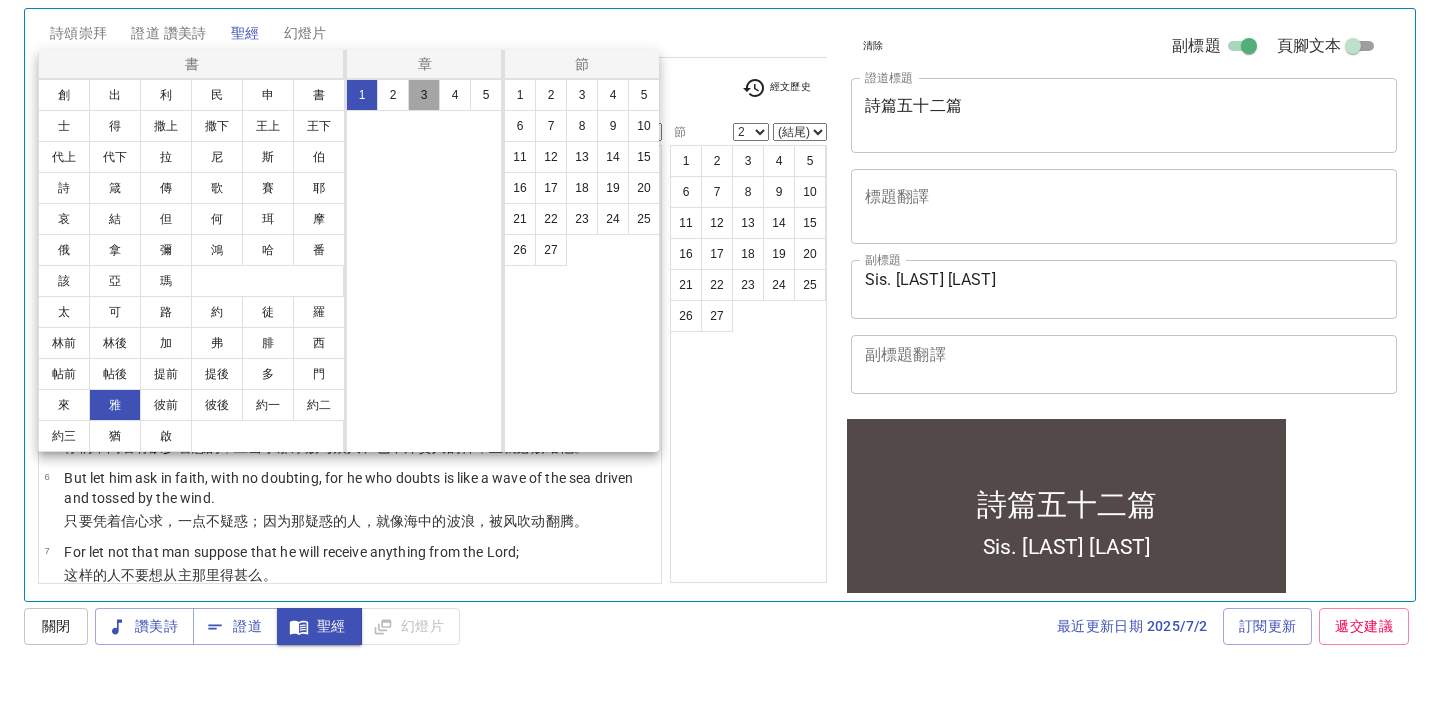 click on "3" at bounding box center (424, 151) 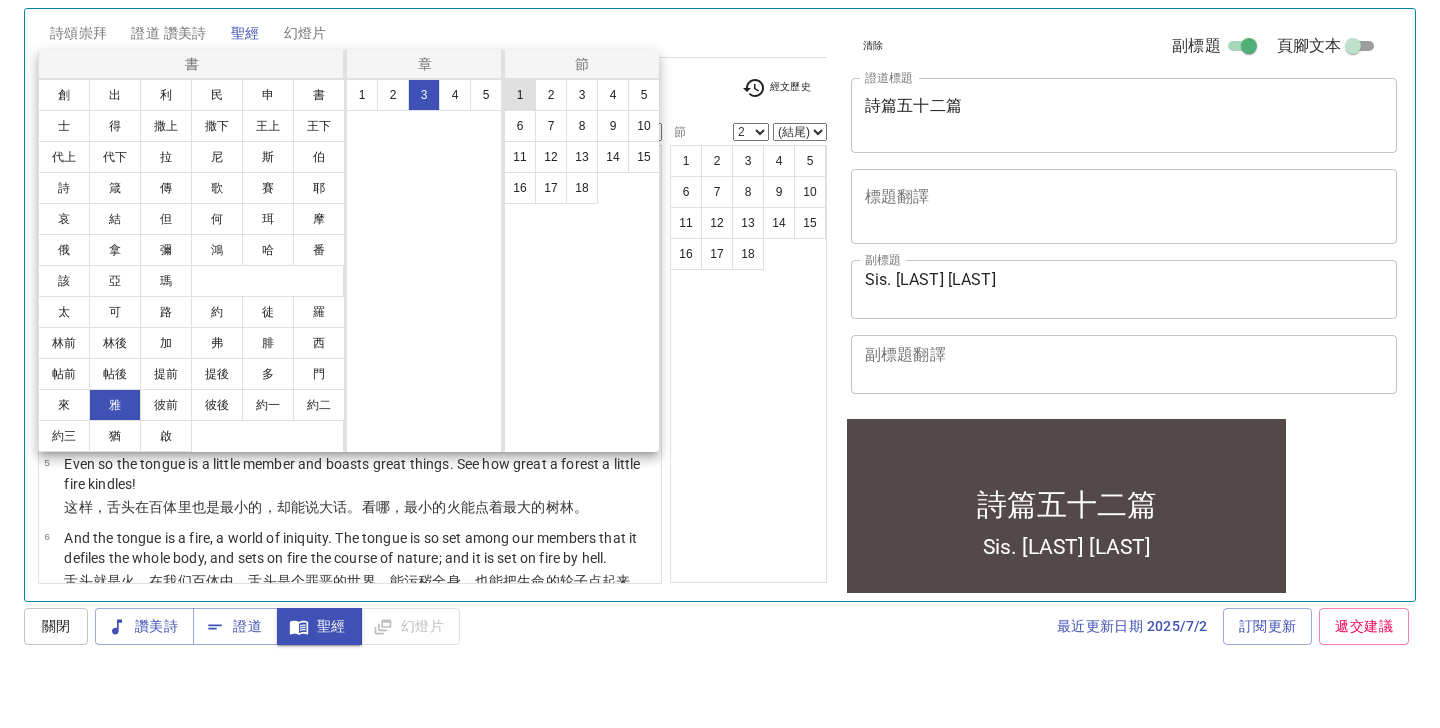 click on "1" at bounding box center [520, 151] 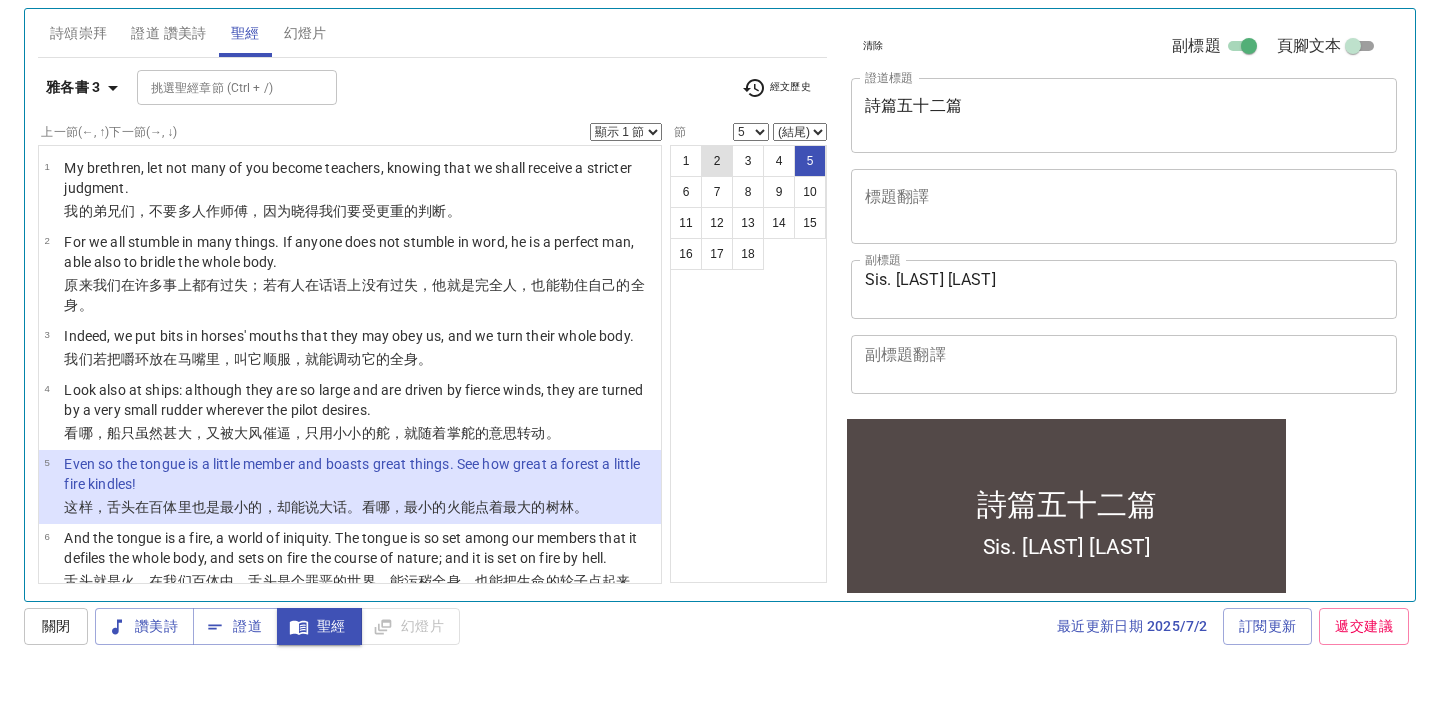 select on "6" 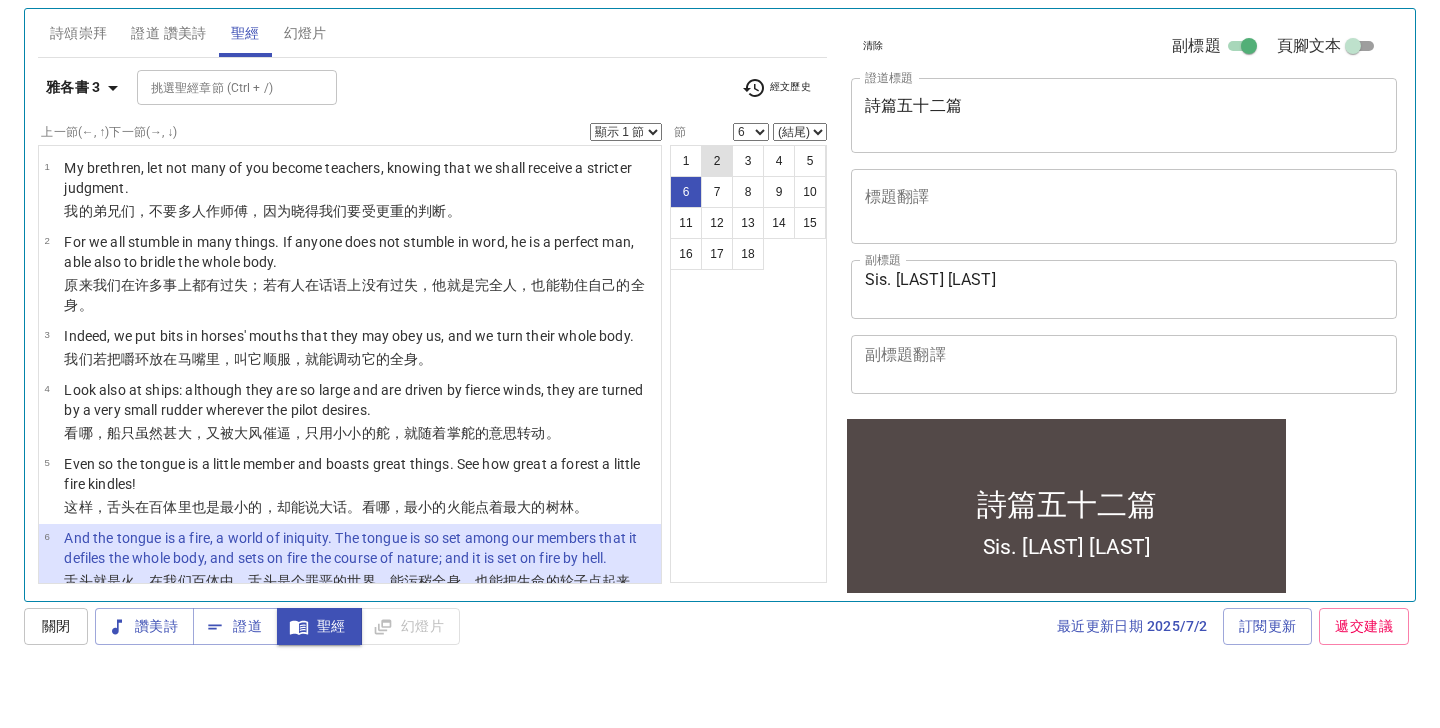 scroll, scrollTop: 206, scrollLeft: 0, axis: vertical 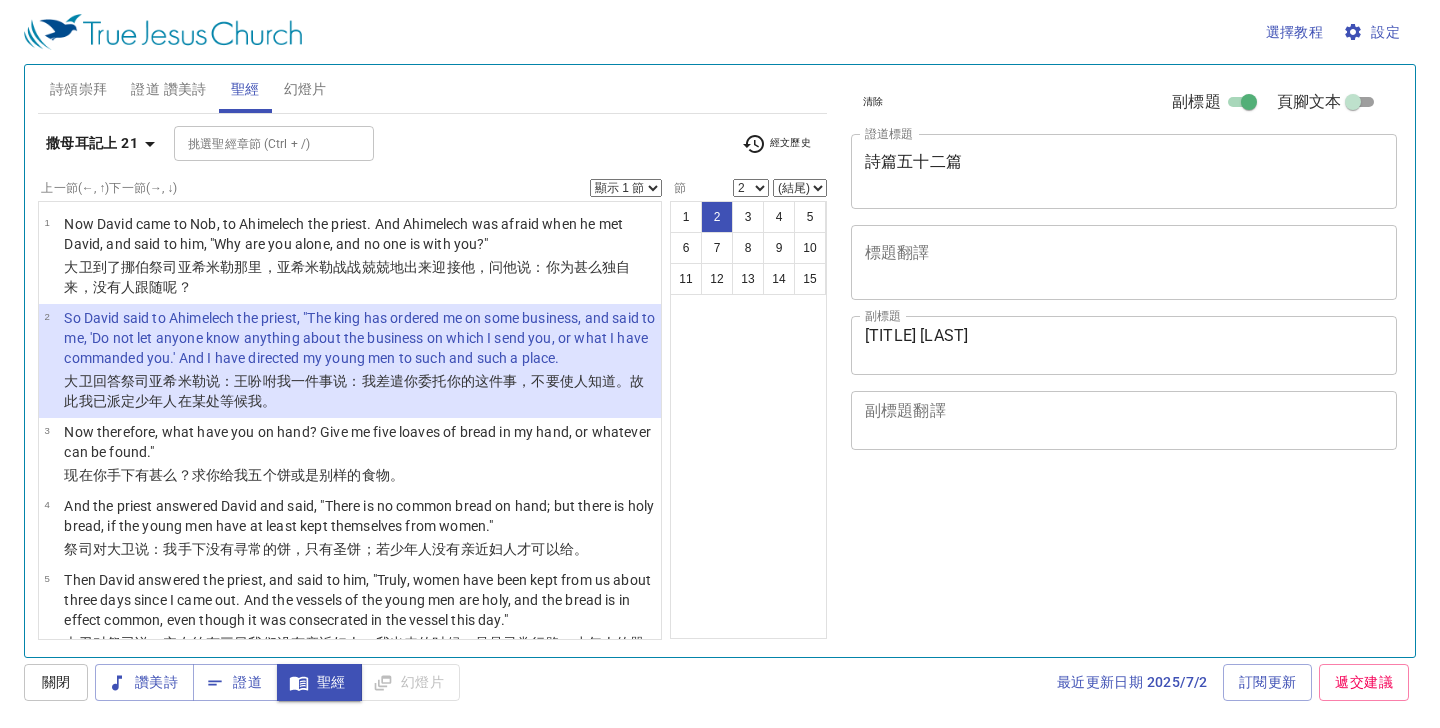 select on "2" 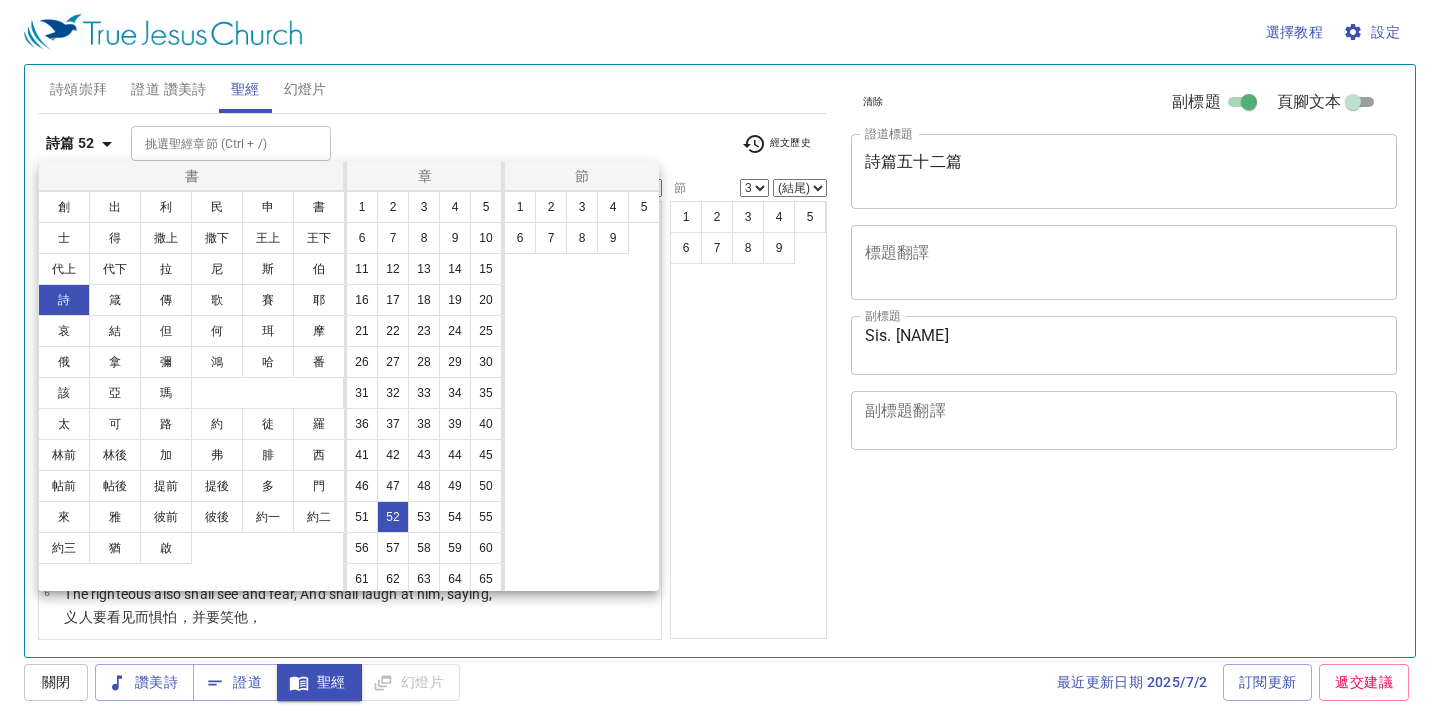 select on "3" 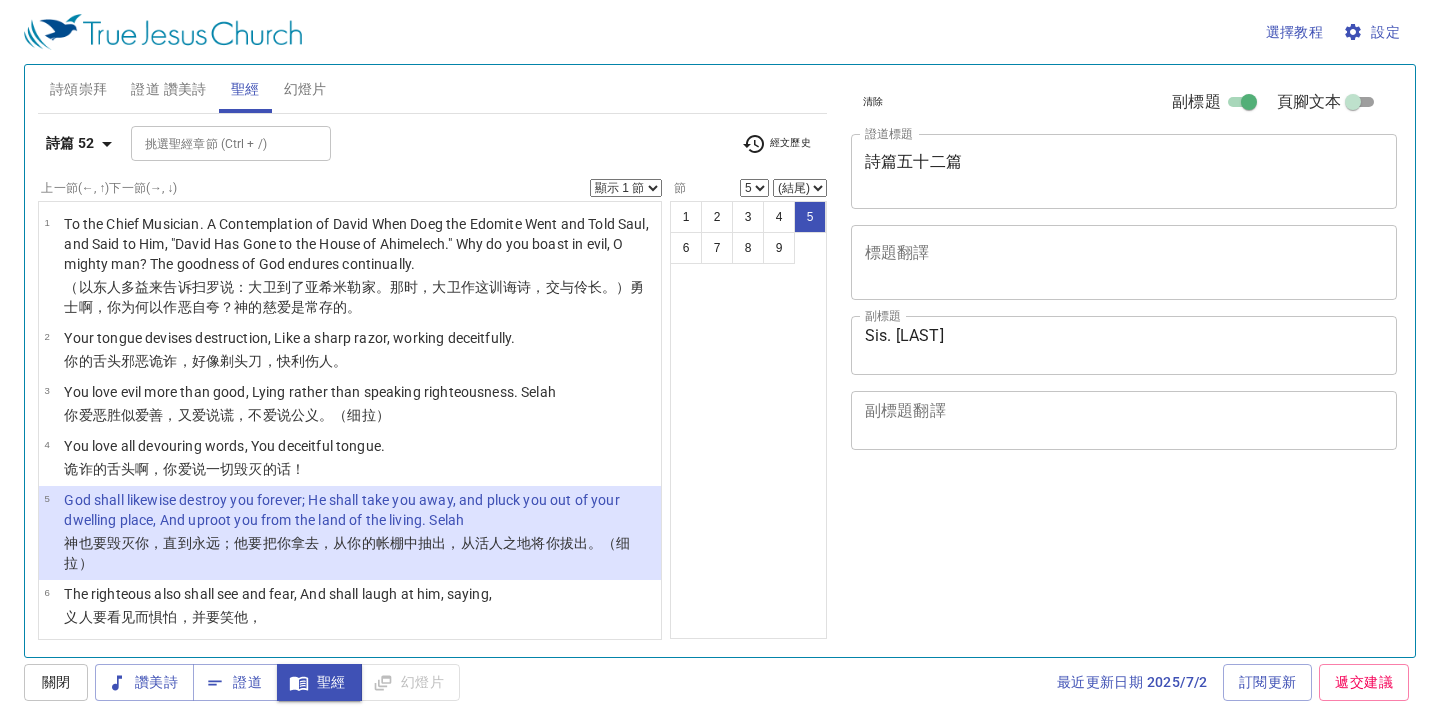 select on "5" 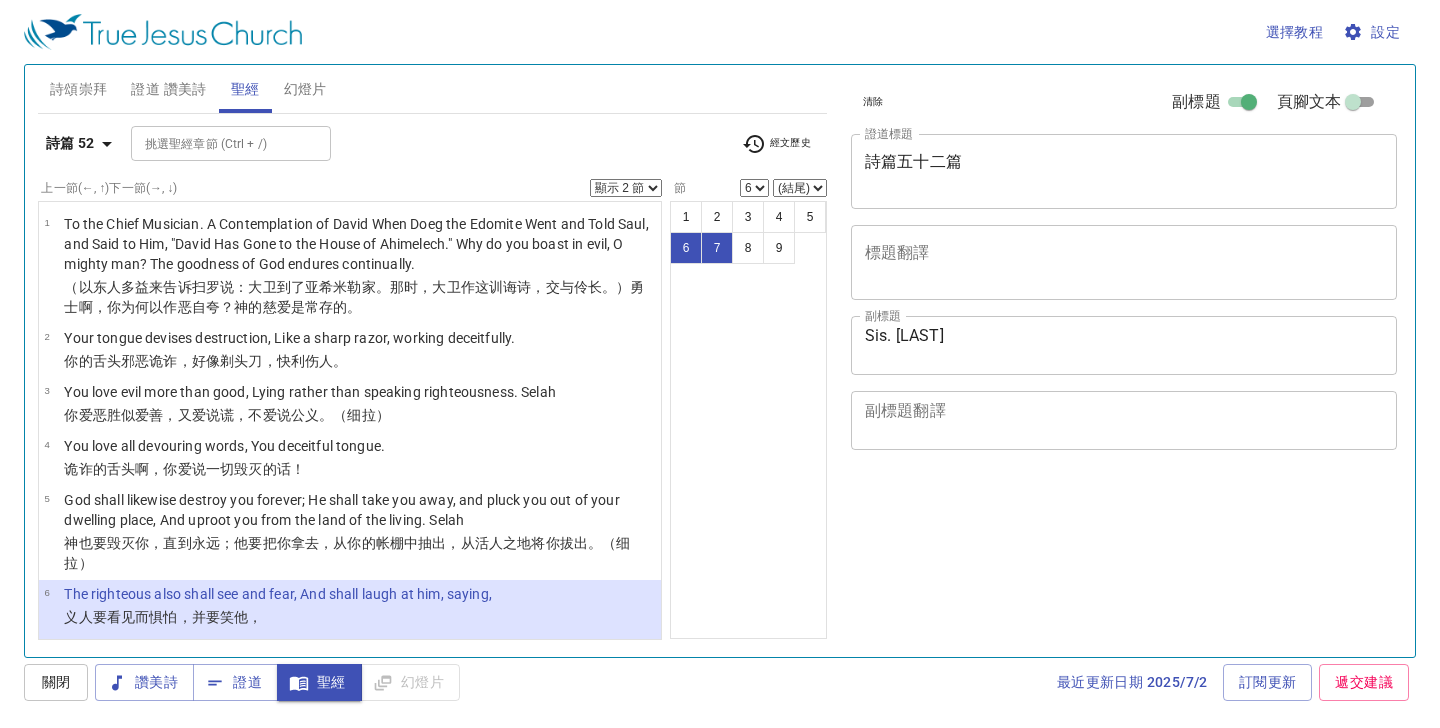 select on "2" 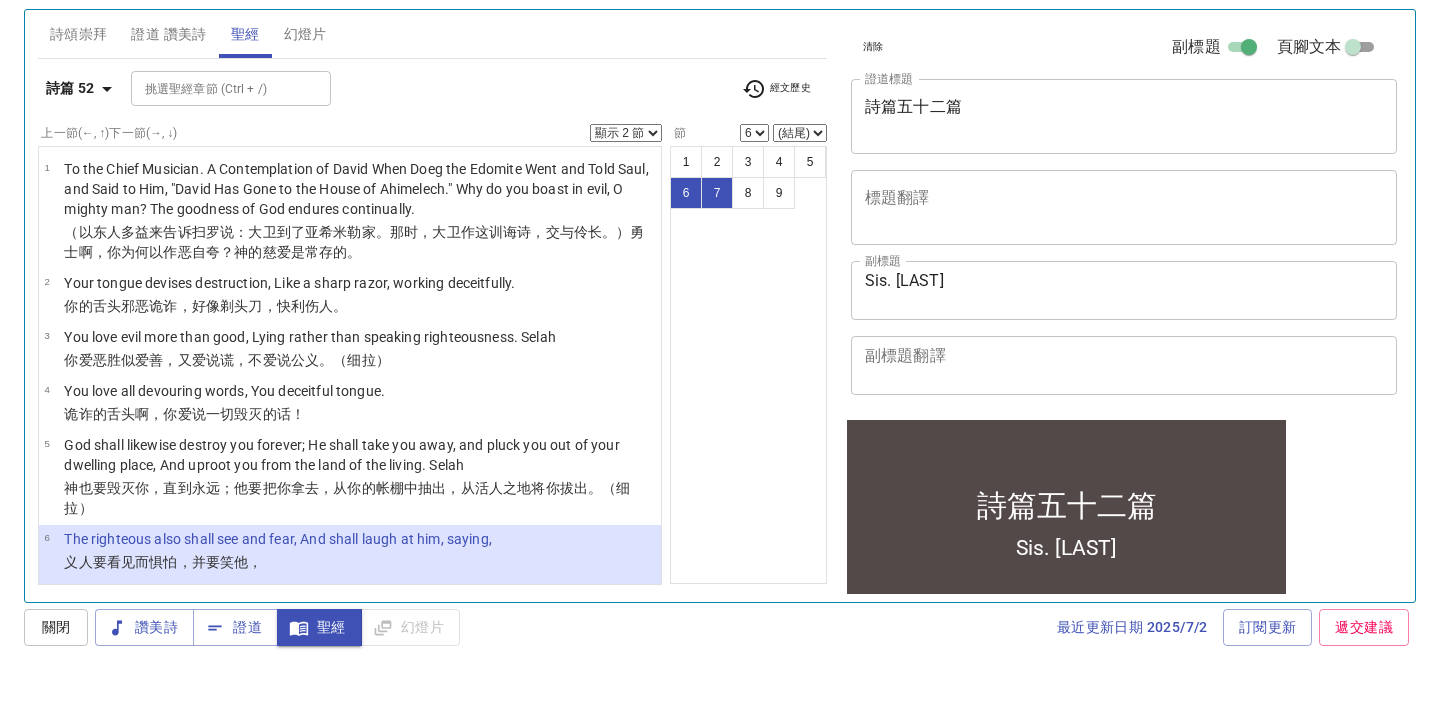 scroll, scrollTop: 55, scrollLeft: 0, axis: vertical 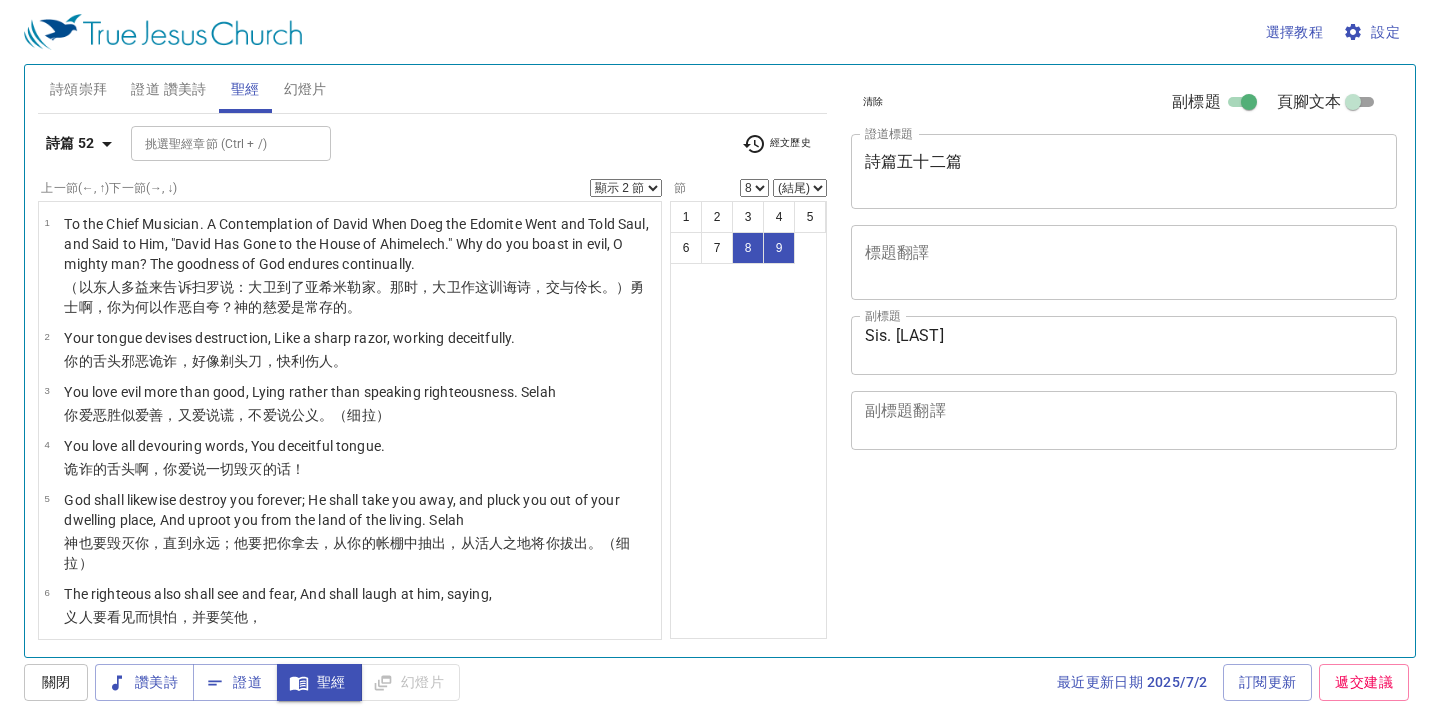 select on "2" 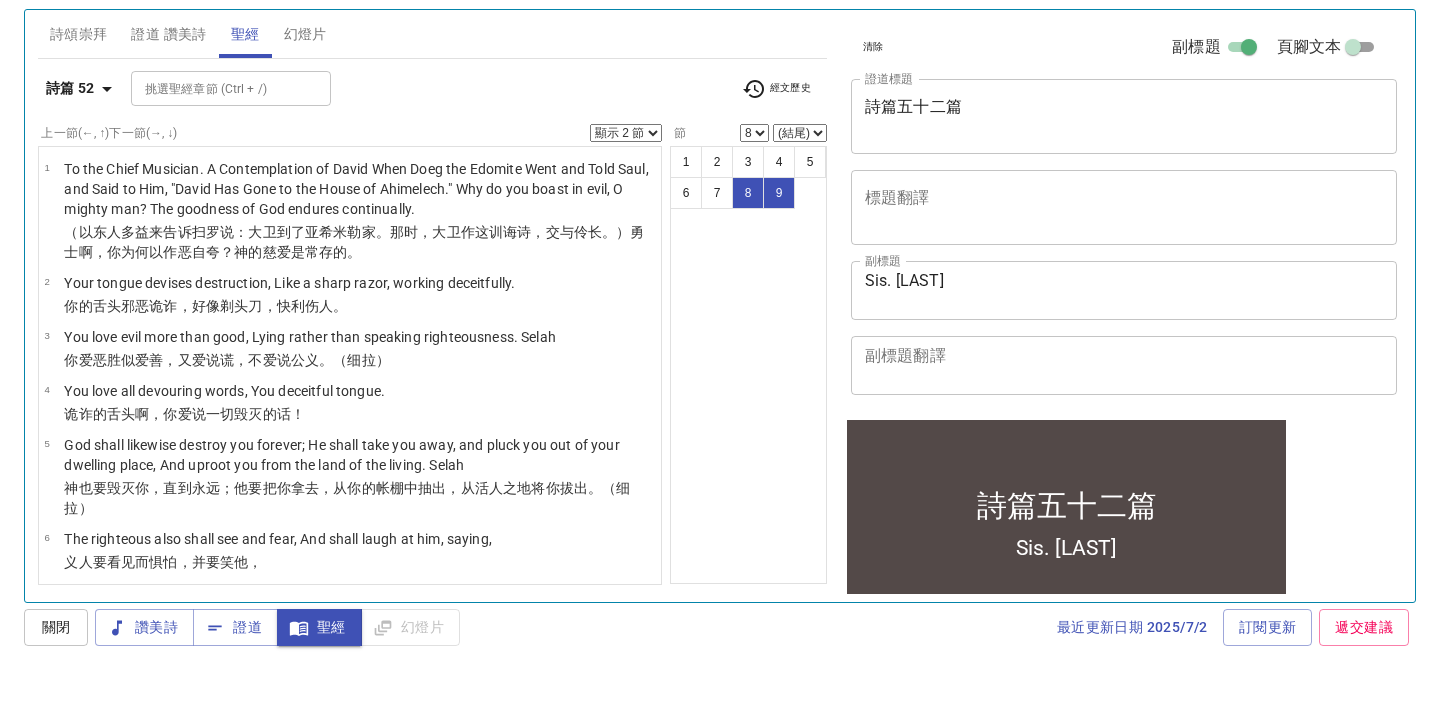 scroll, scrollTop: 55, scrollLeft: 0, axis: vertical 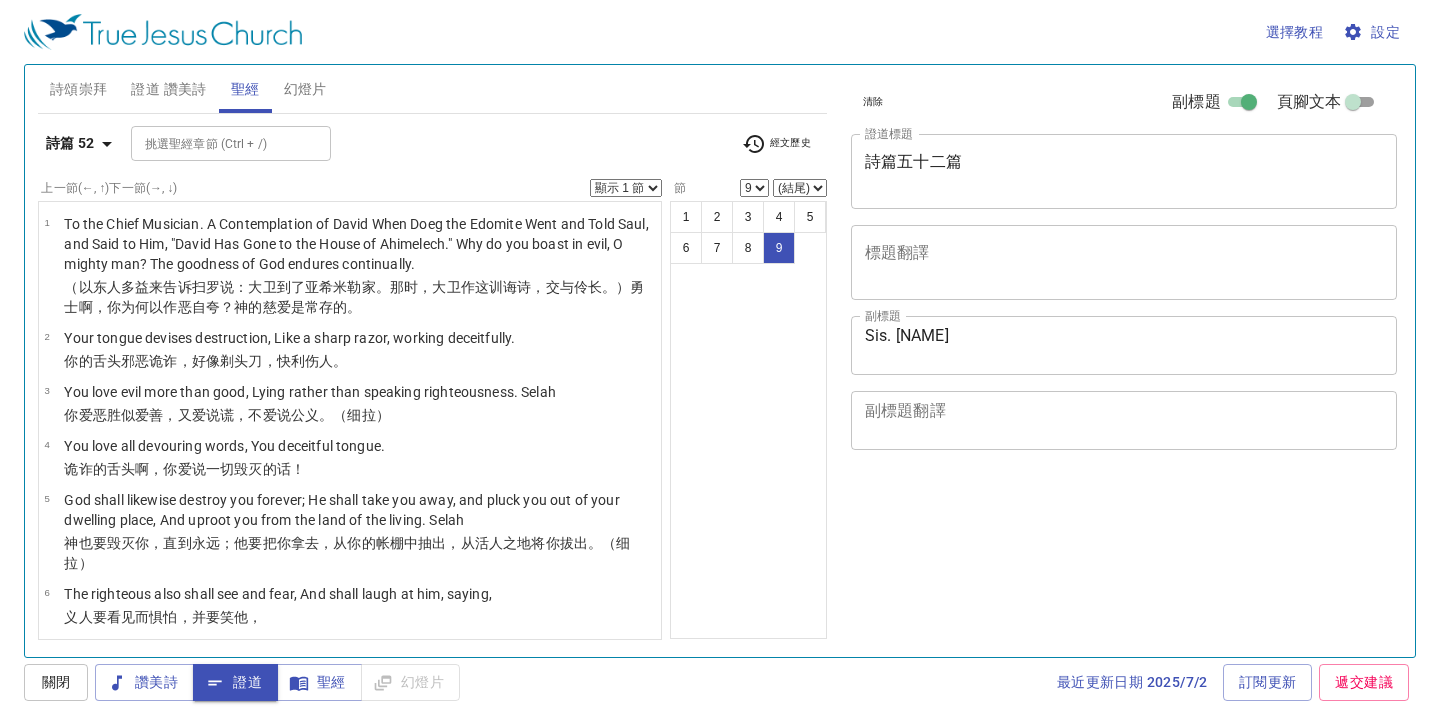select on "9" 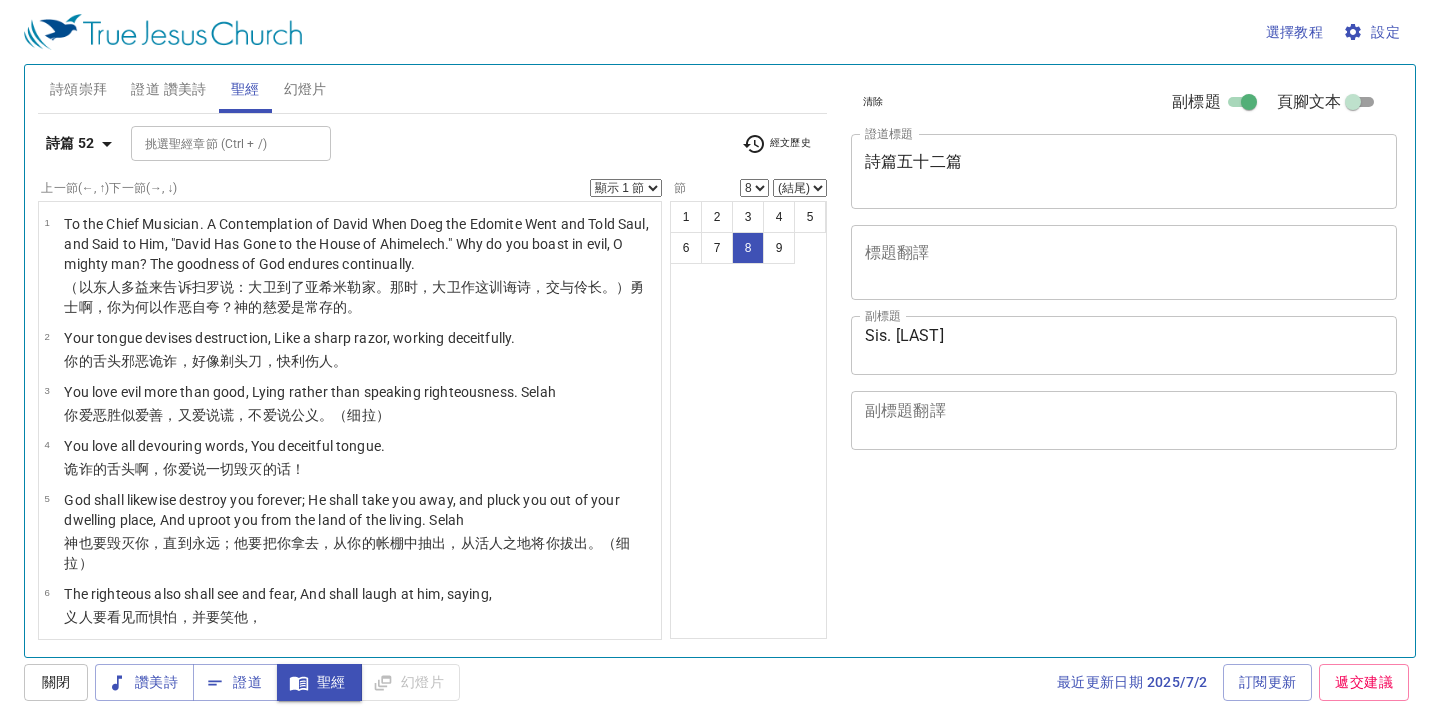 select on "8" 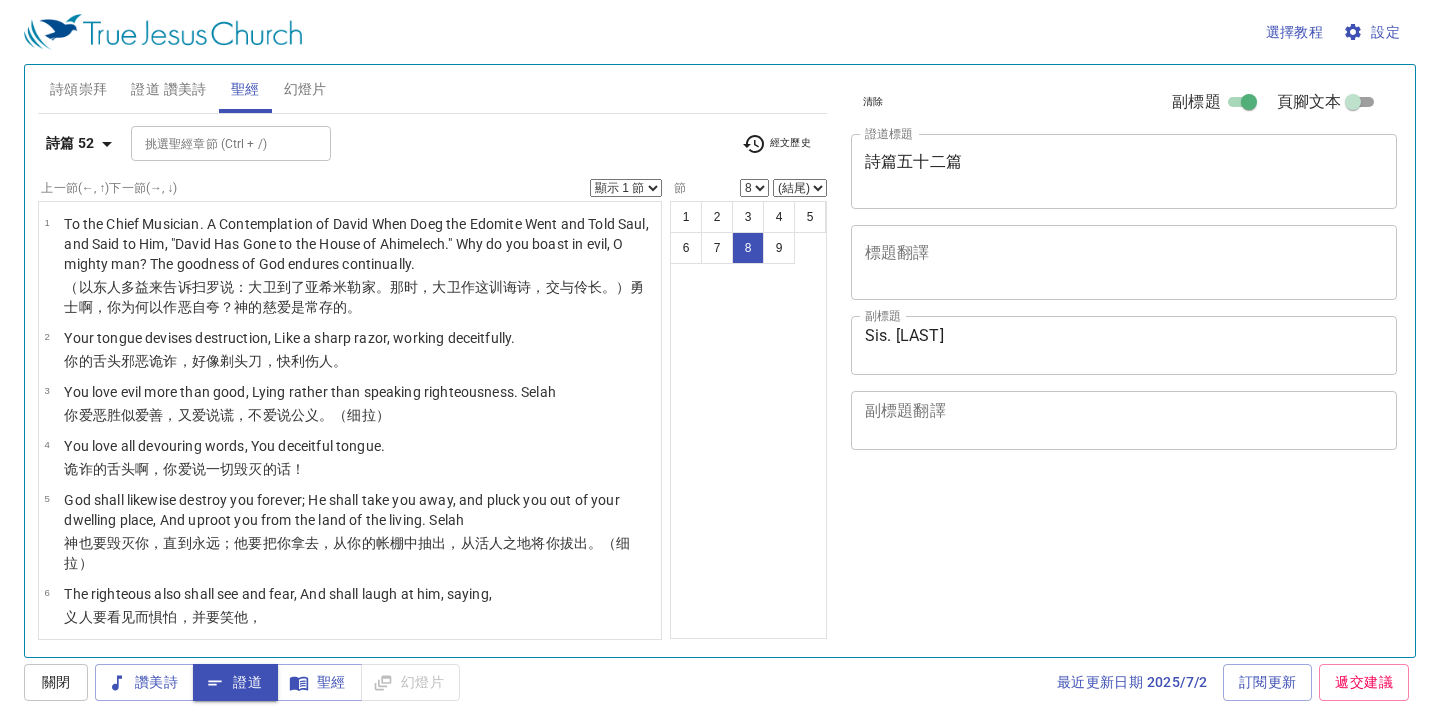 select on "8" 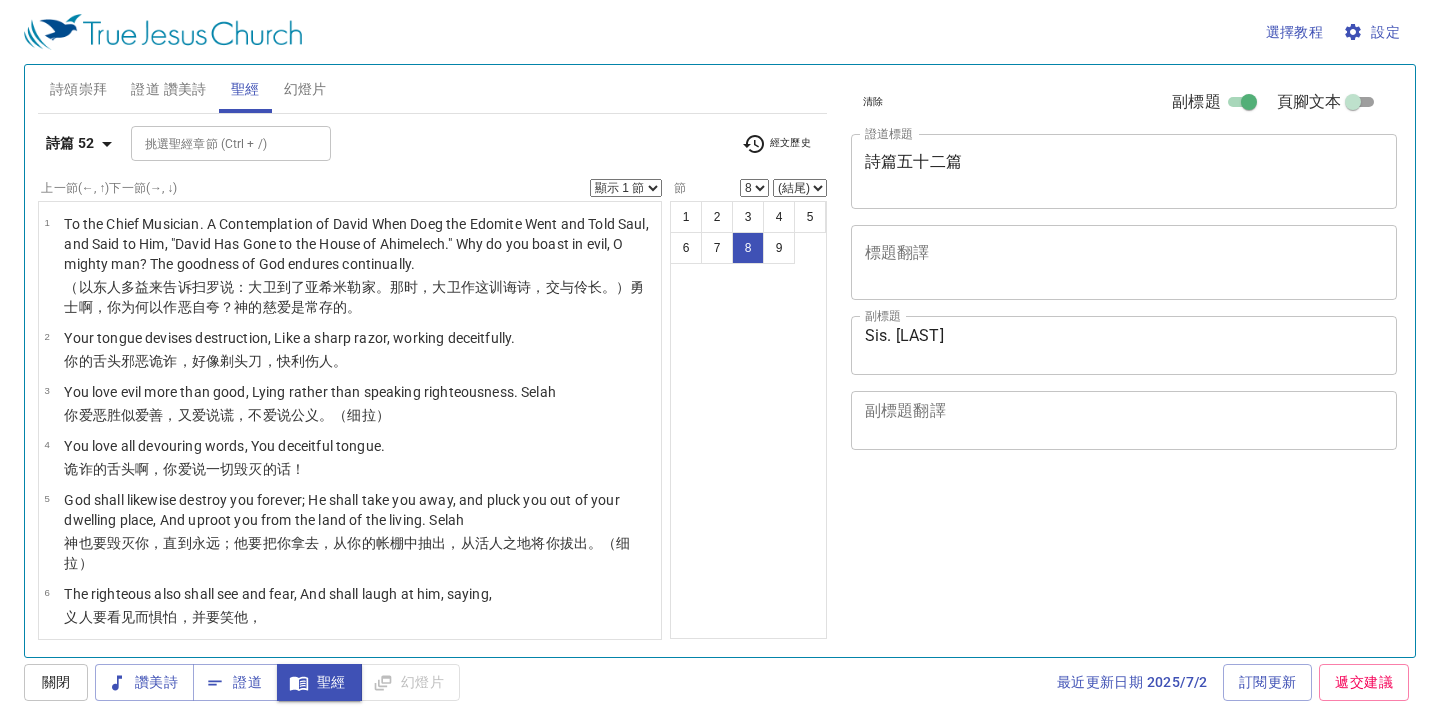select on "8" 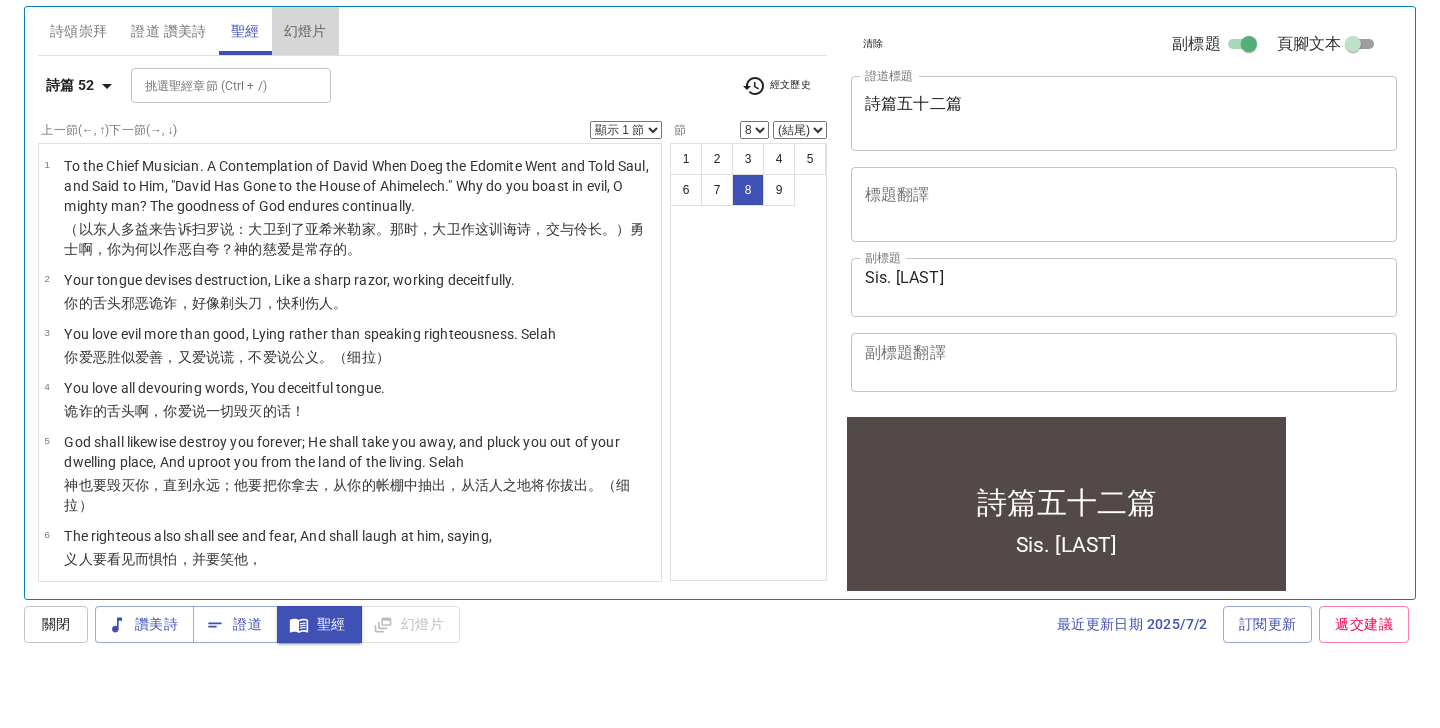 click on "幻燈片" at bounding box center (305, 89) 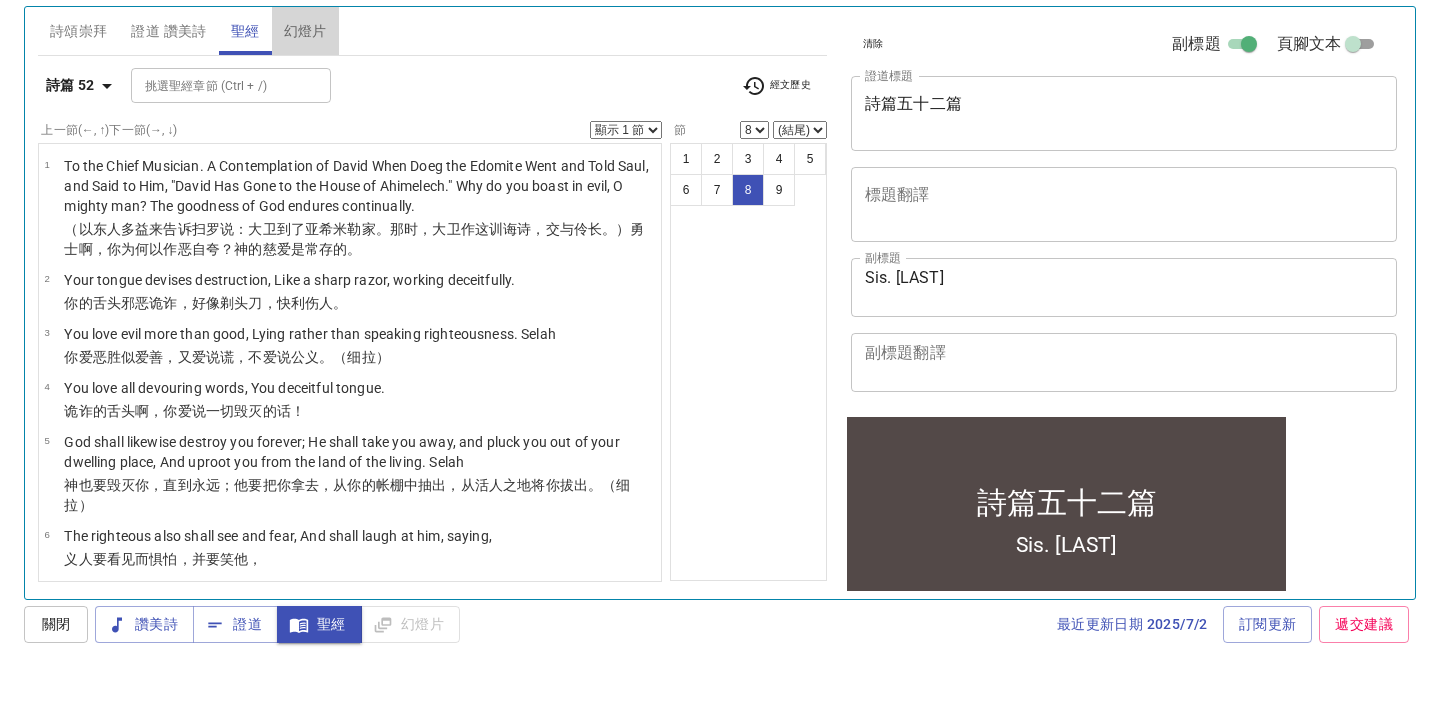 click on "幻燈片" at bounding box center (305, 89) 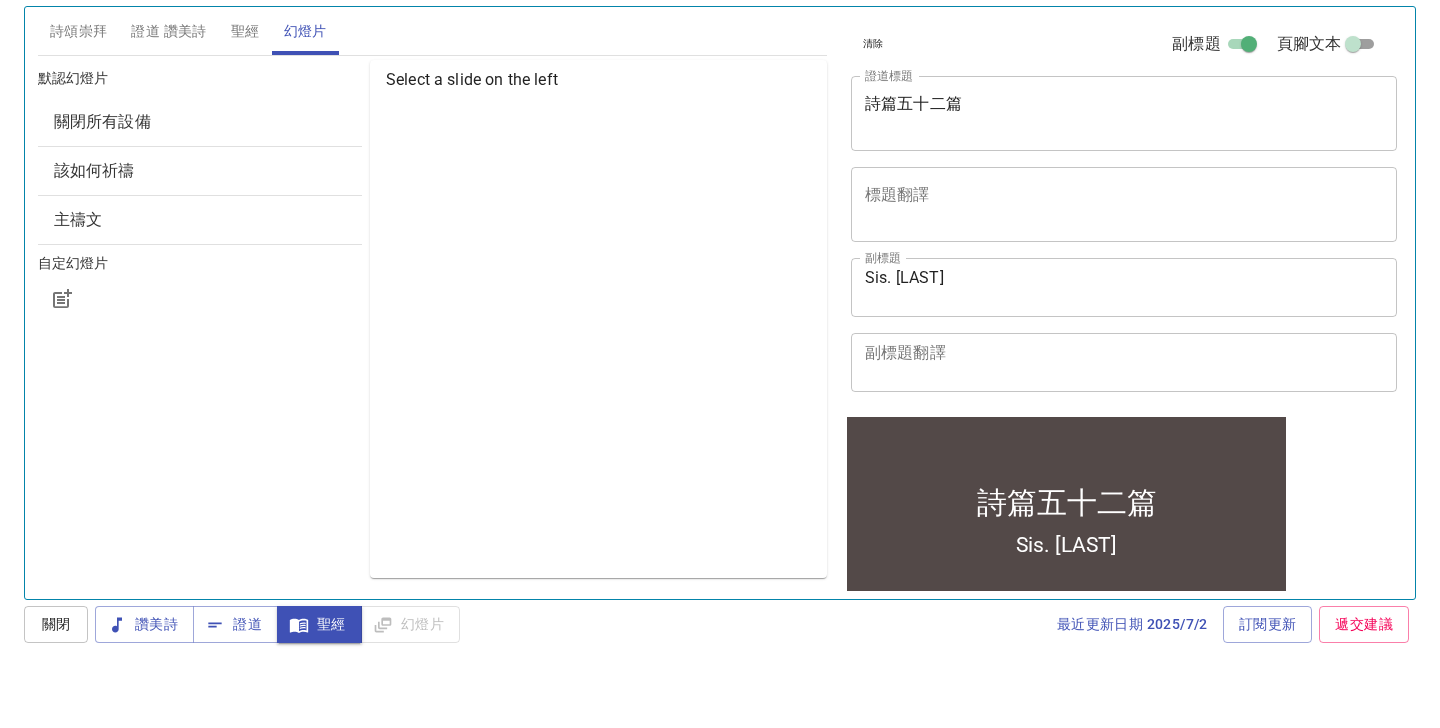scroll, scrollTop: 58, scrollLeft: 0, axis: vertical 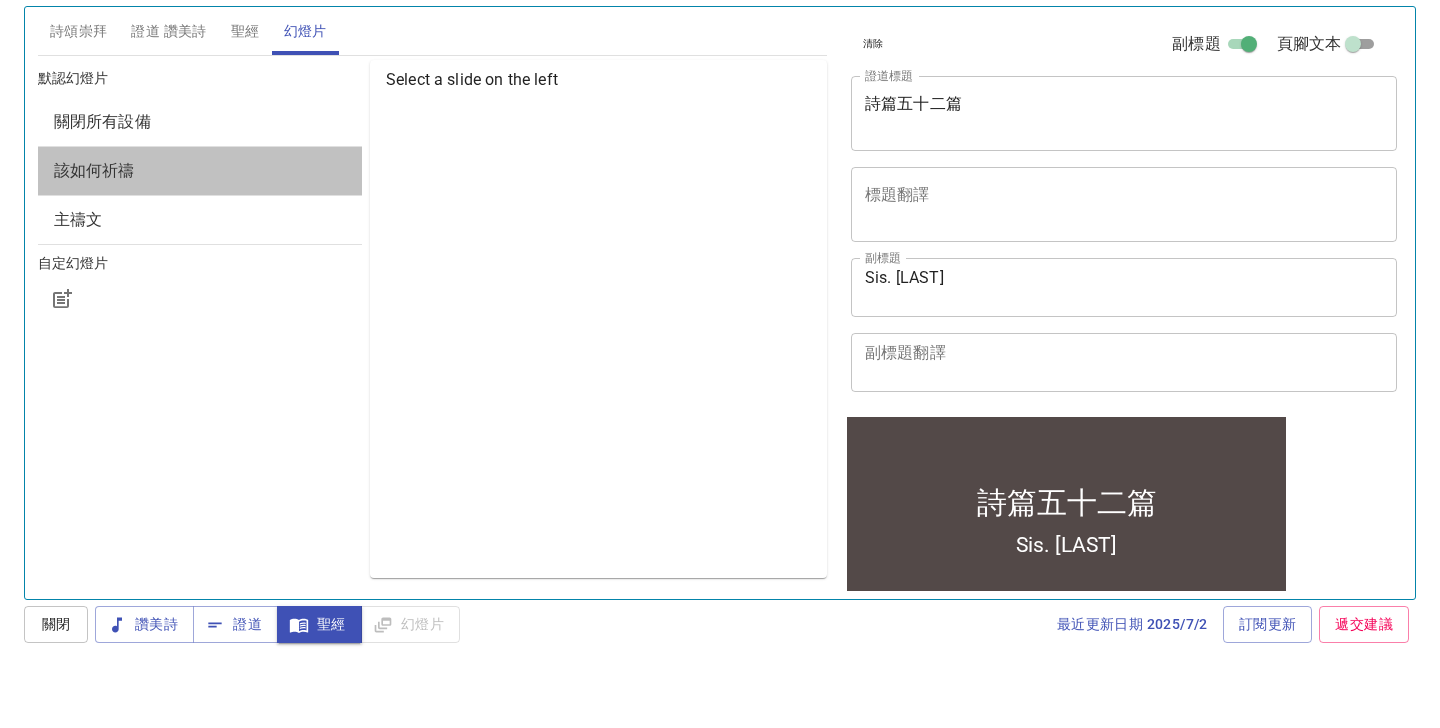 click on "該如何祈禱" at bounding box center (200, 229) 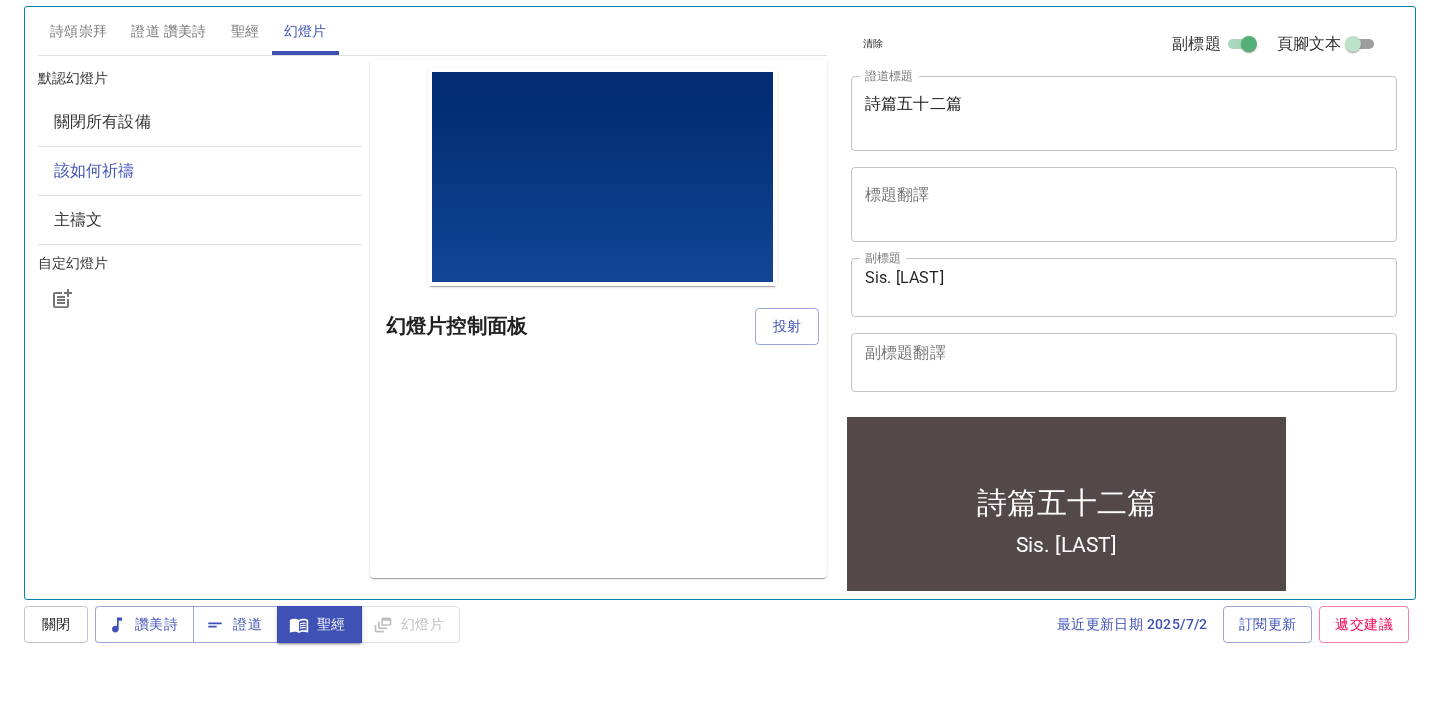 scroll, scrollTop: 0, scrollLeft: 0, axis: both 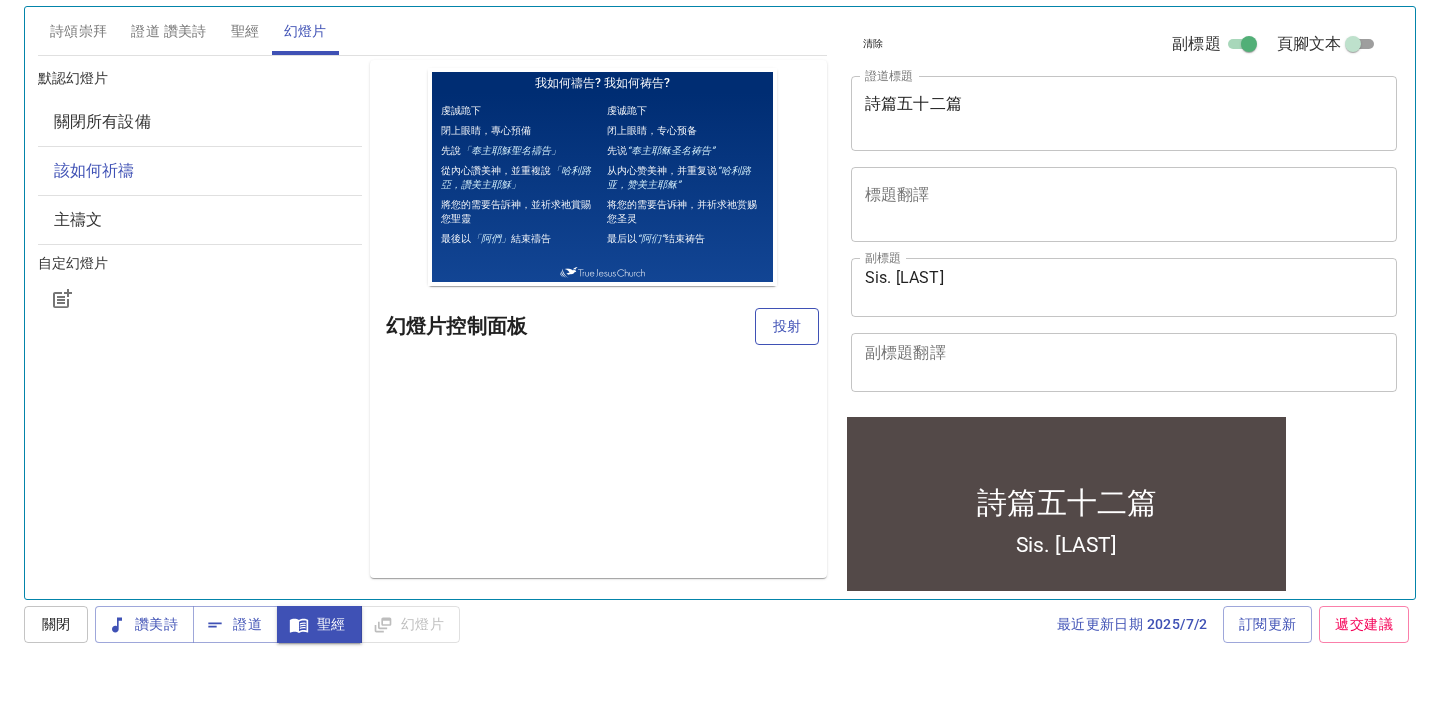 click on "投射" at bounding box center [787, 384] 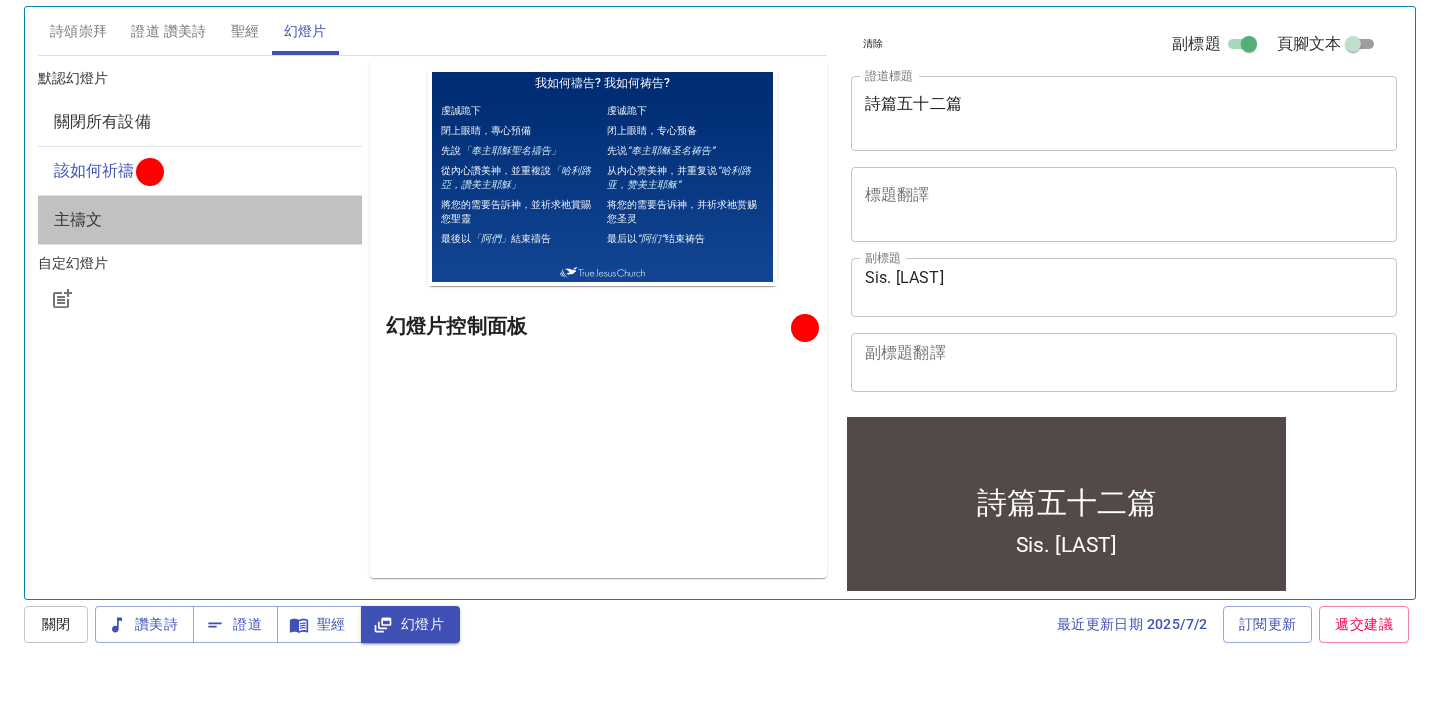 click on "主禱文" at bounding box center (200, 278) 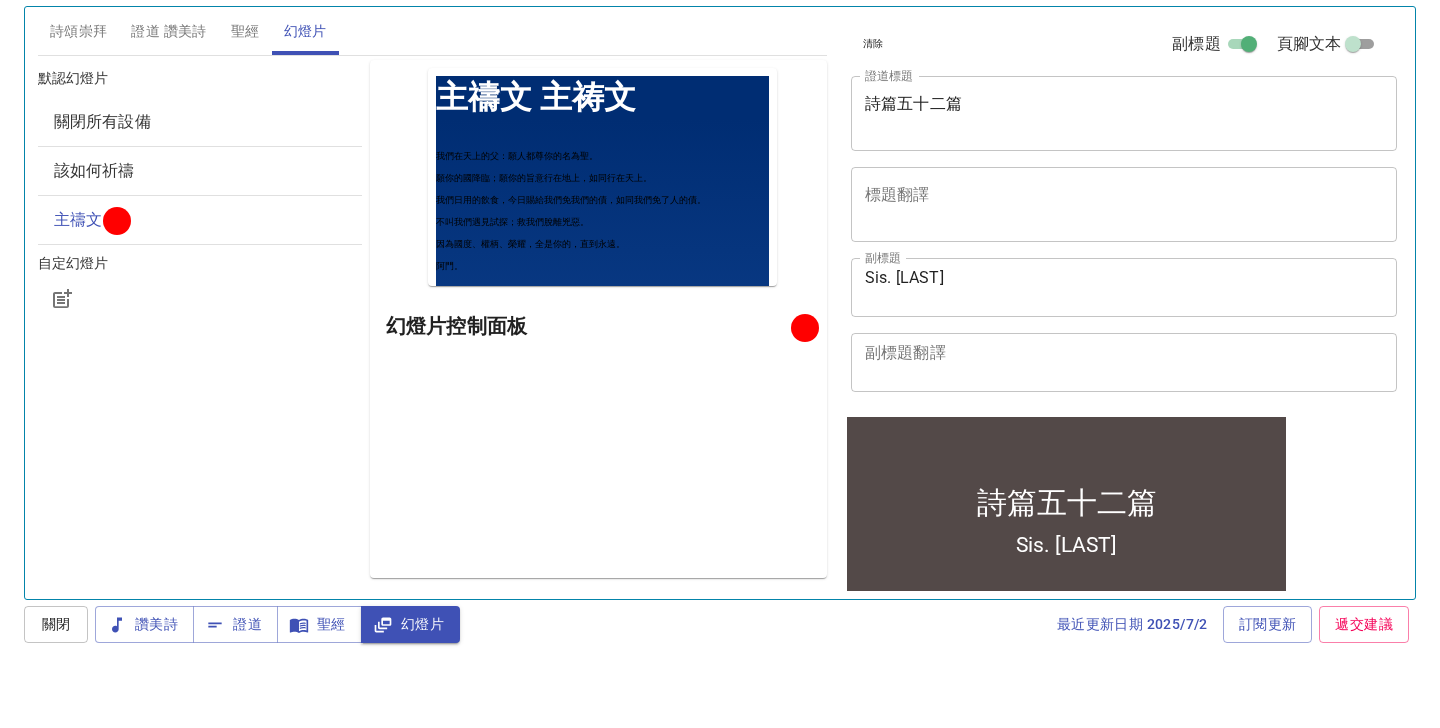scroll, scrollTop: 58, scrollLeft: 0, axis: vertical 